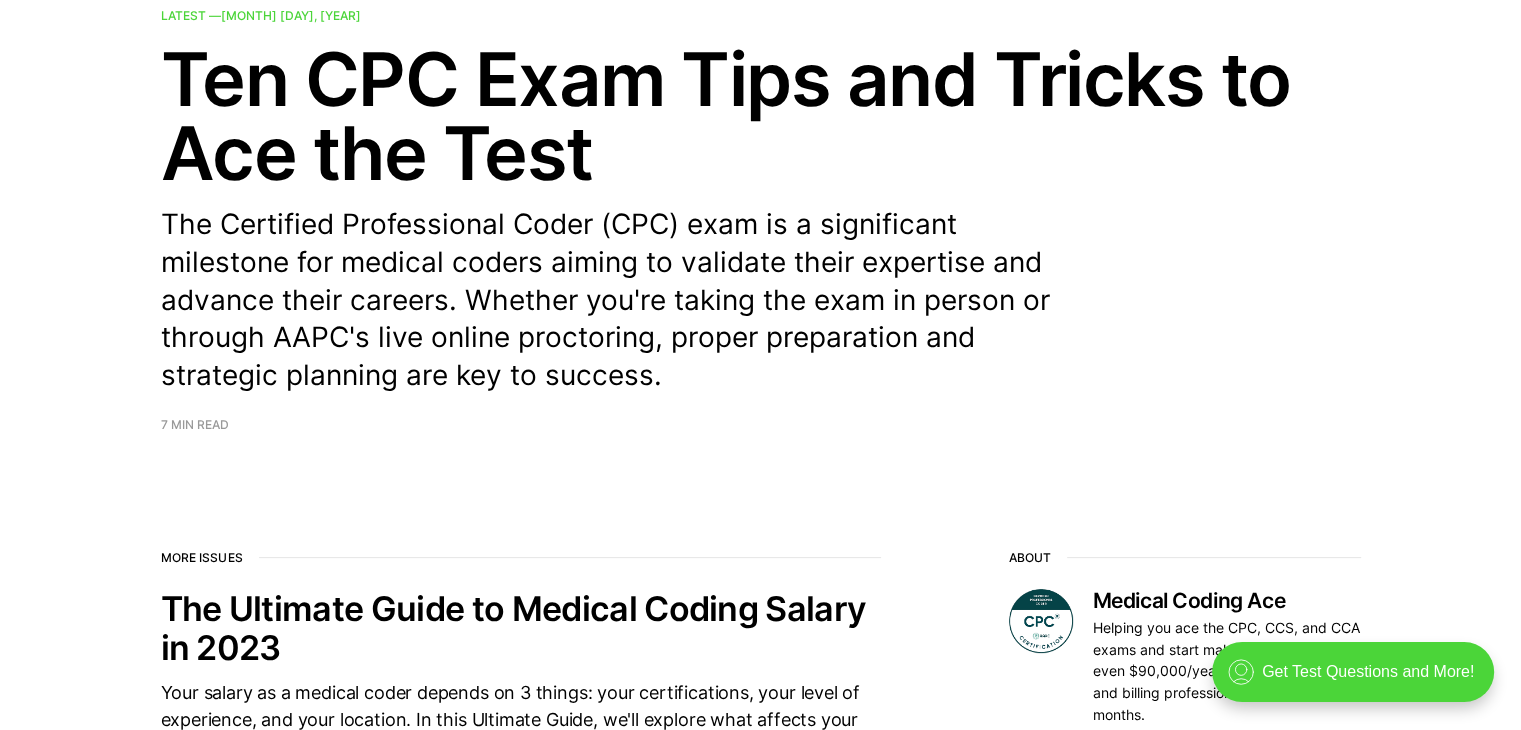 scroll, scrollTop: 0, scrollLeft: 0, axis: both 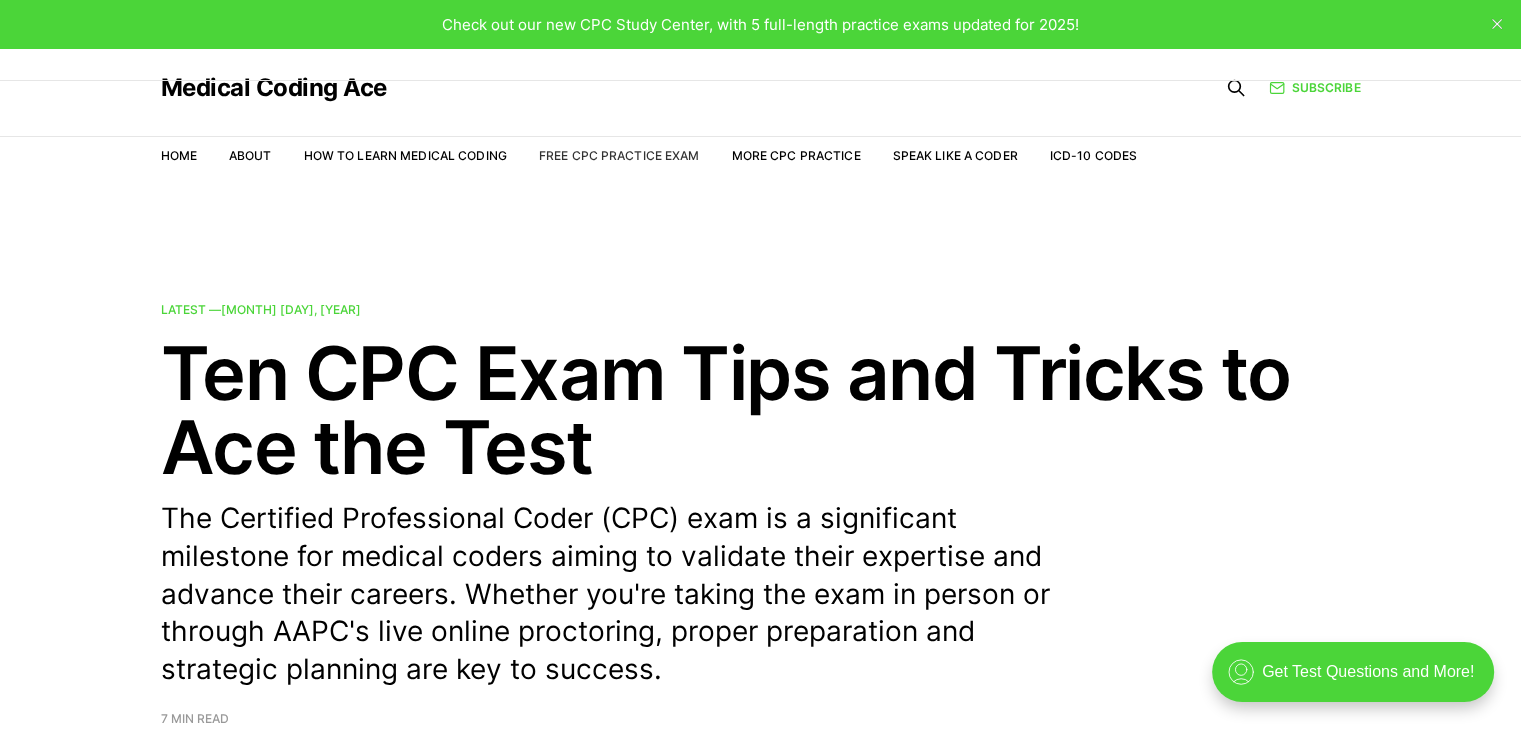 click on "Free CPC Practice Exam" at bounding box center [619, 155] 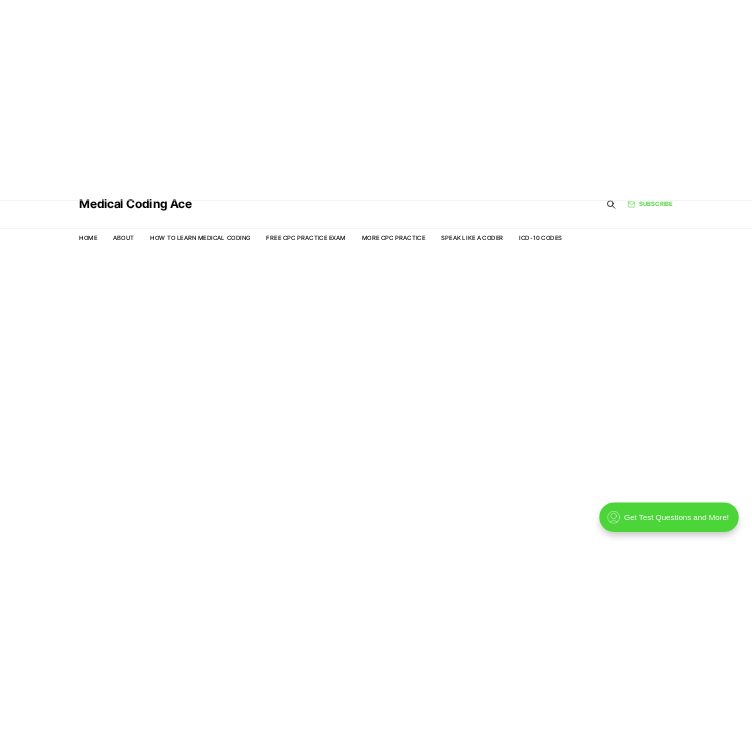 scroll, scrollTop: 0, scrollLeft: 0, axis: both 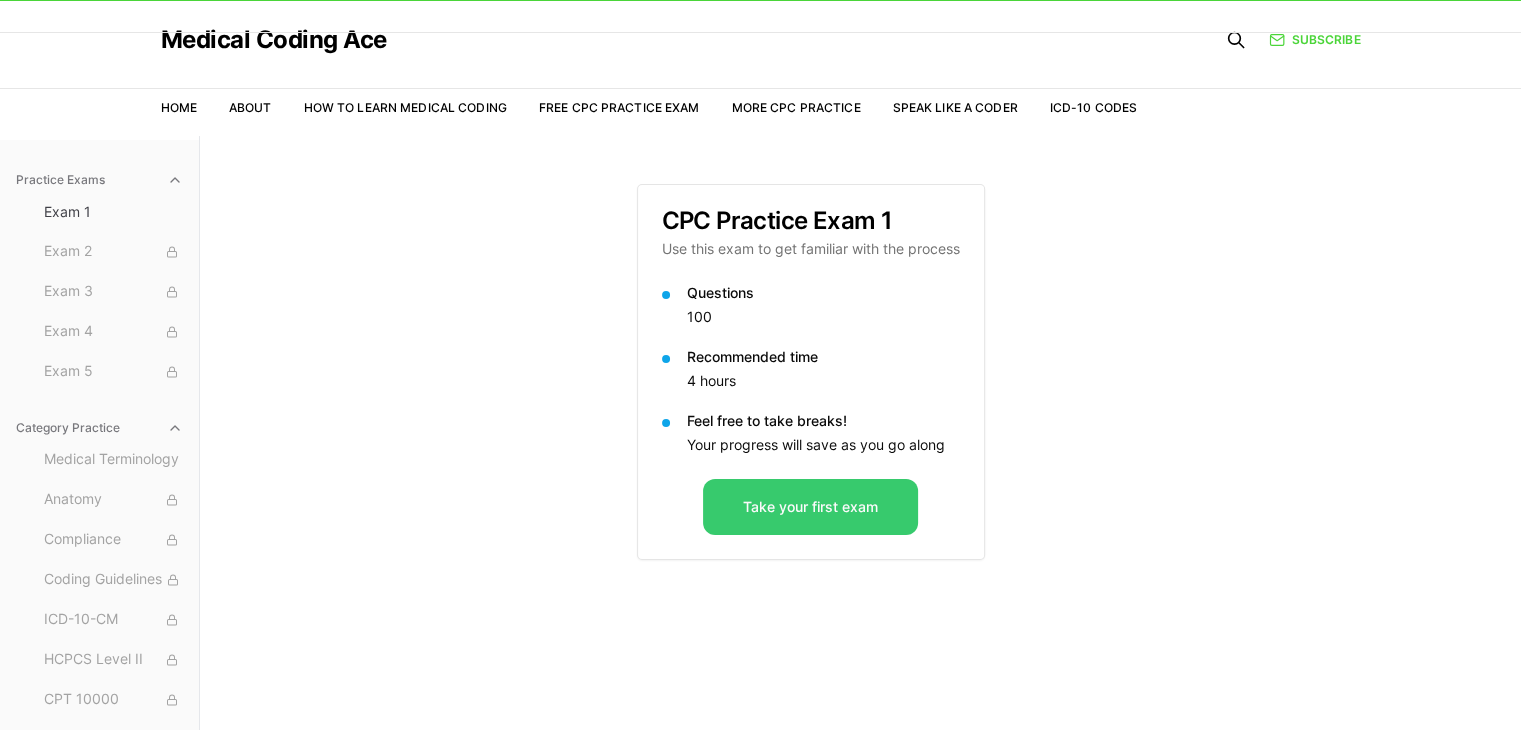 click on "Take your first exam" at bounding box center (810, 507) 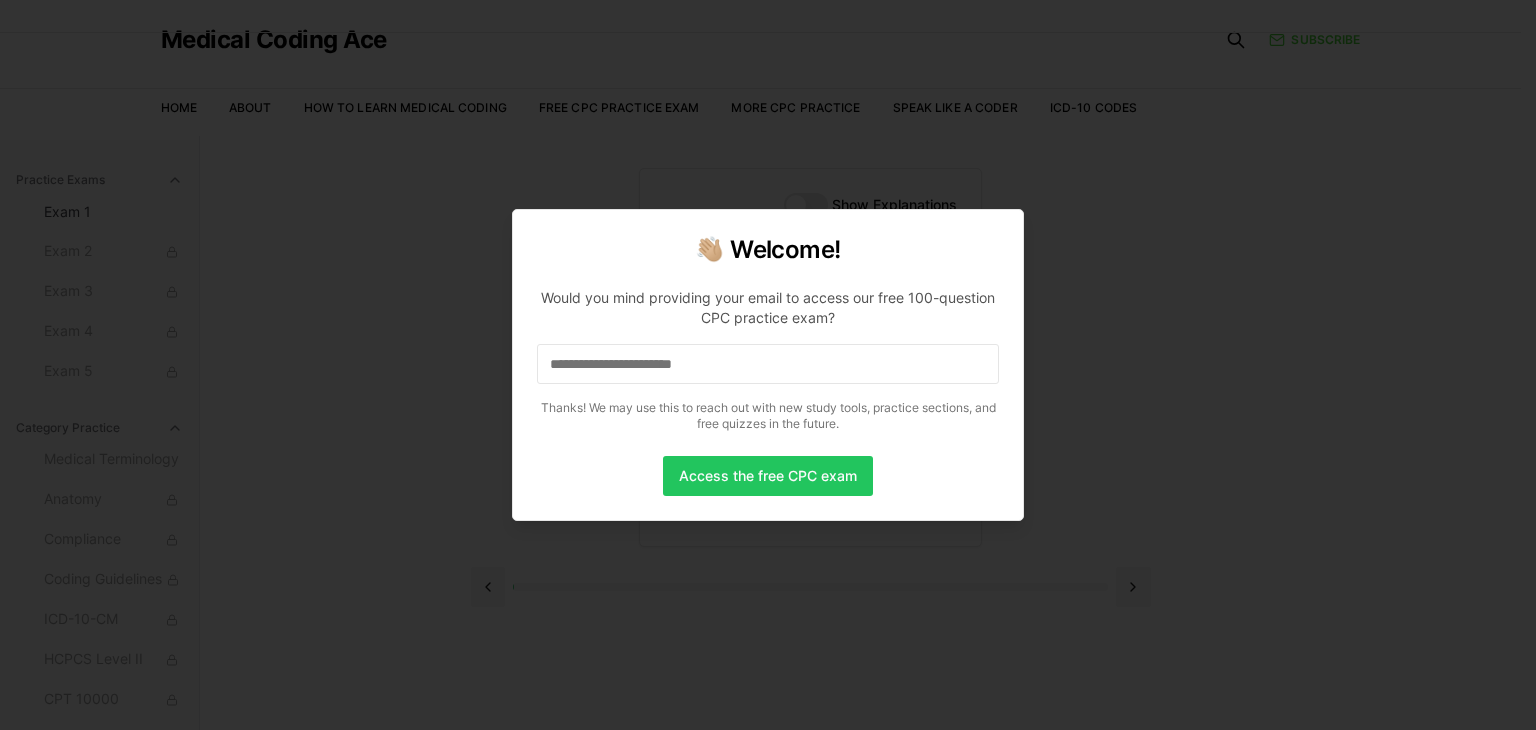 click at bounding box center (768, 364) 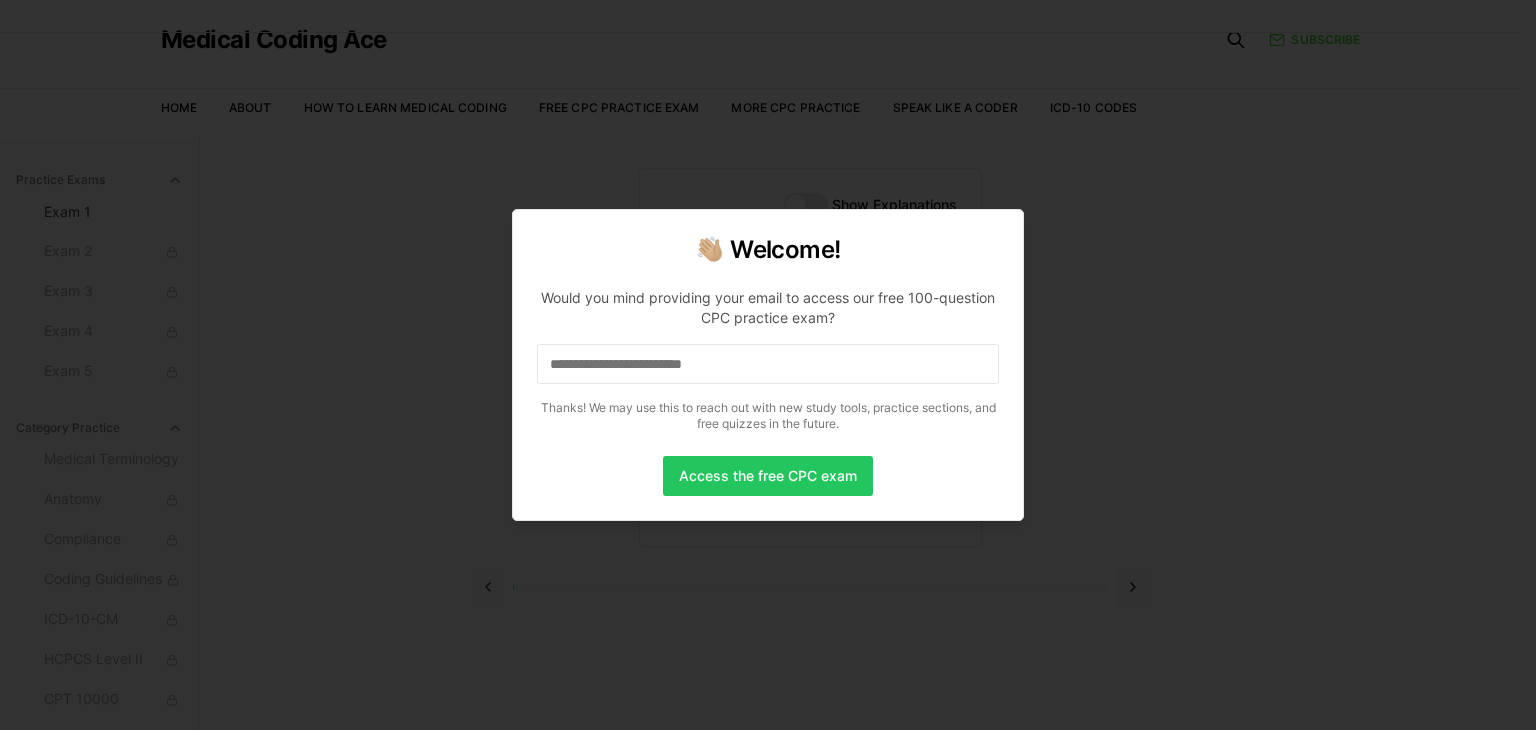 type on "**********" 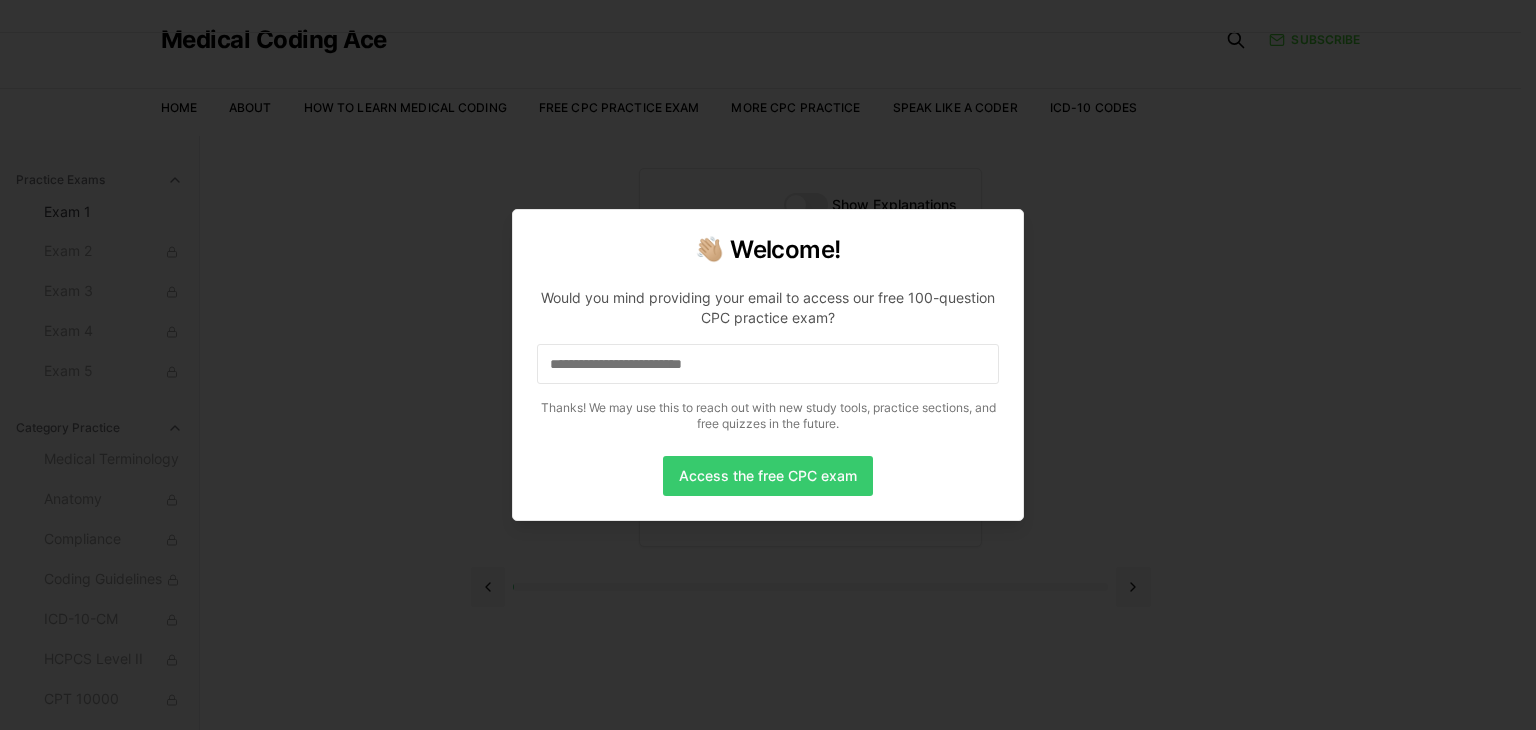 click on "Access the free CPC exam" at bounding box center (768, 476) 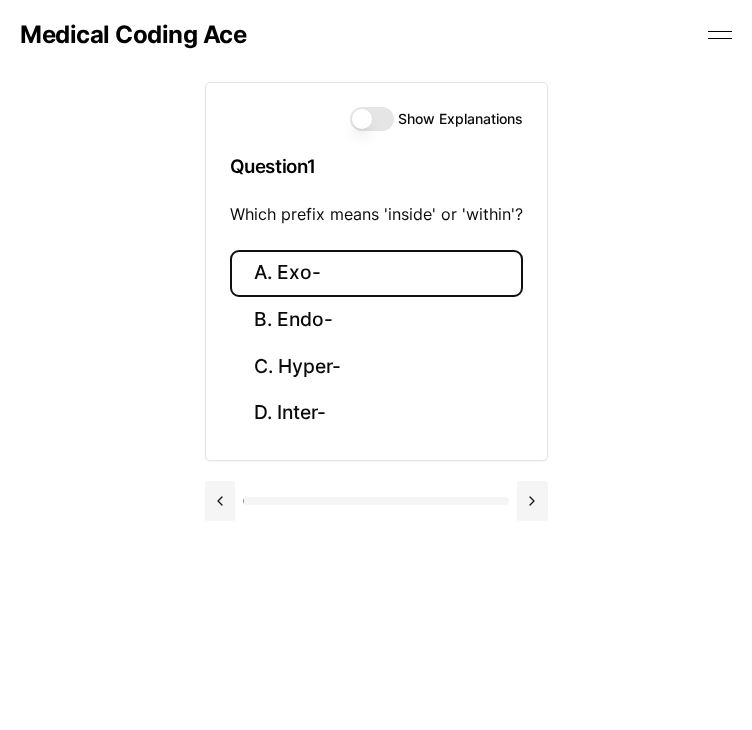 click on "A. Exo-" at bounding box center [376, 273] 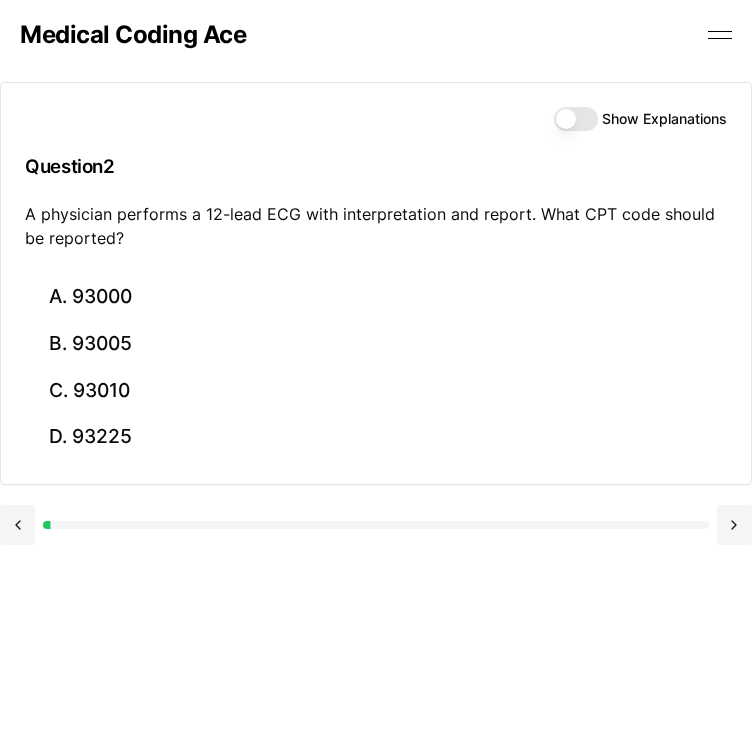 click on "Show Explanations" at bounding box center (576, 119) 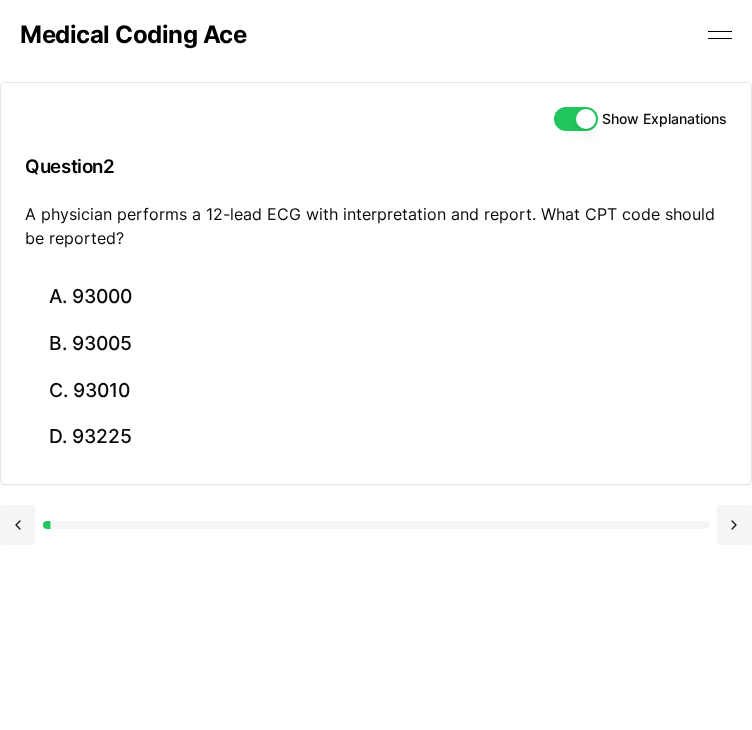 click on "Show Explanations" at bounding box center (576, 119) 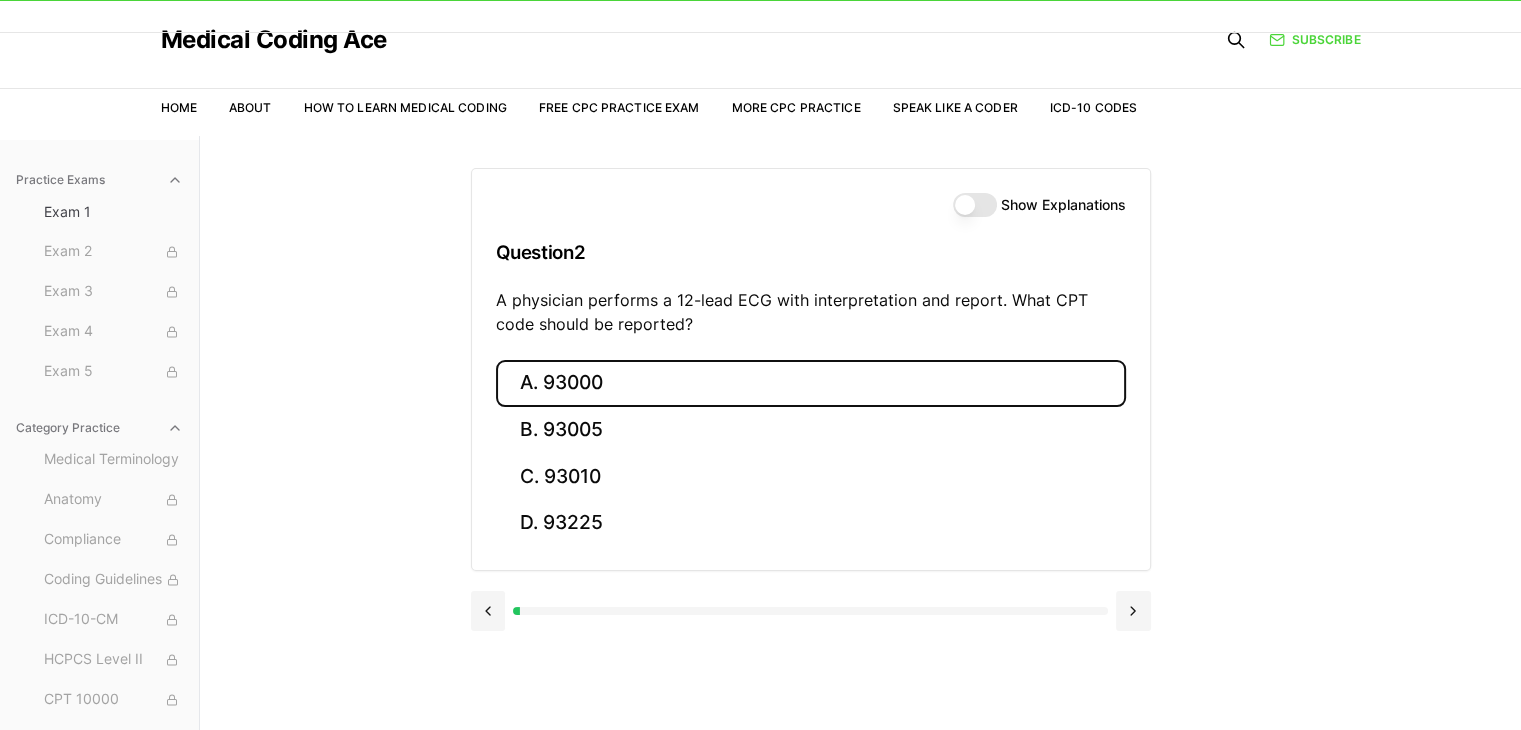click on "A. 93000" at bounding box center [811, 383] 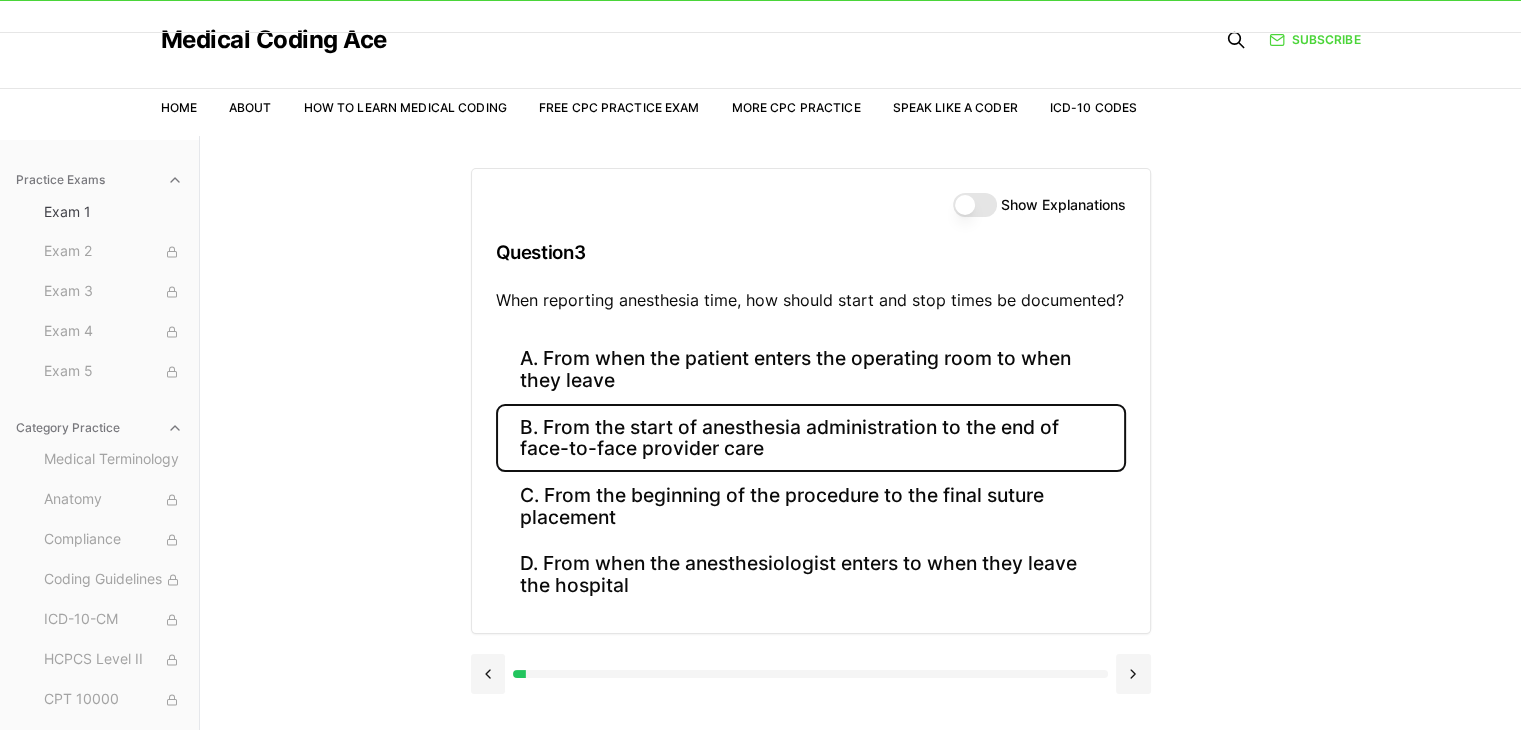click on "B. From the start of anesthesia administration to the end of face-to-face provider care" at bounding box center (811, 438) 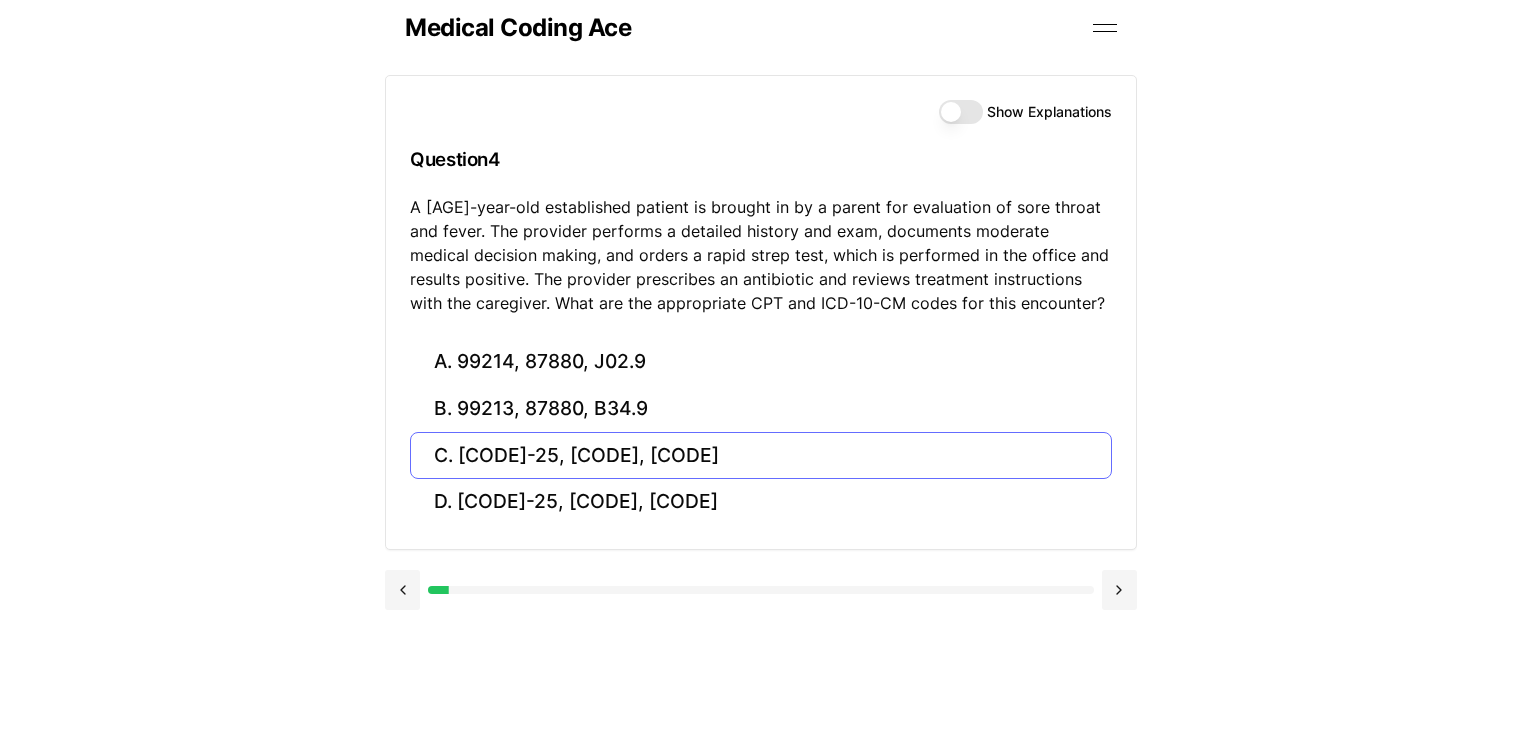 scroll, scrollTop: 56, scrollLeft: 0, axis: vertical 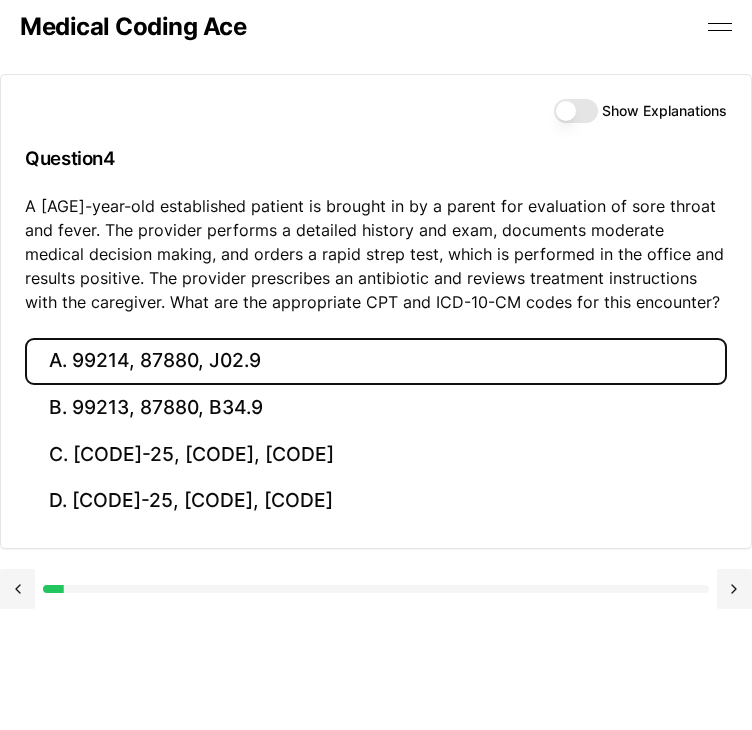 click on "A. 99214, 87880, J02.9" at bounding box center (376, 361) 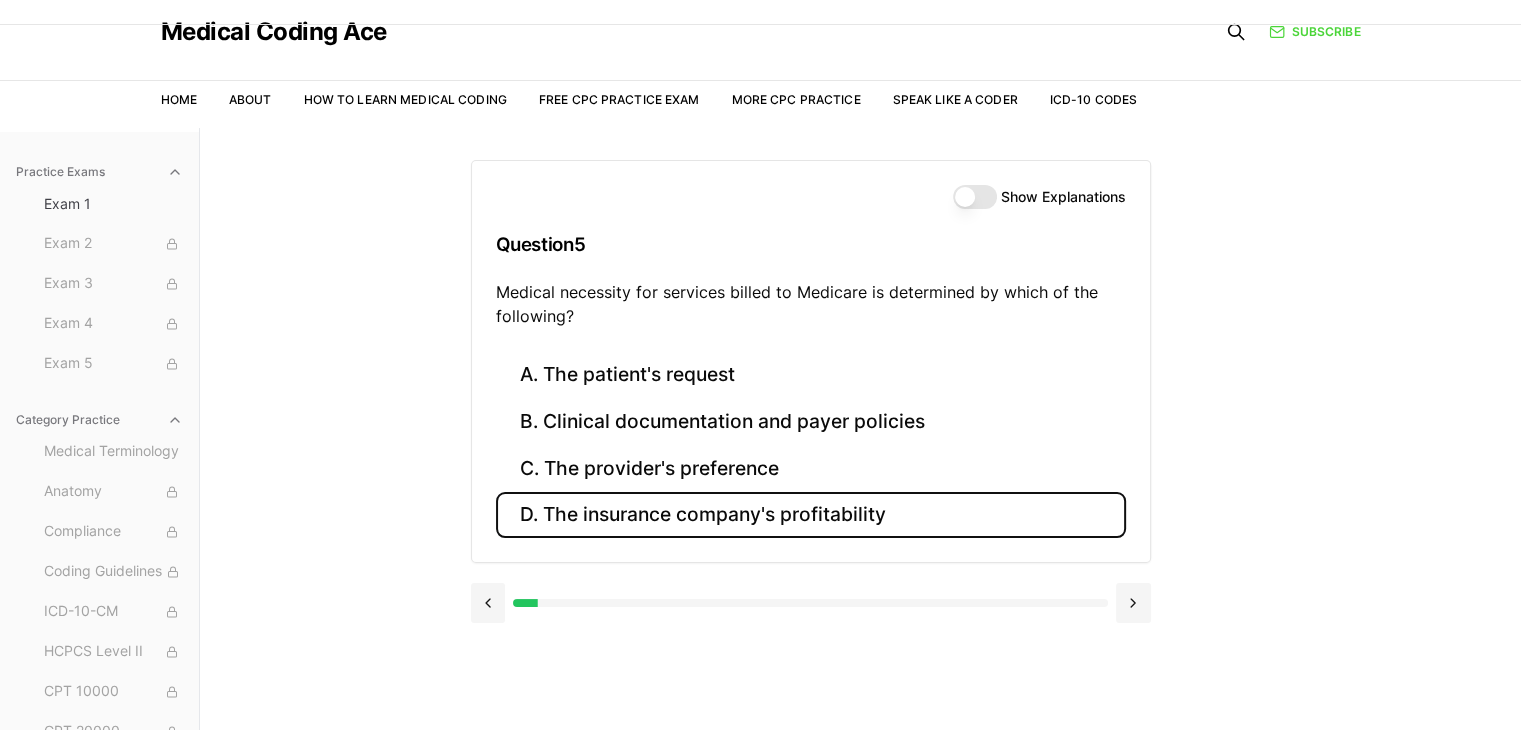 click on "D. The insurance company's profitability" at bounding box center [811, 515] 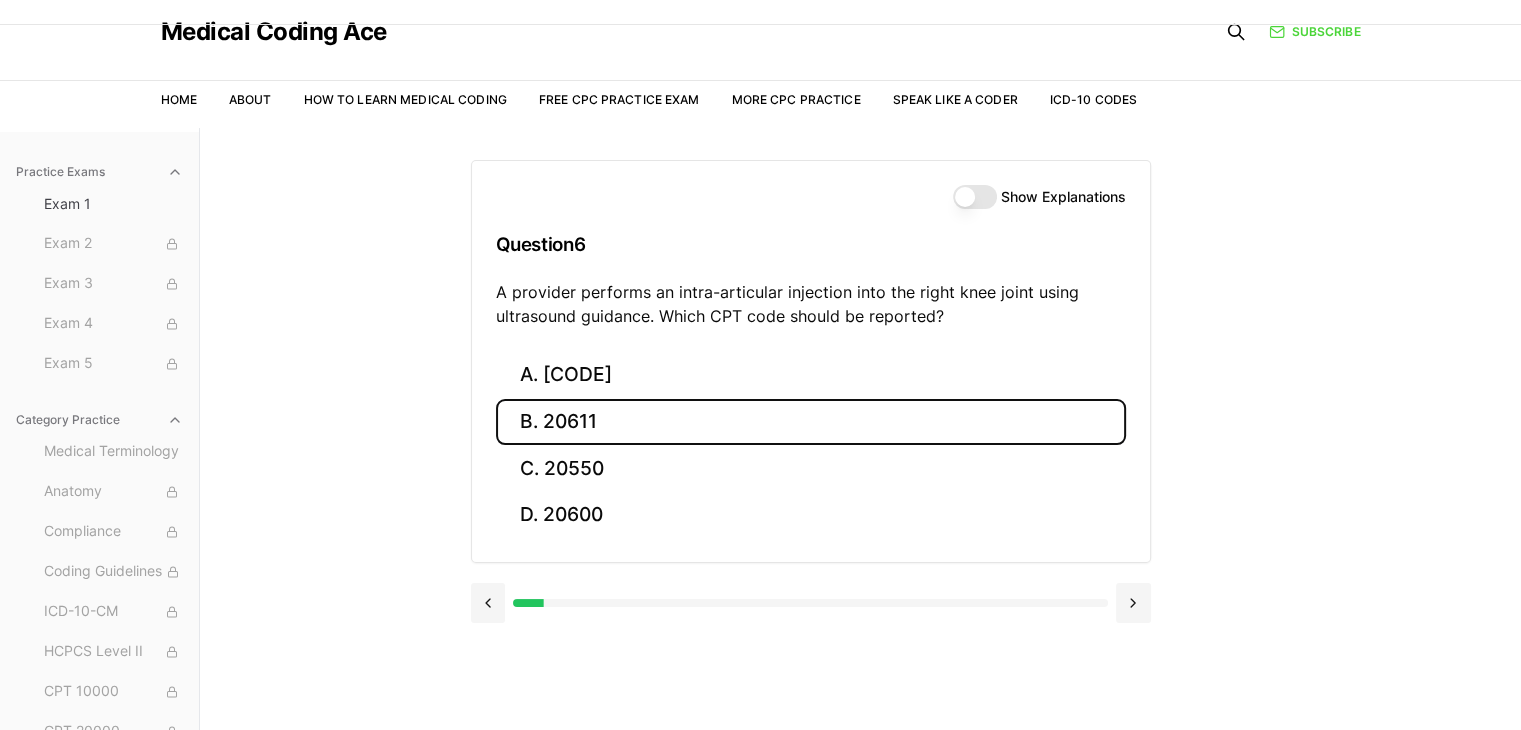 click on "B. 20611" at bounding box center [811, 422] 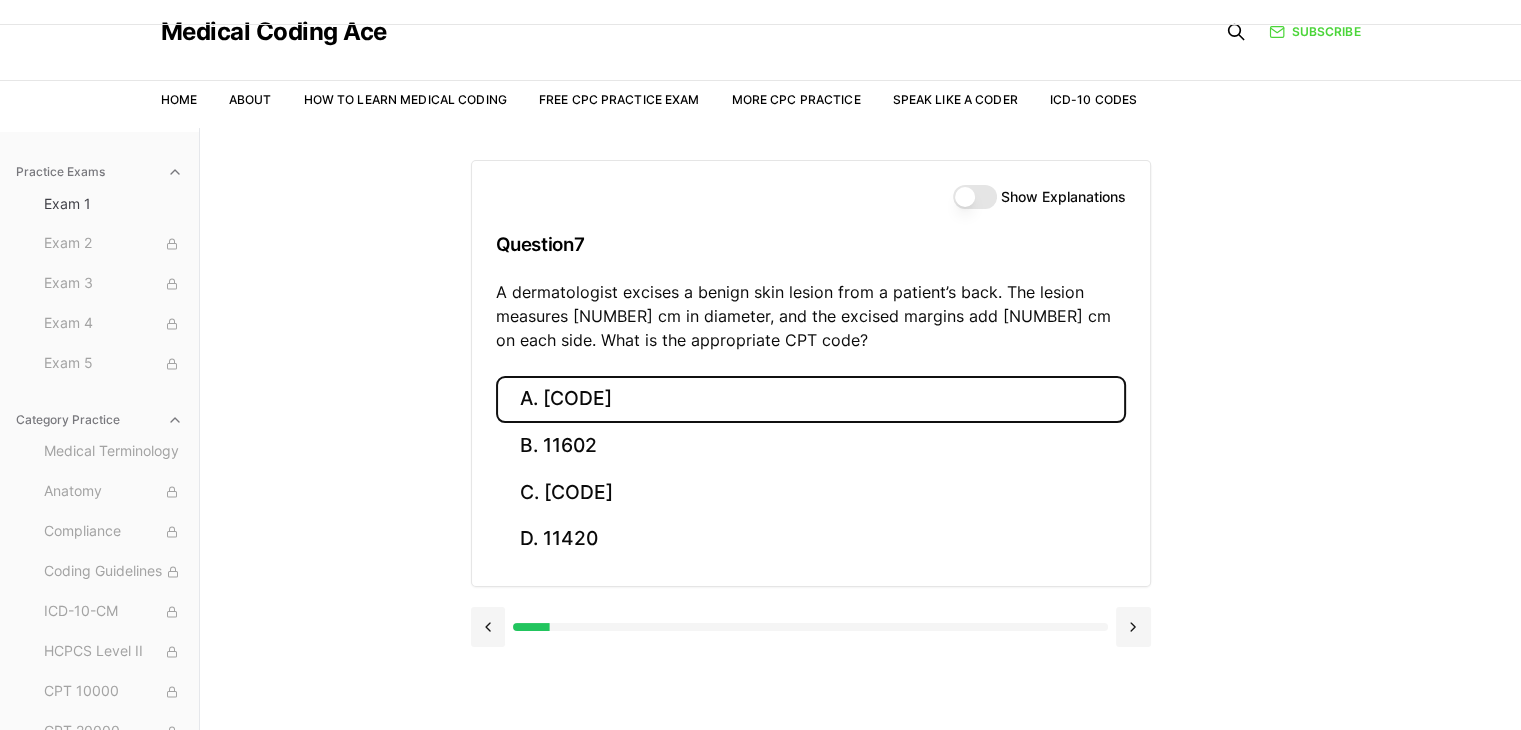 click on "A. [CODE]" at bounding box center (811, 399) 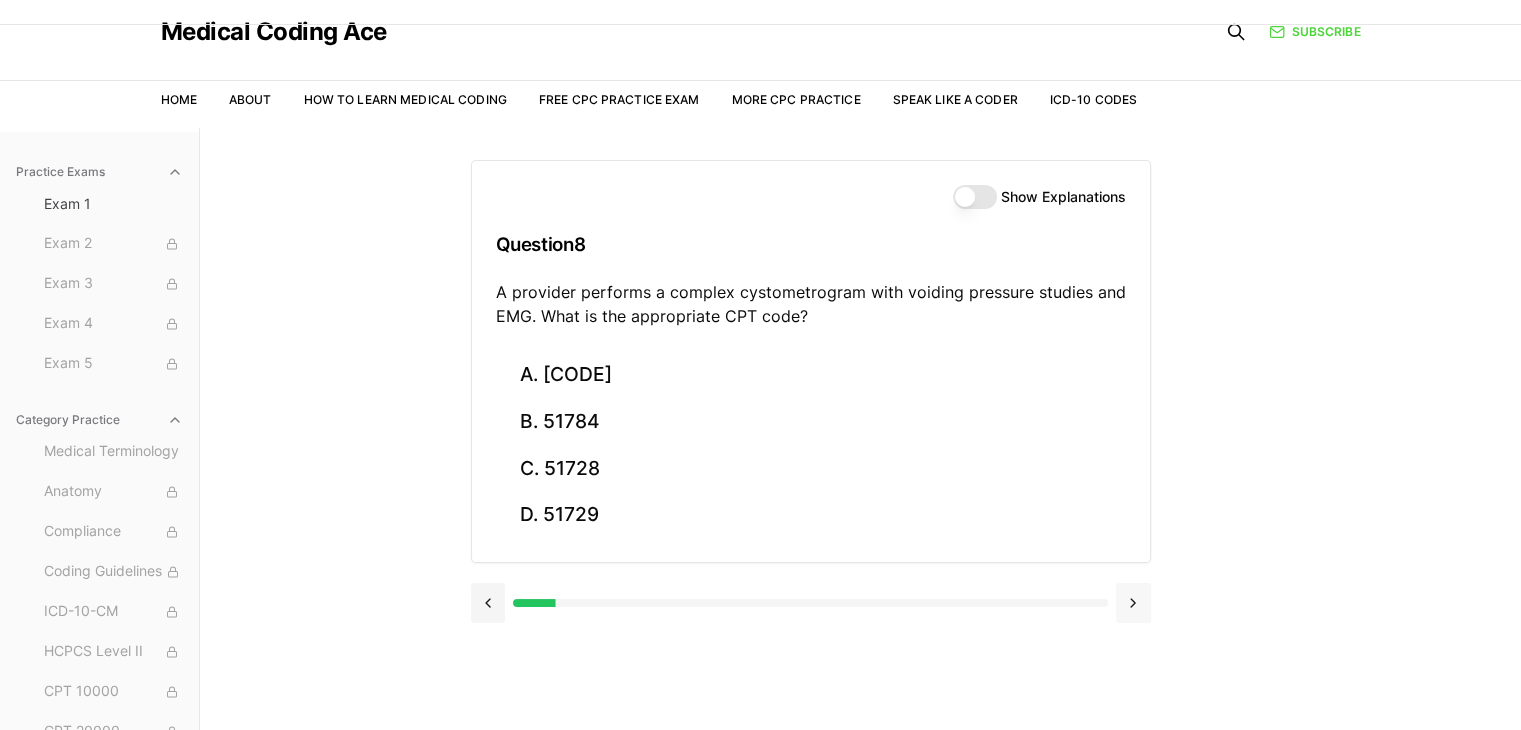 click at bounding box center (1133, 603) 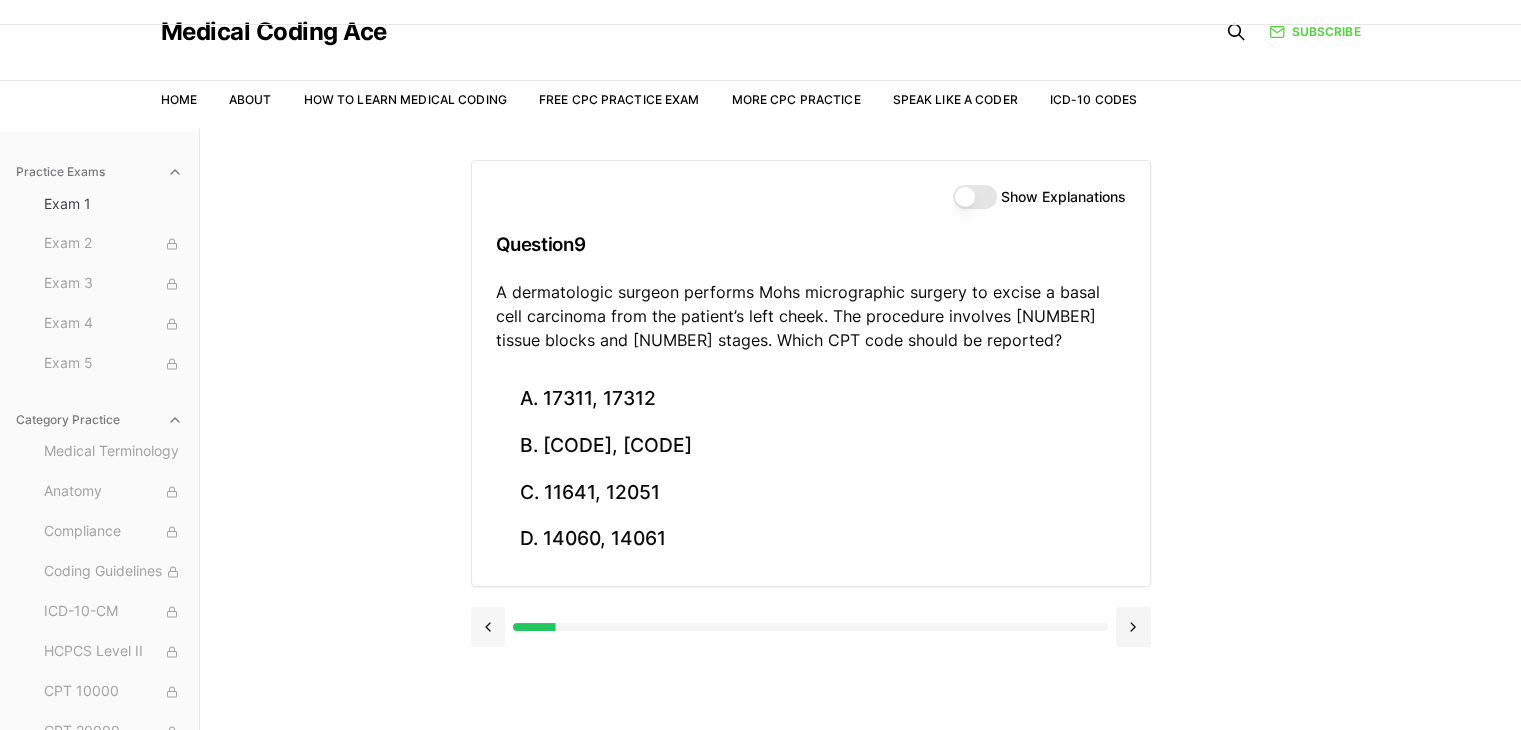 click at bounding box center [488, 627] 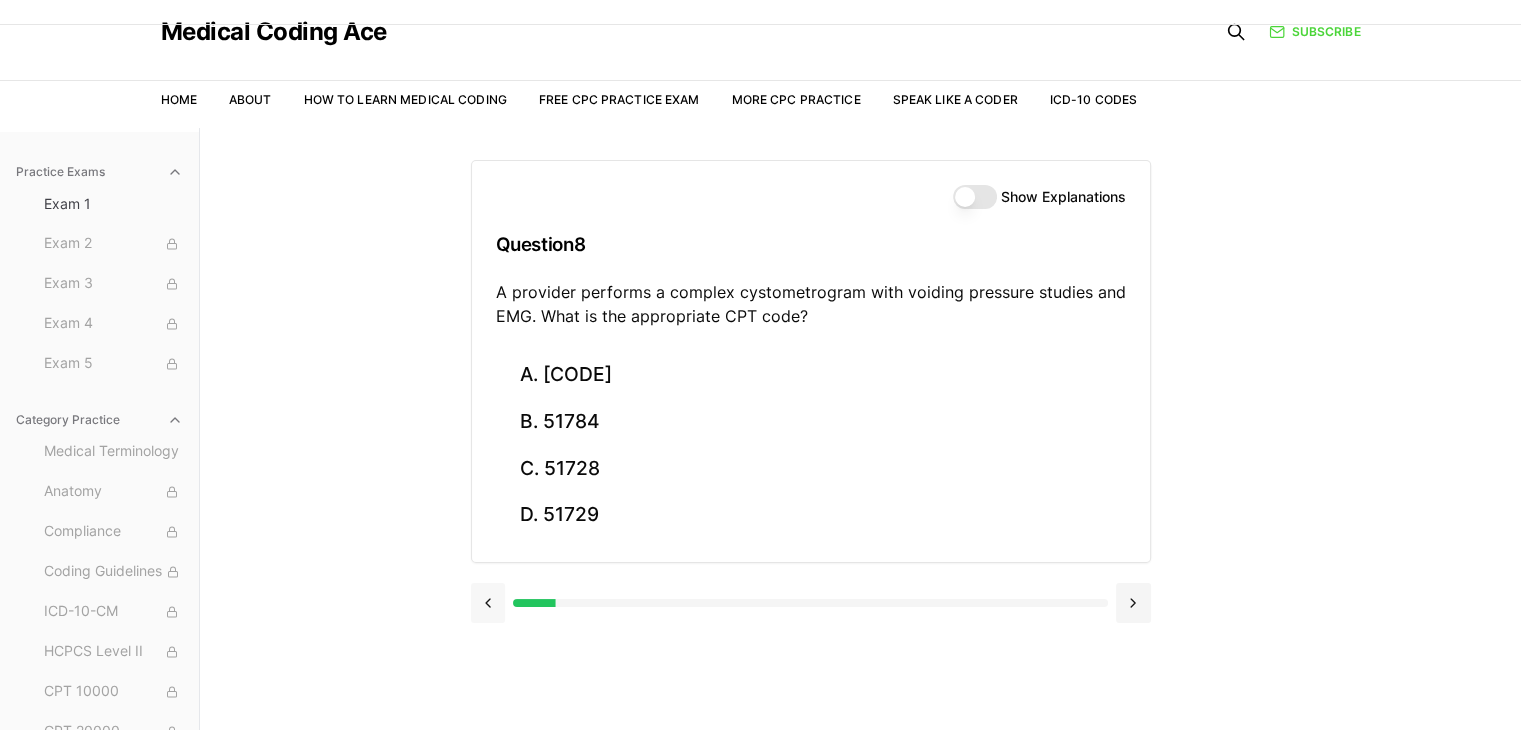 click at bounding box center (811, 601) 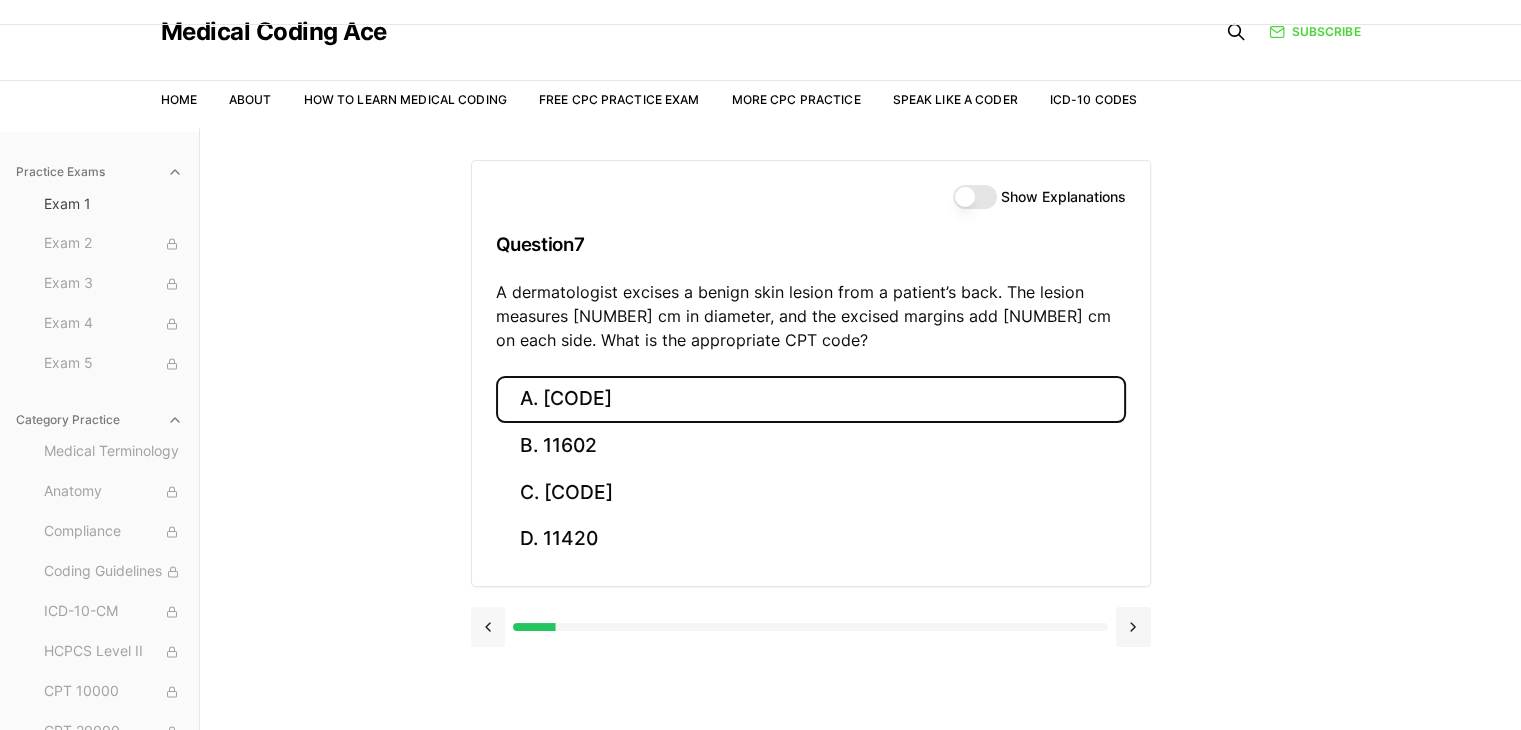 click at bounding box center [488, 627] 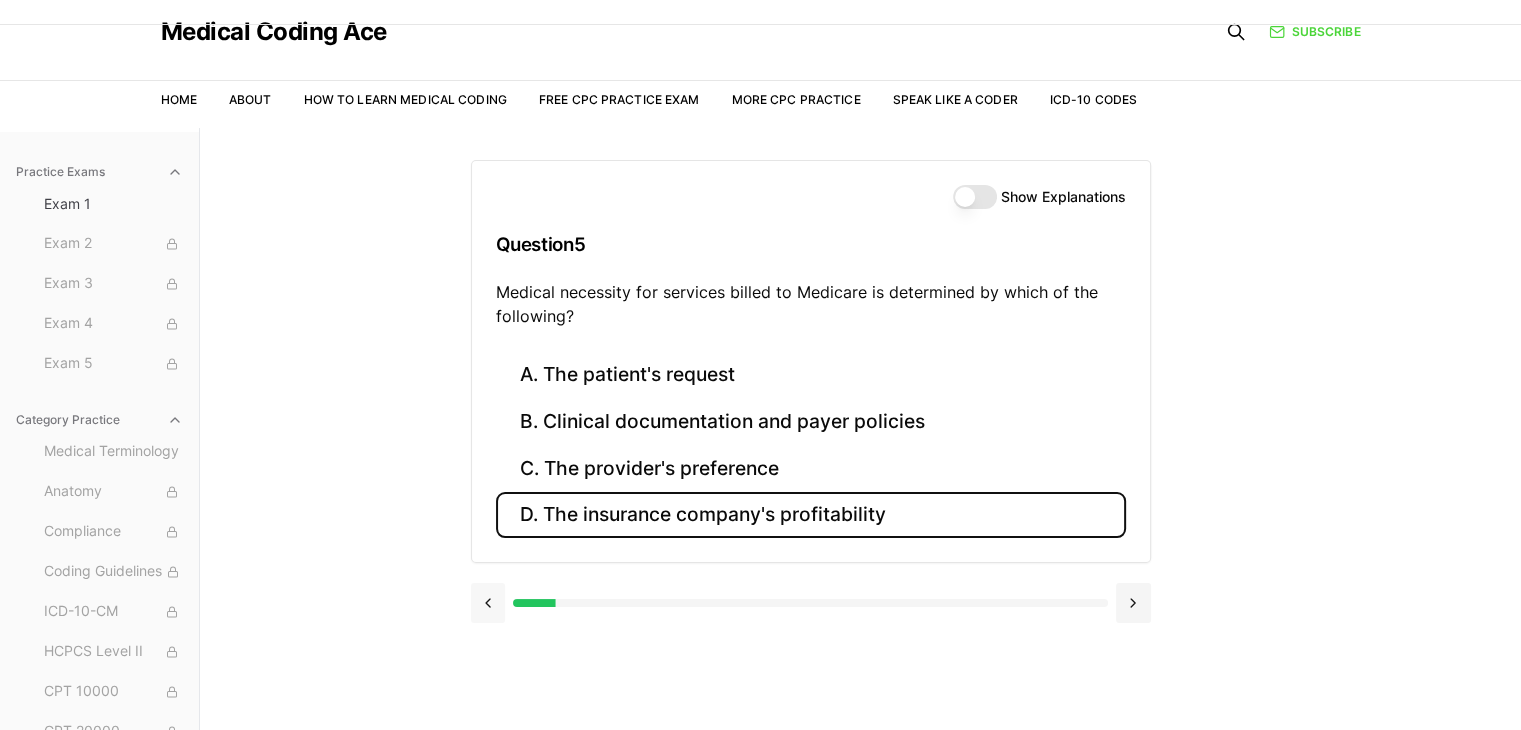 click at bounding box center (488, 603) 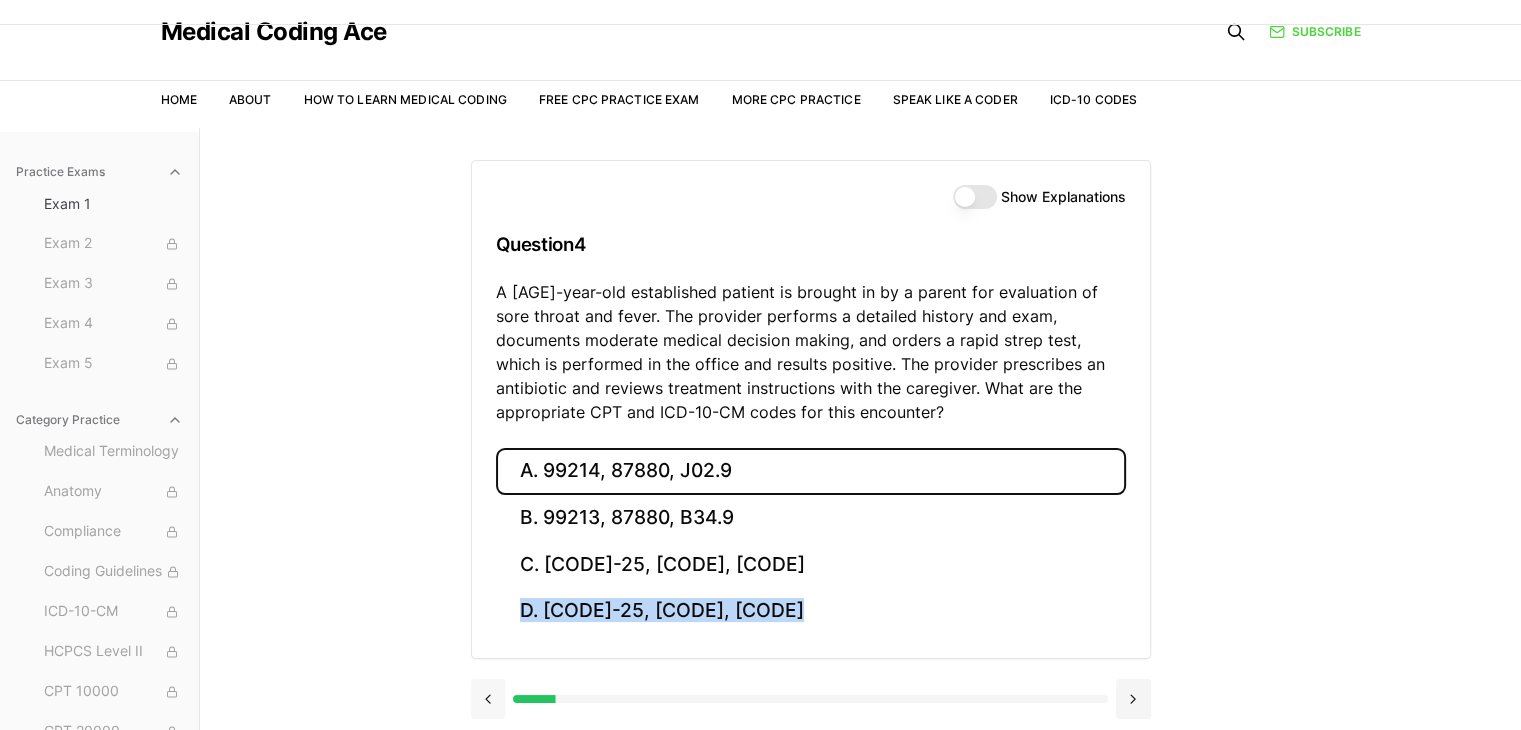 click on "A. [CODE], [CODE], [CODE], [CODE] B. [CODE], [CODE], [CODE] C. [CODE]-25, [CODE], [CODE] D. [CODE]-25, [CODE], [CODE]" at bounding box center [811, 553] 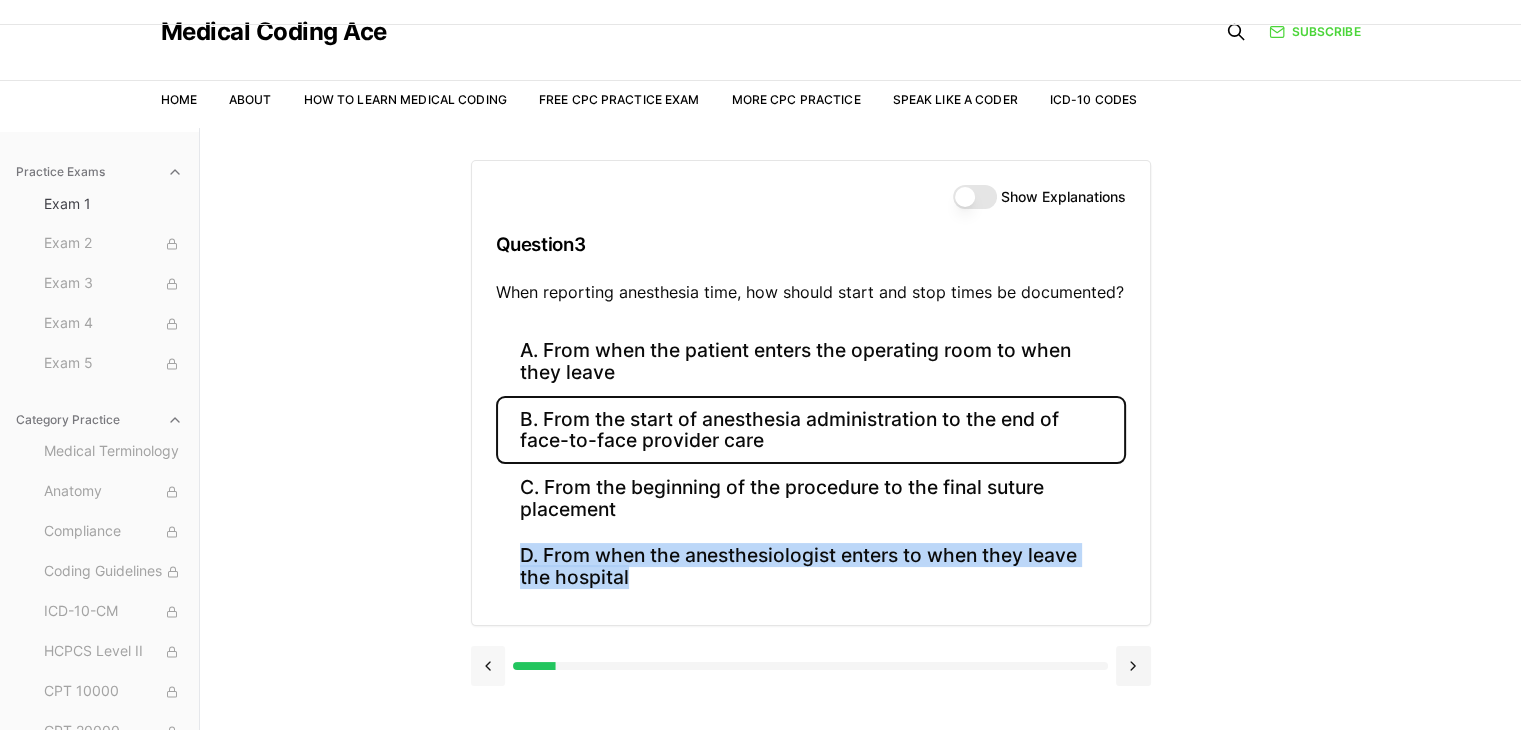 click at bounding box center [488, 666] 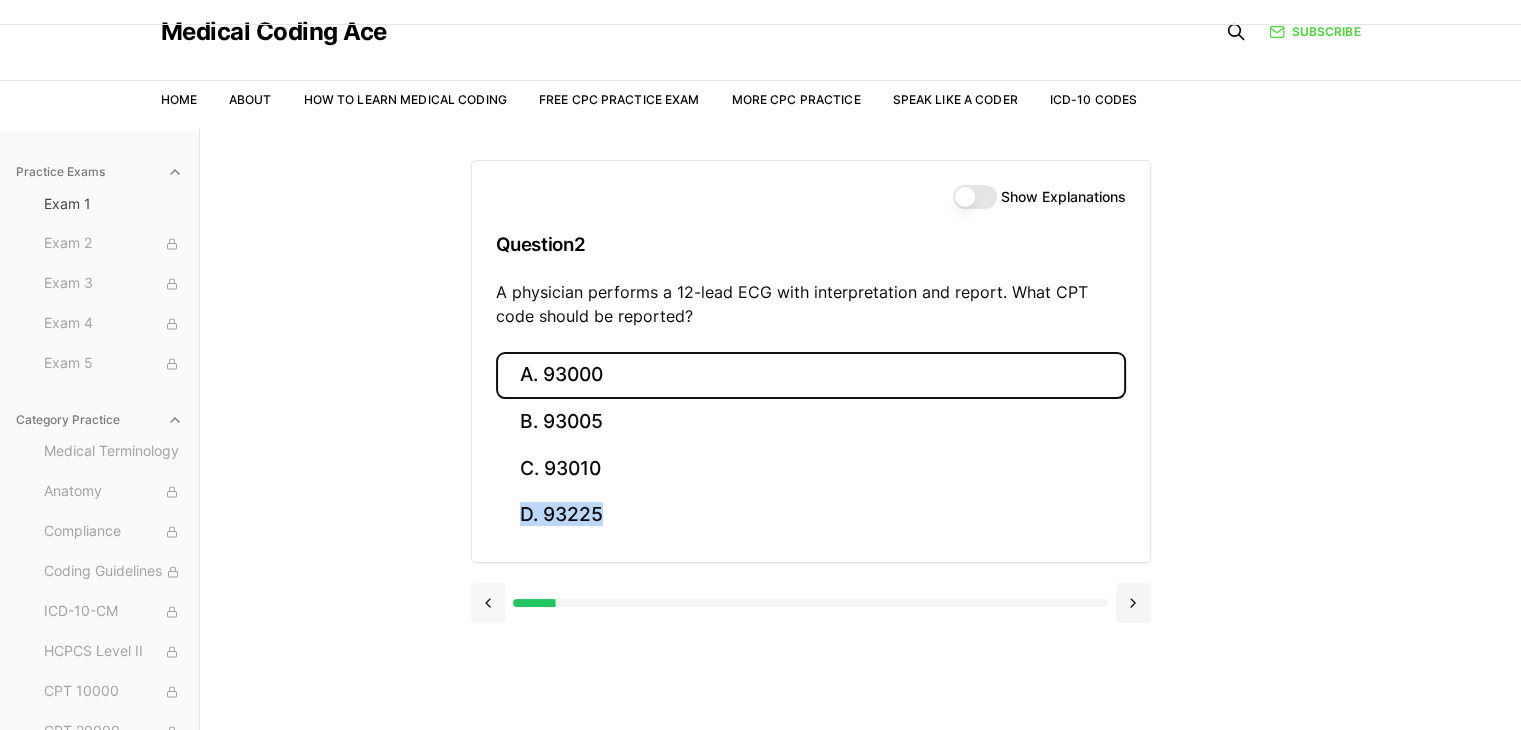 click on "Show Explanations Question  2 A physician performs a 12-lead ECG with interpretation and report. What CPT code should be reported? A. 93000 B. 93005 C. 93010 D. 93225" at bounding box center (861, 493) 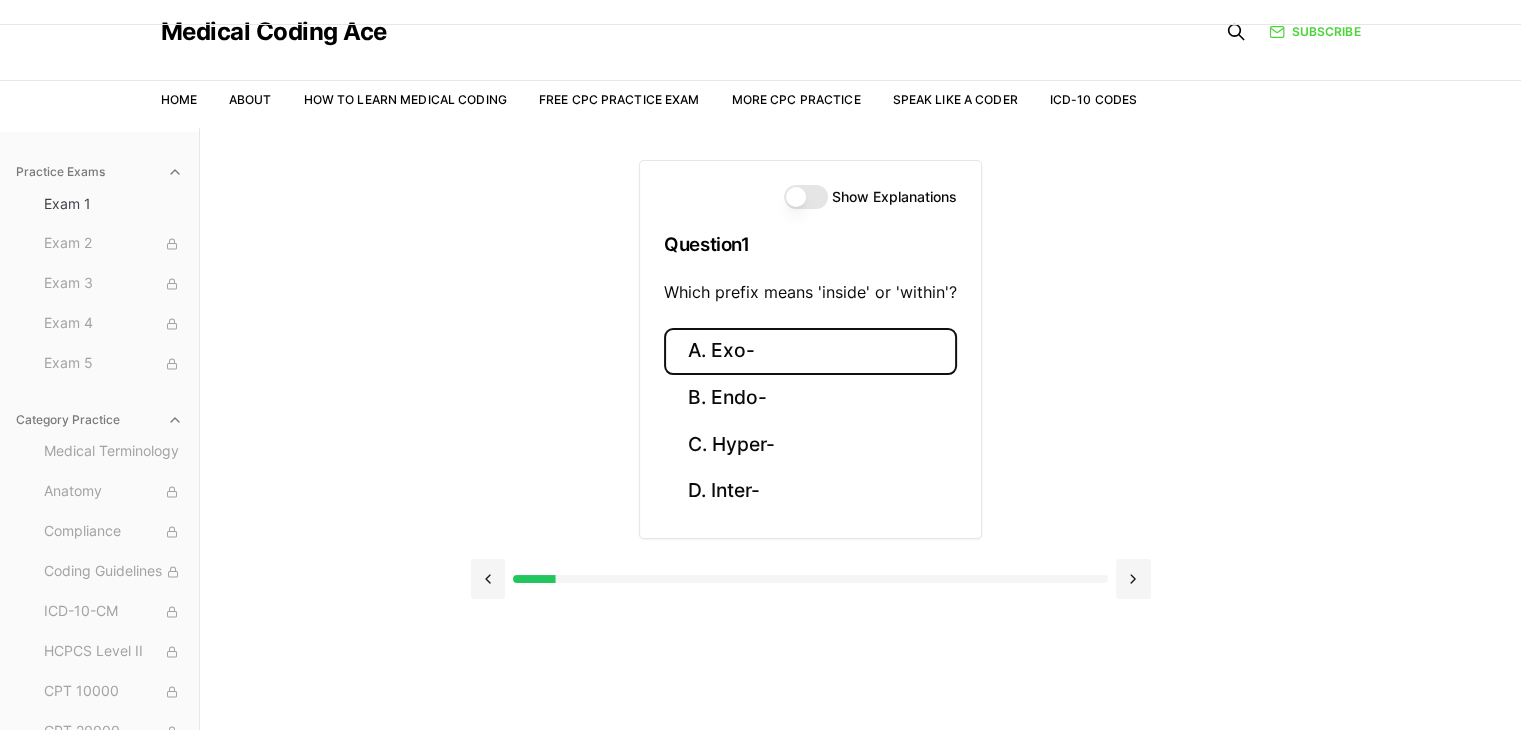 click on "Show Explanations Question  1 Which prefix means 'inside' or 'within'? A. Exo- B. Endo- C. Hyper- D. Inter-" at bounding box center [811, 371] 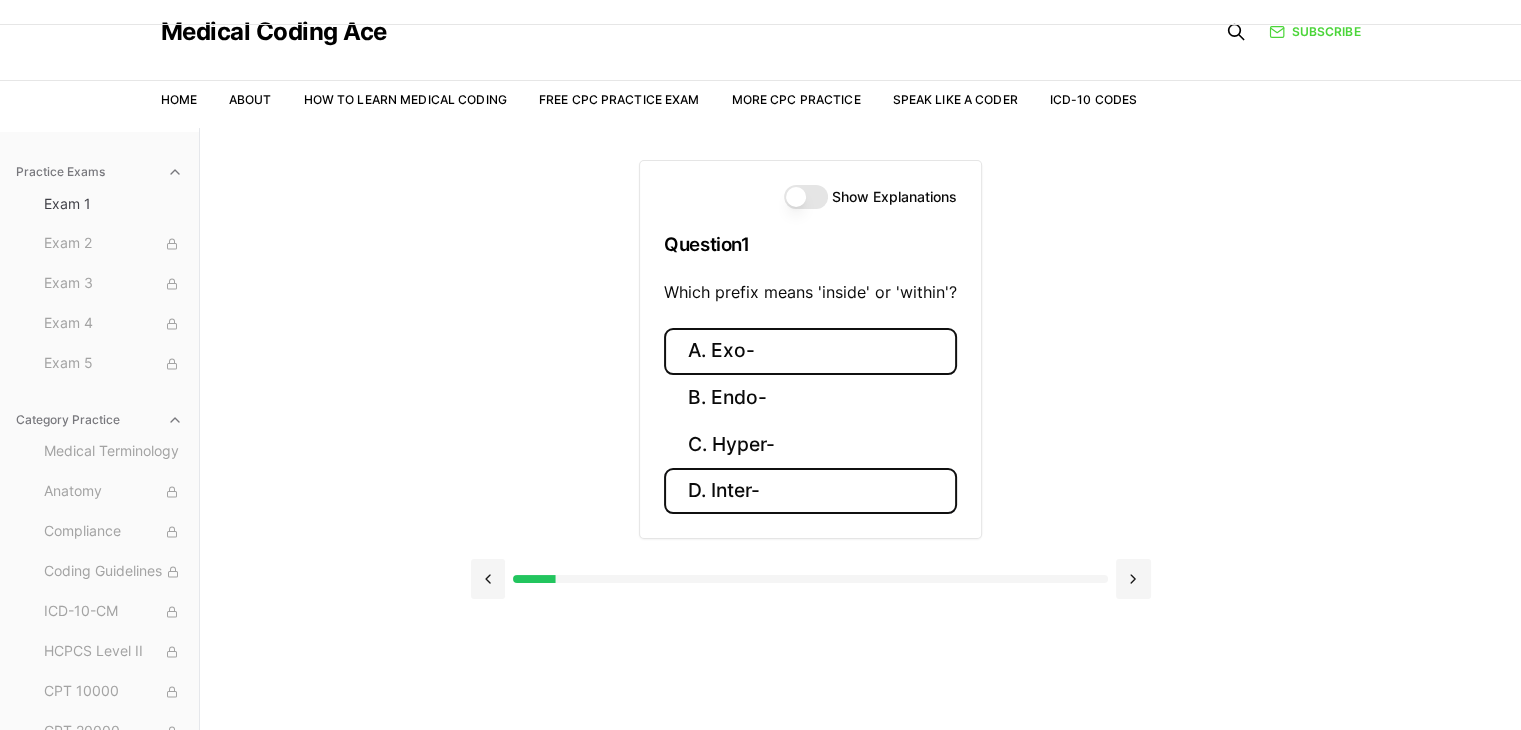 click on "D. Inter-" at bounding box center [810, 491] 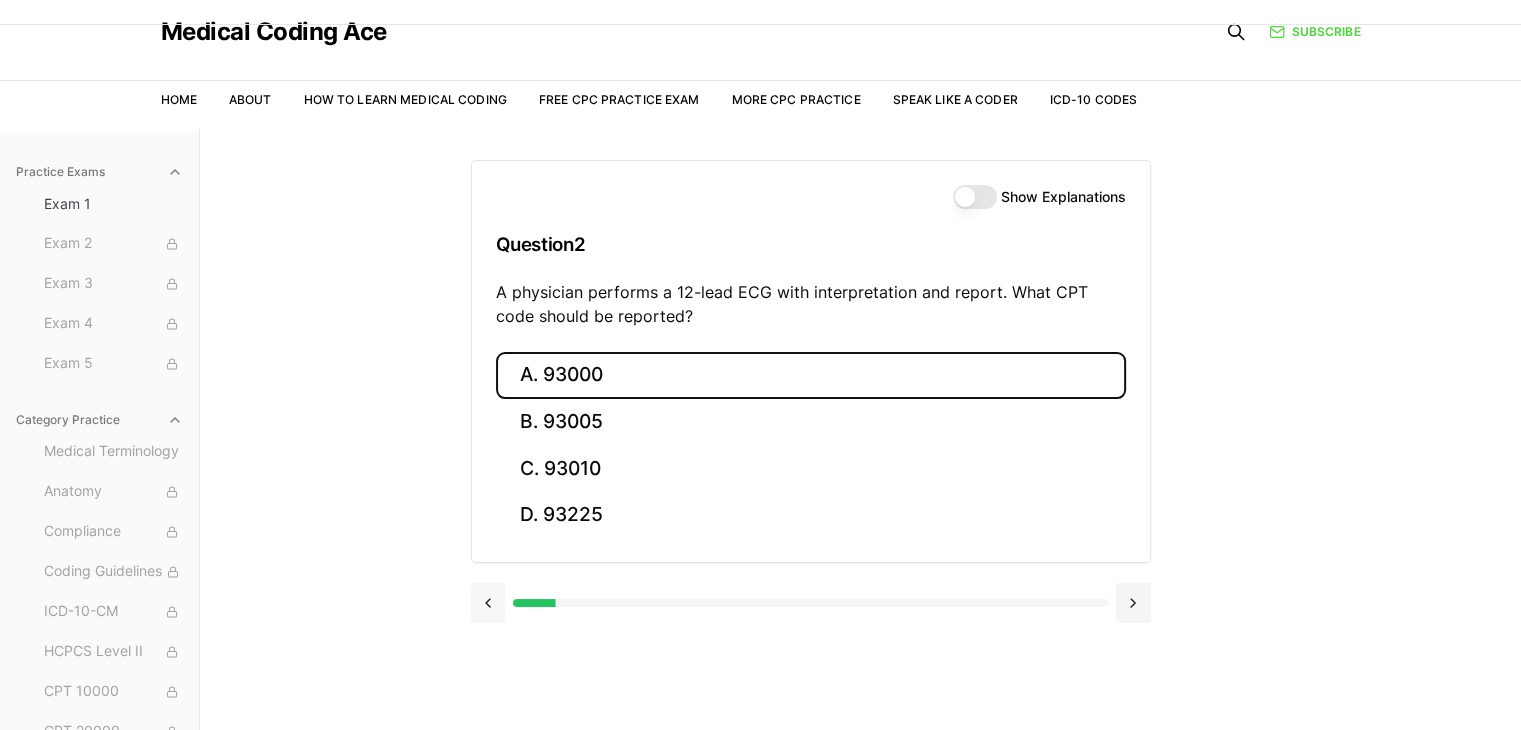 click at bounding box center (488, 603) 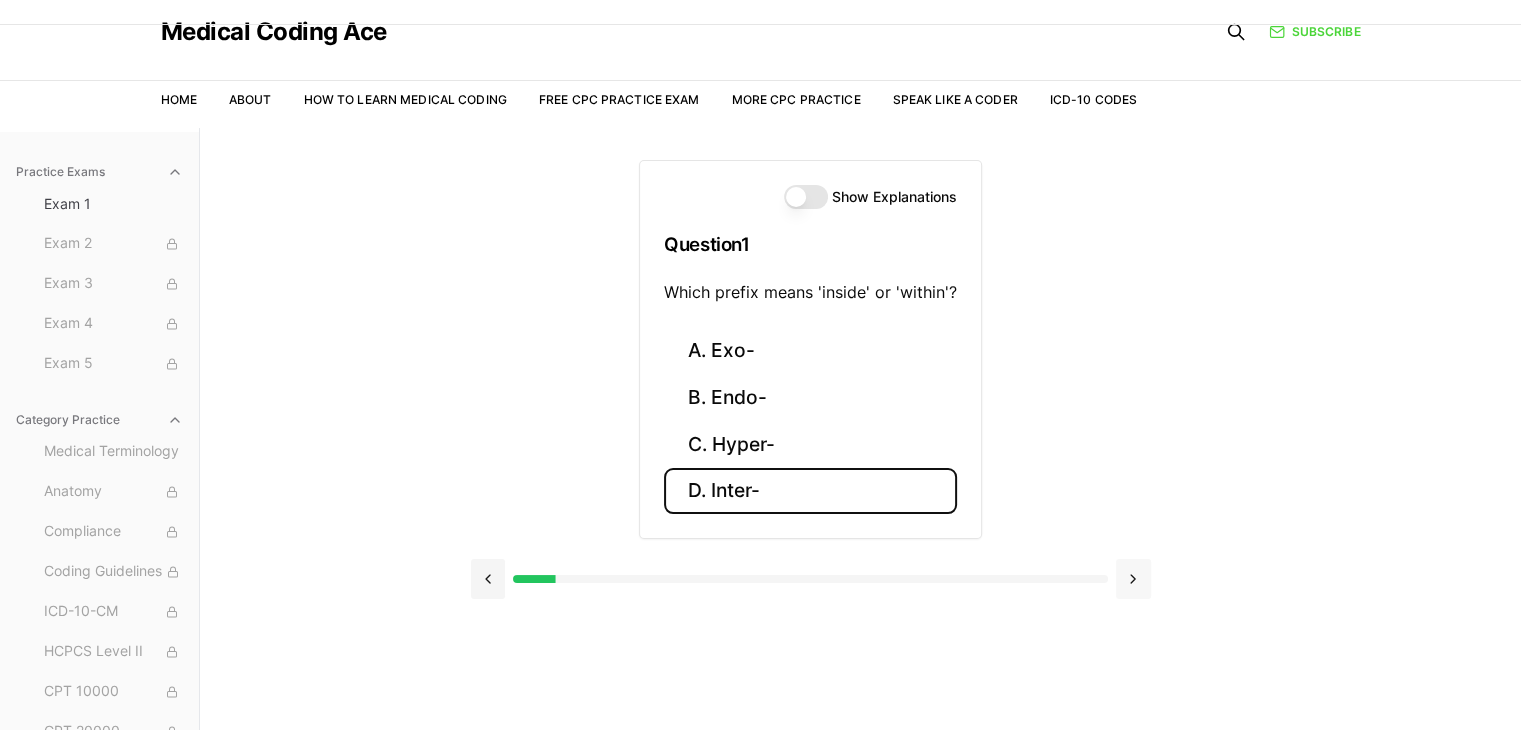 click at bounding box center (1133, 579) 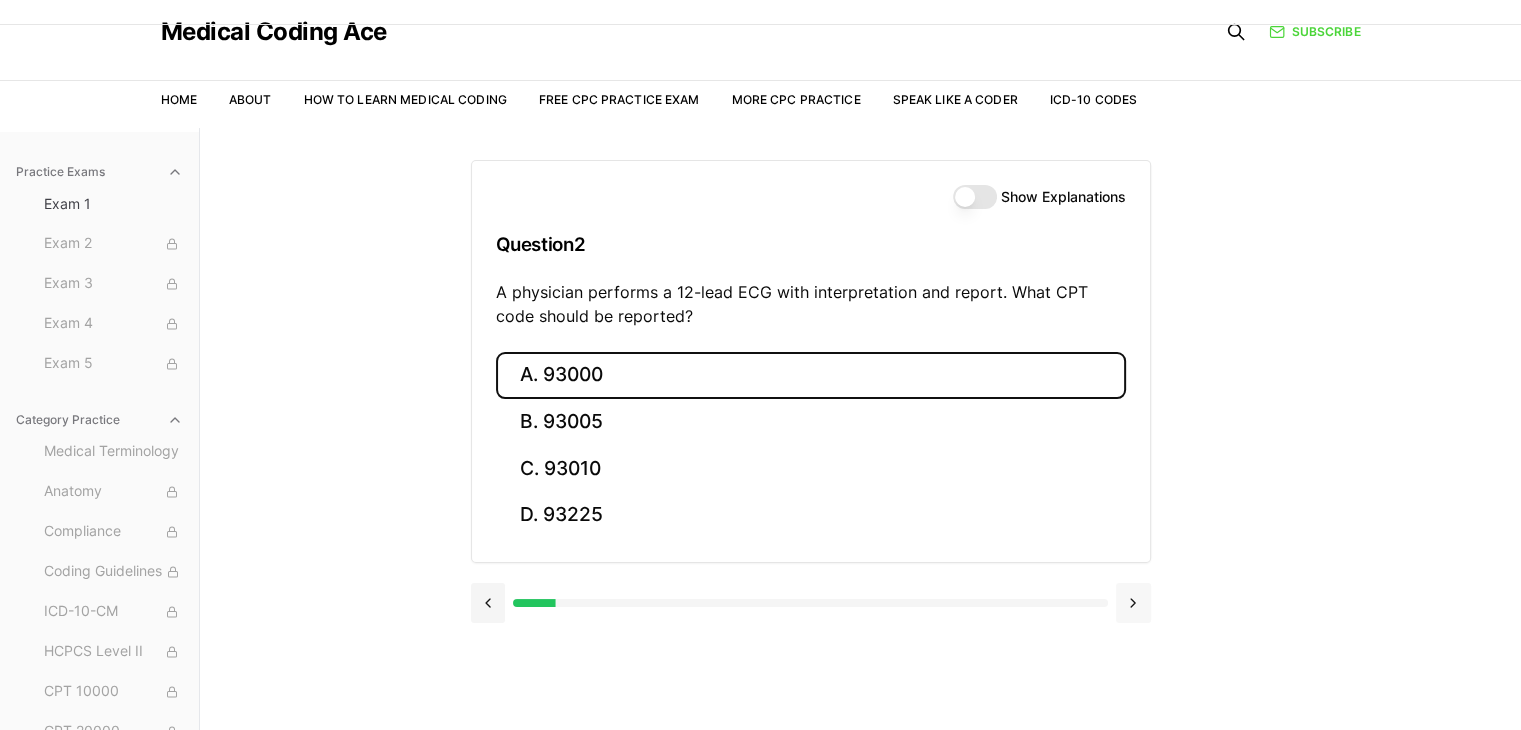 click at bounding box center (1133, 603) 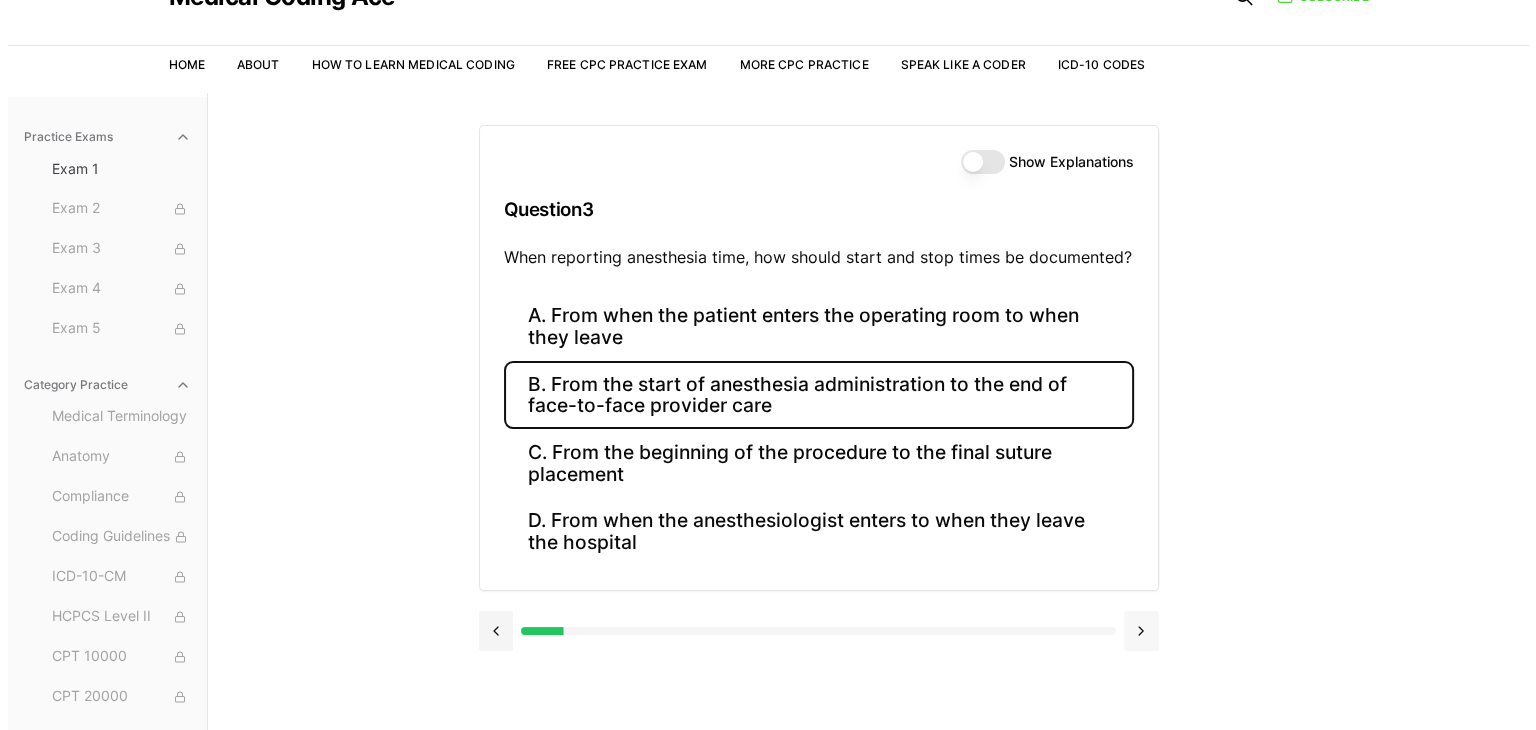 scroll, scrollTop: 92, scrollLeft: 0, axis: vertical 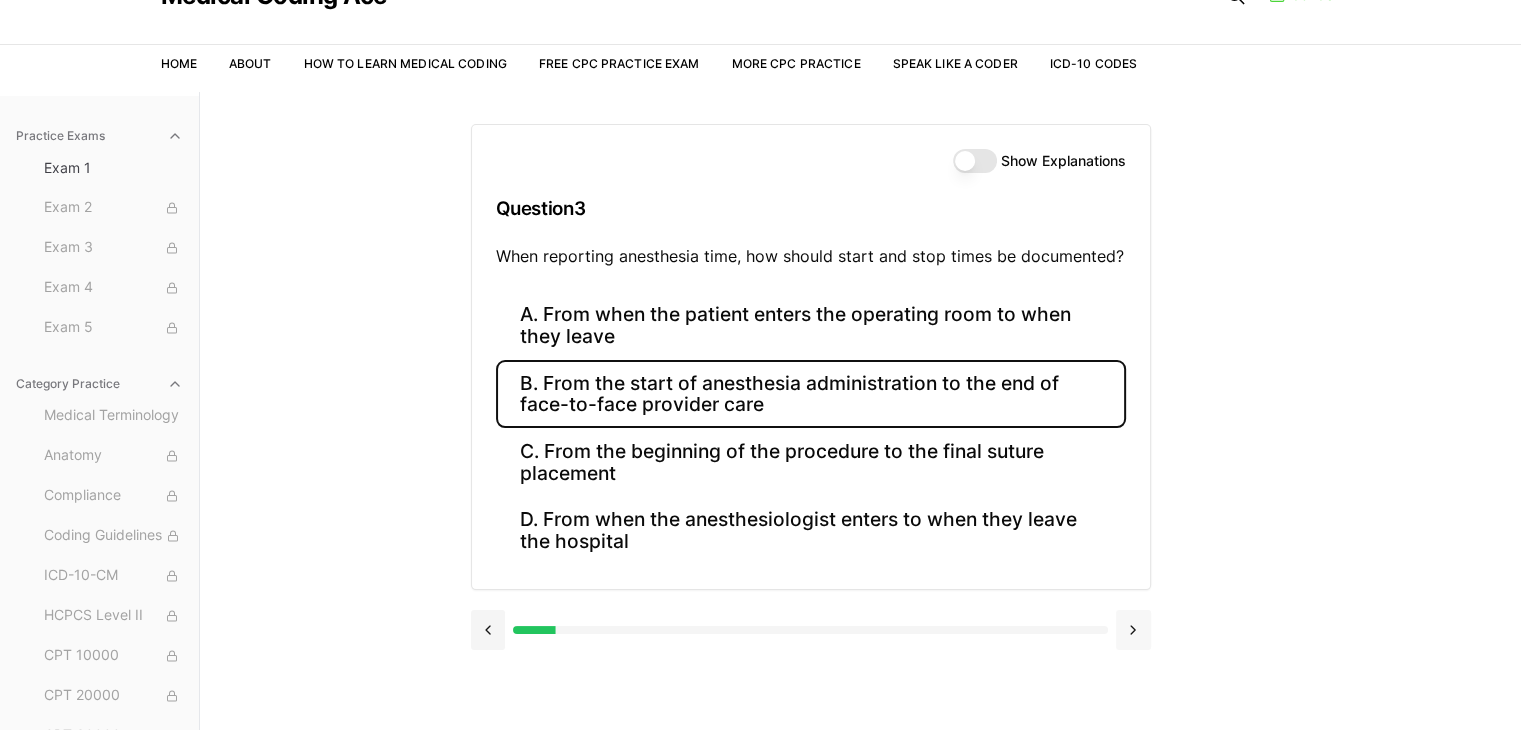 click at bounding box center [1133, 630] 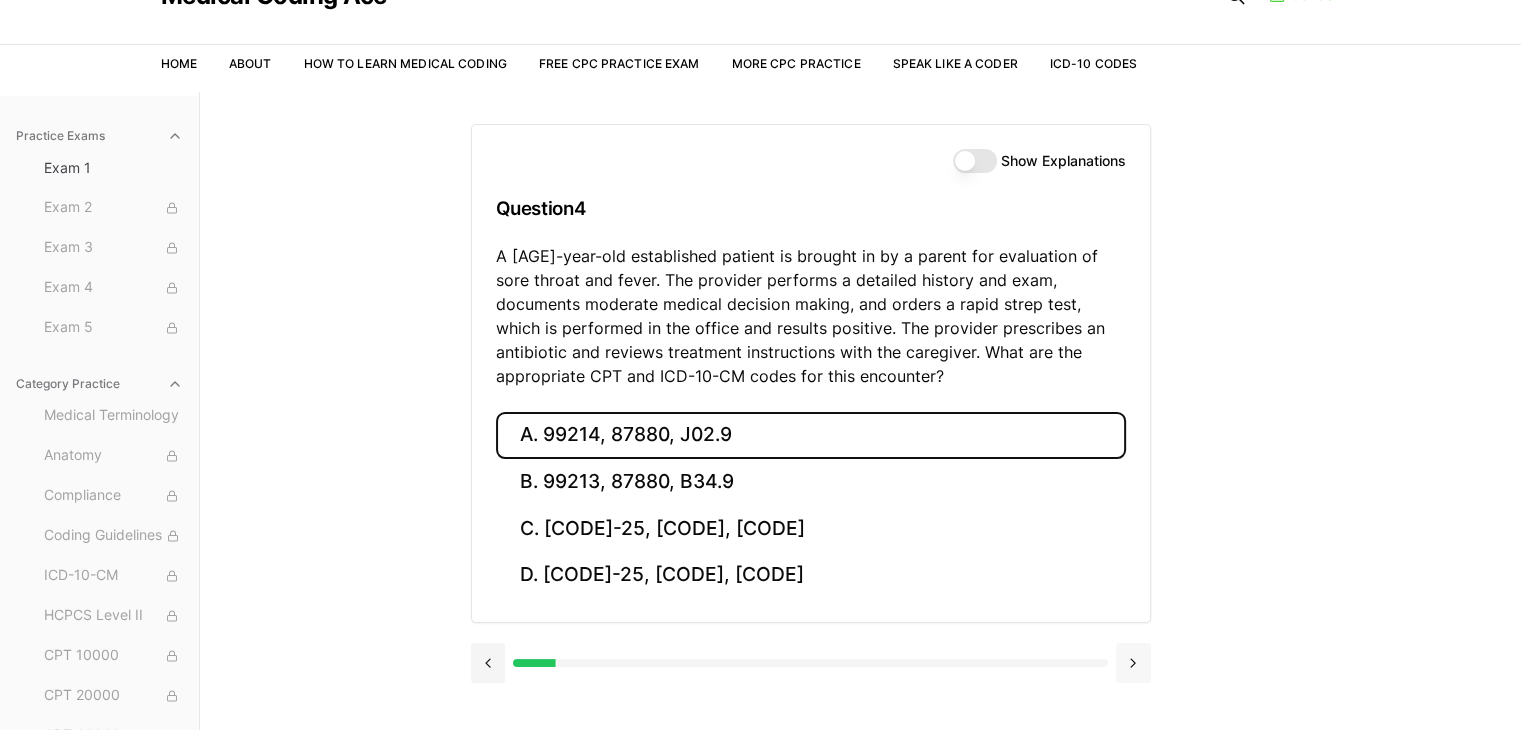 click at bounding box center [1133, 663] 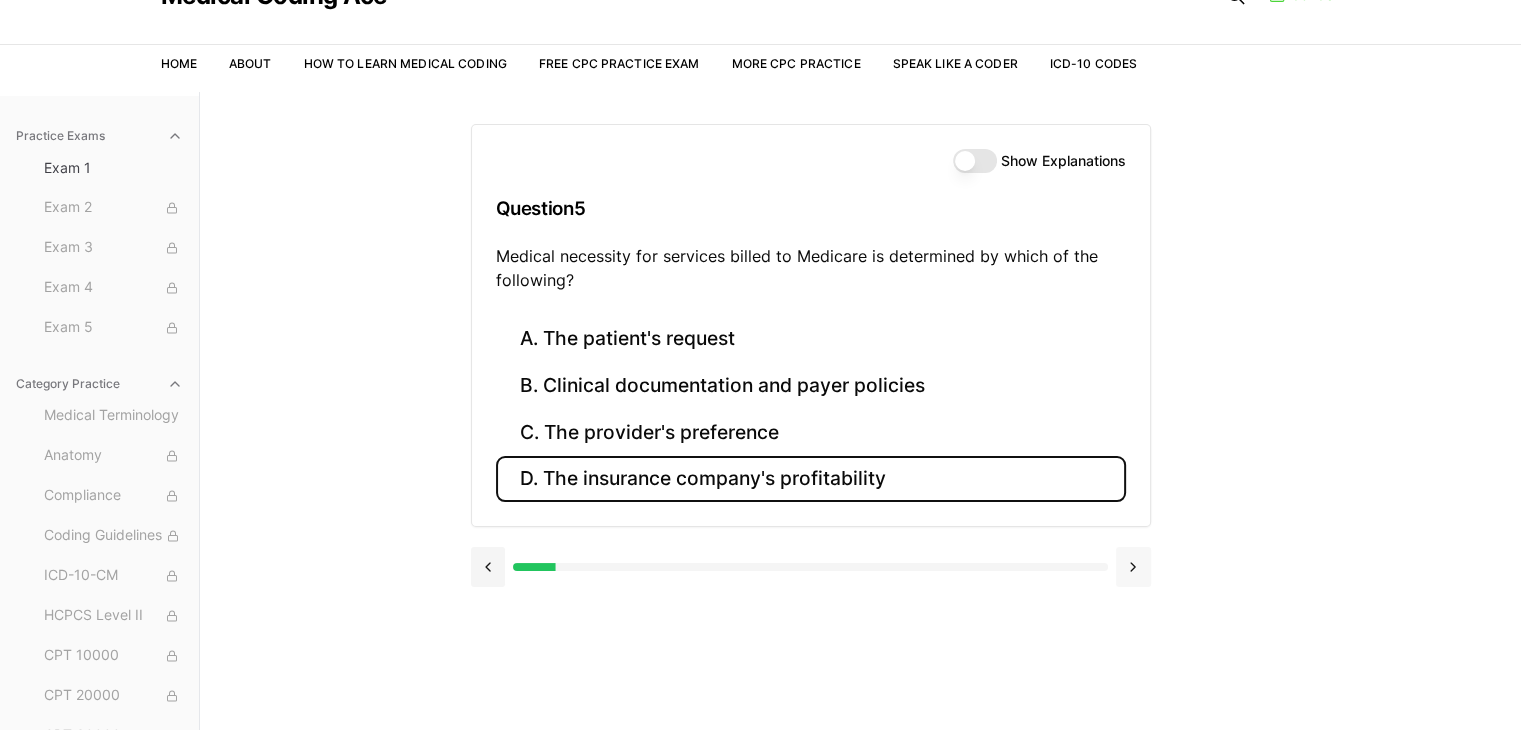 click at bounding box center [1133, 567] 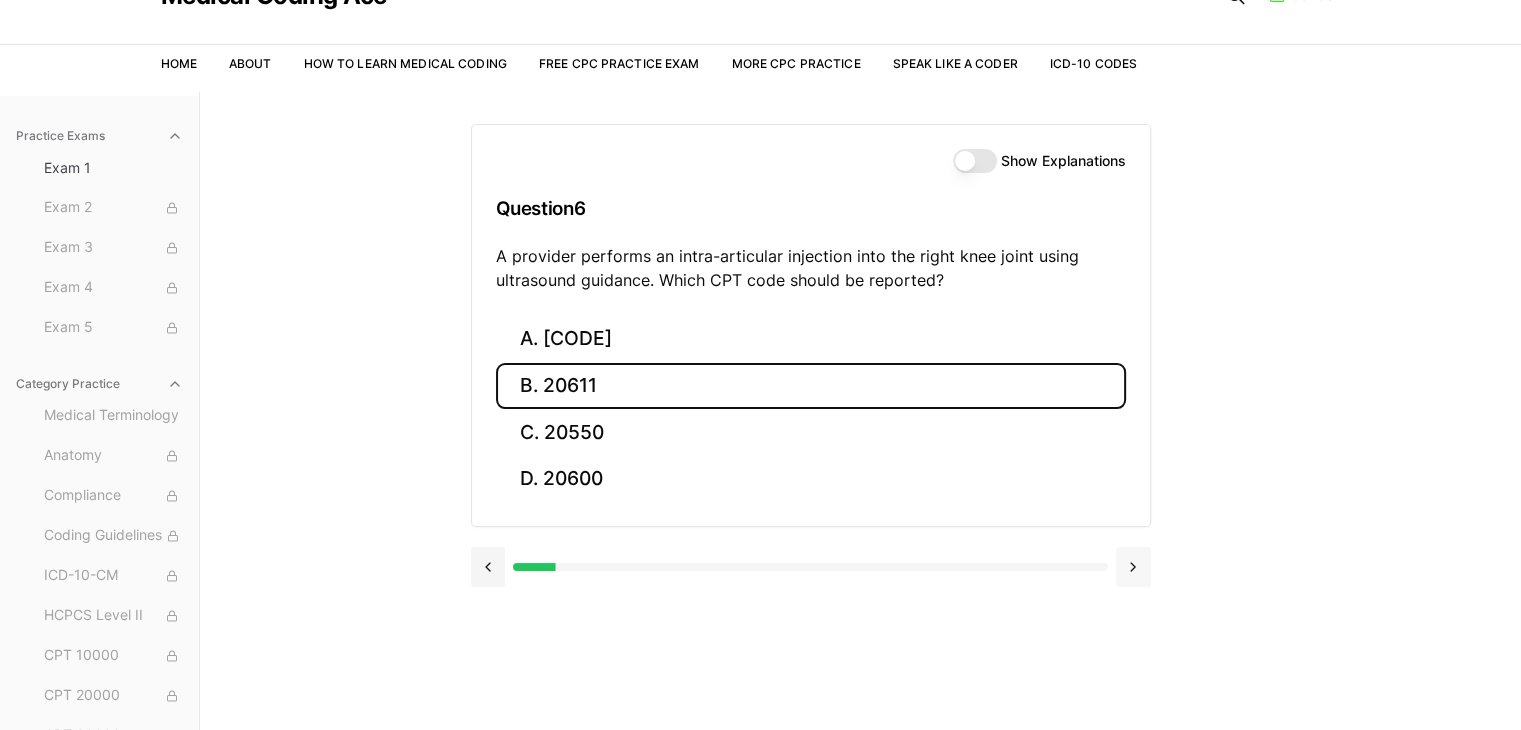 click at bounding box center (1133, 567) 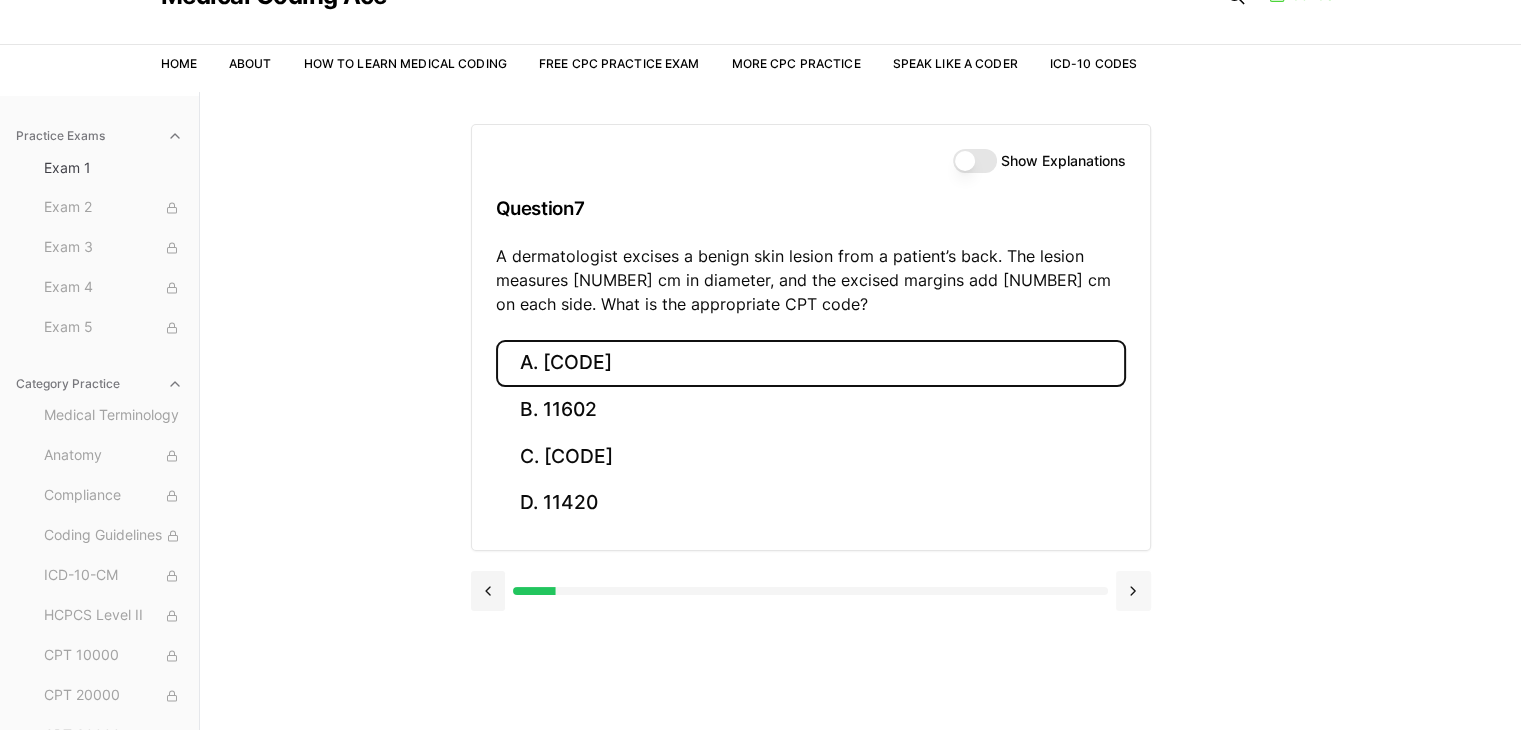 click at bounding box center [1133, 591] 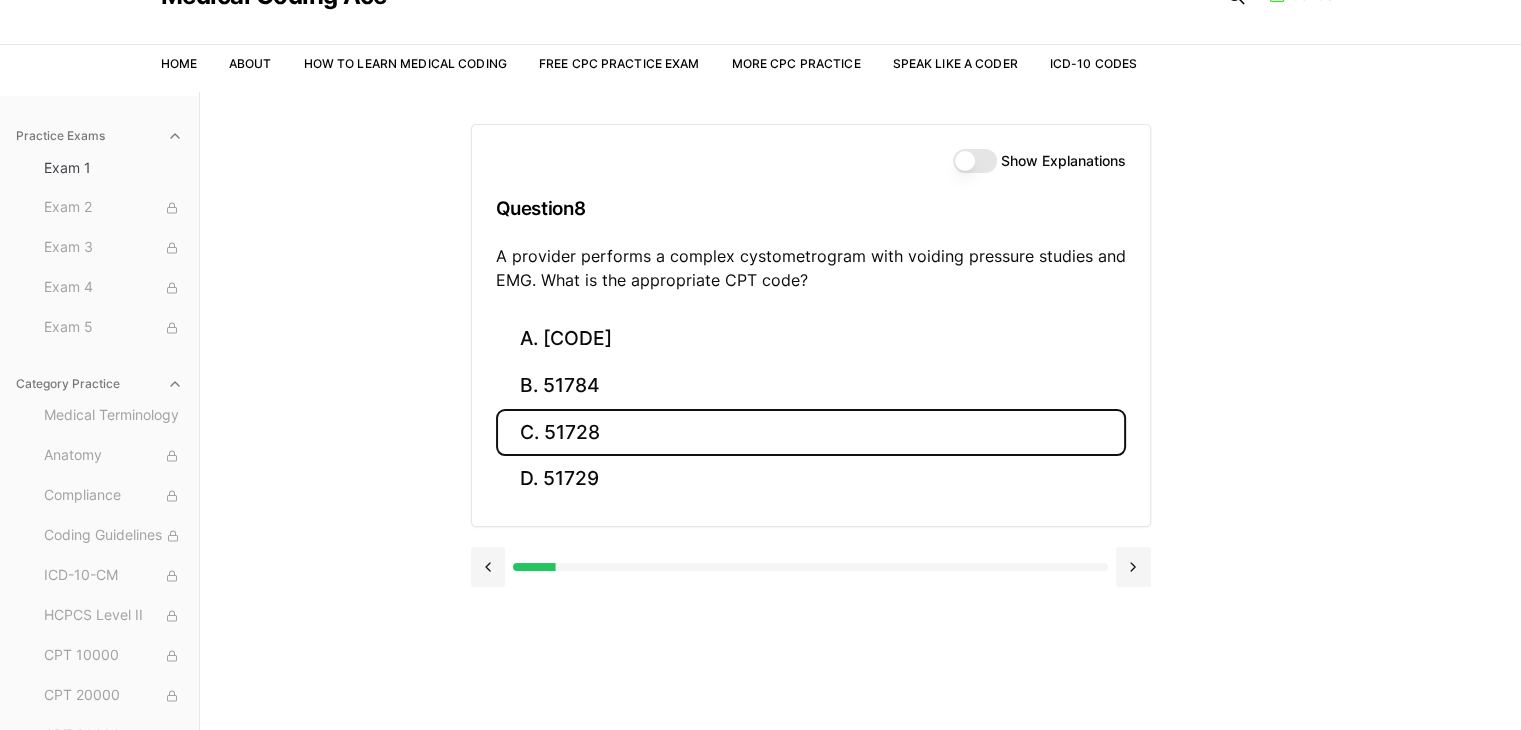 click on "C. 51728" at bounding box center [811, 432] 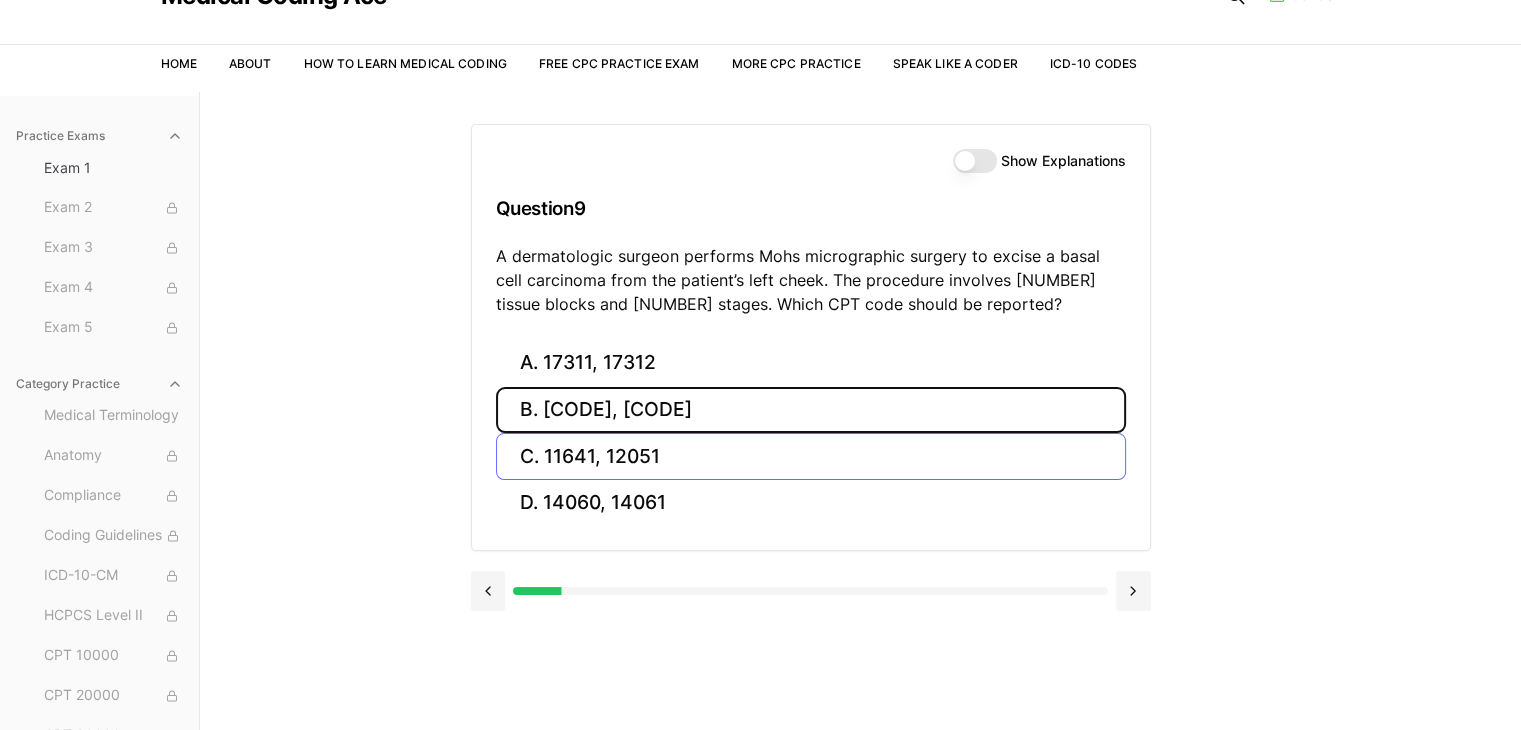 click on "B. [CODE], [CODE]" at bounding box center (811, 410) 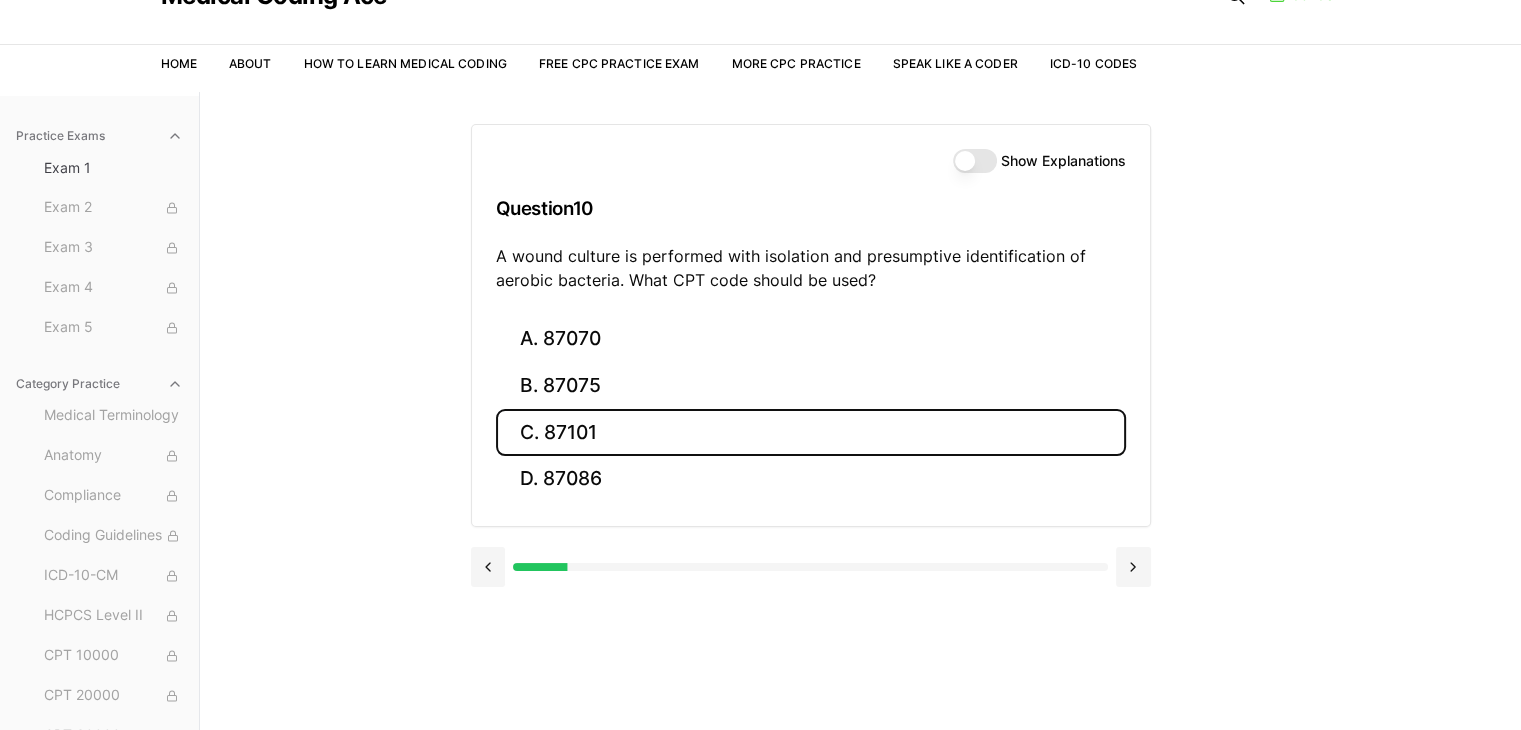 click on "C. 87101" at bounding box center [811, 432] 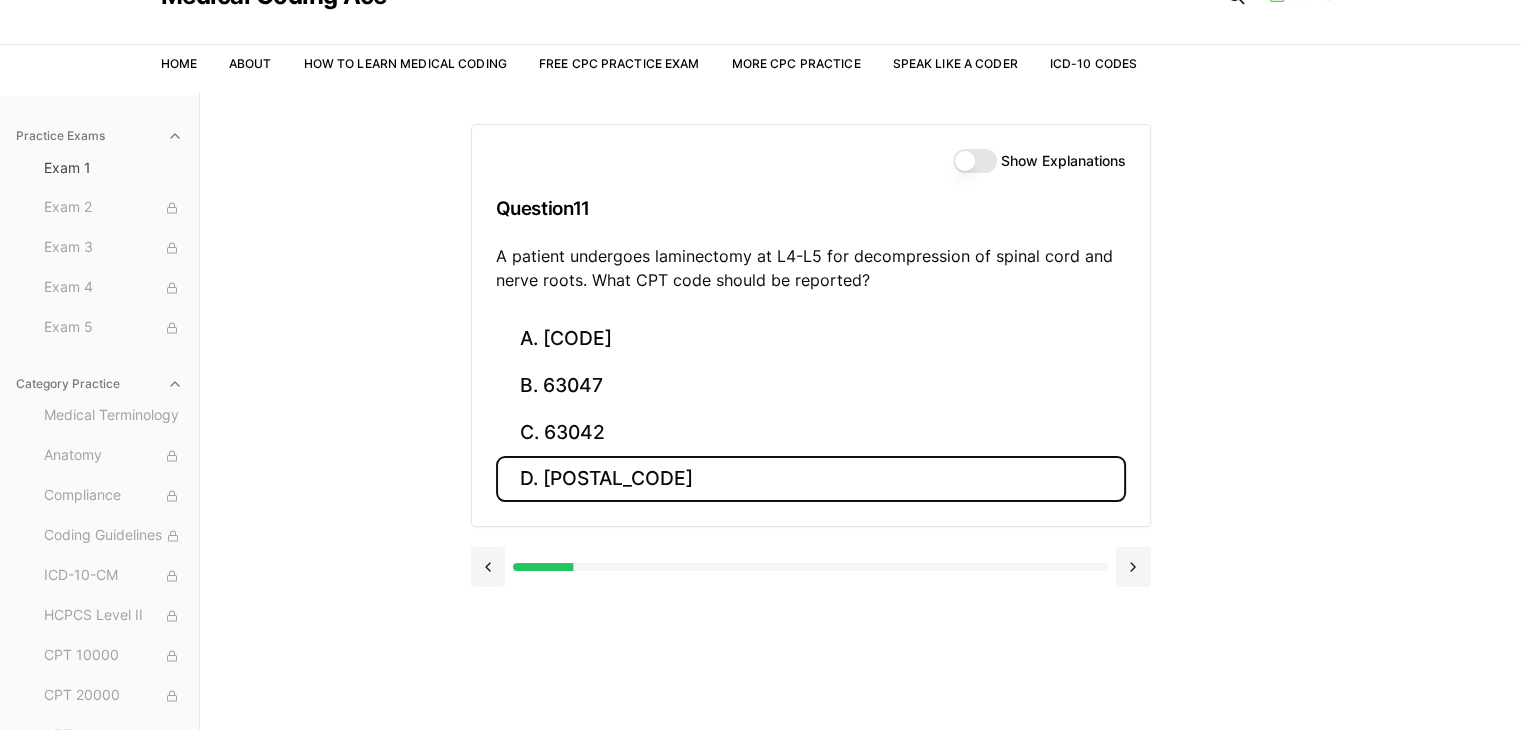click on "D. [POSTAL_CODE]" at bounding box center [811, 479] 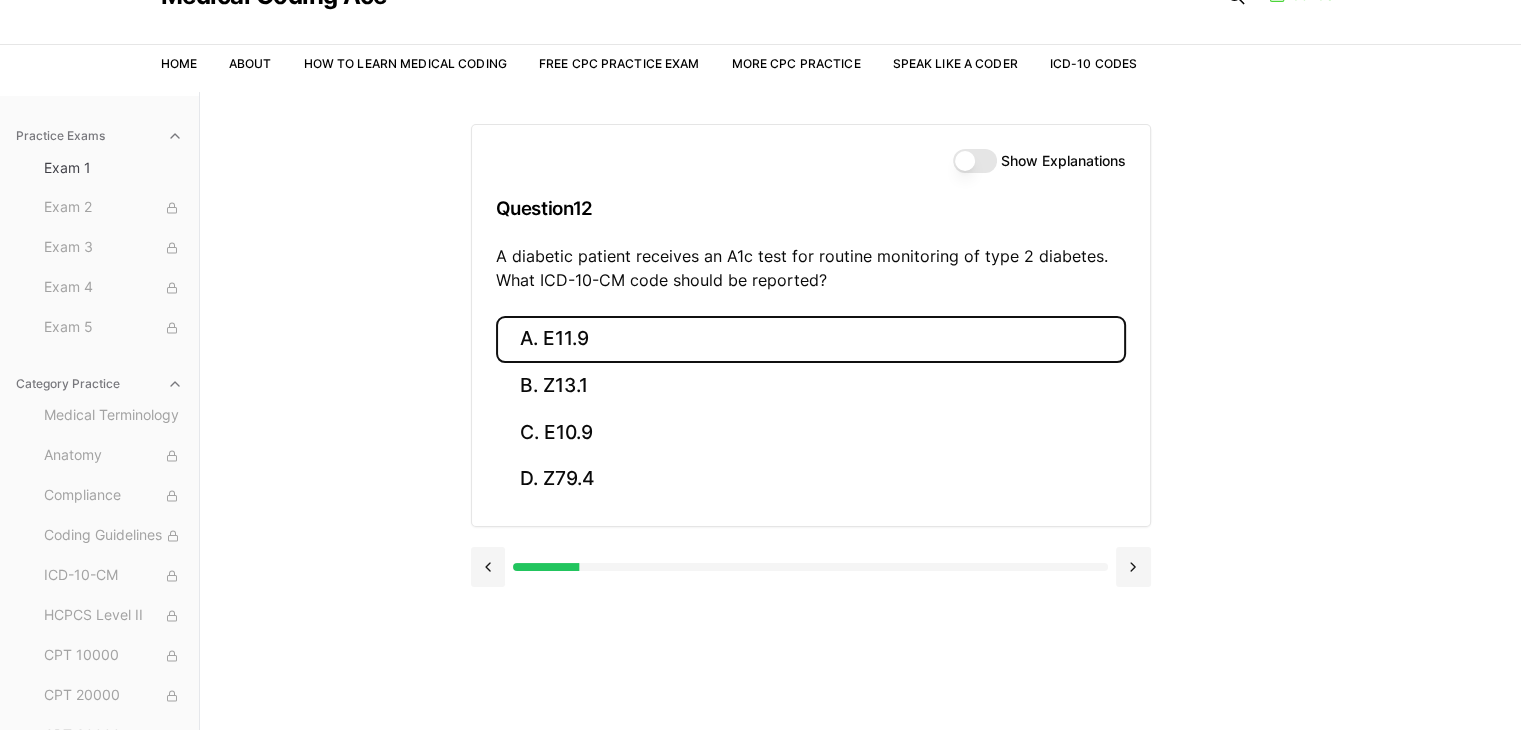 click on "A. E11.9" at bounding box center (811, 339) 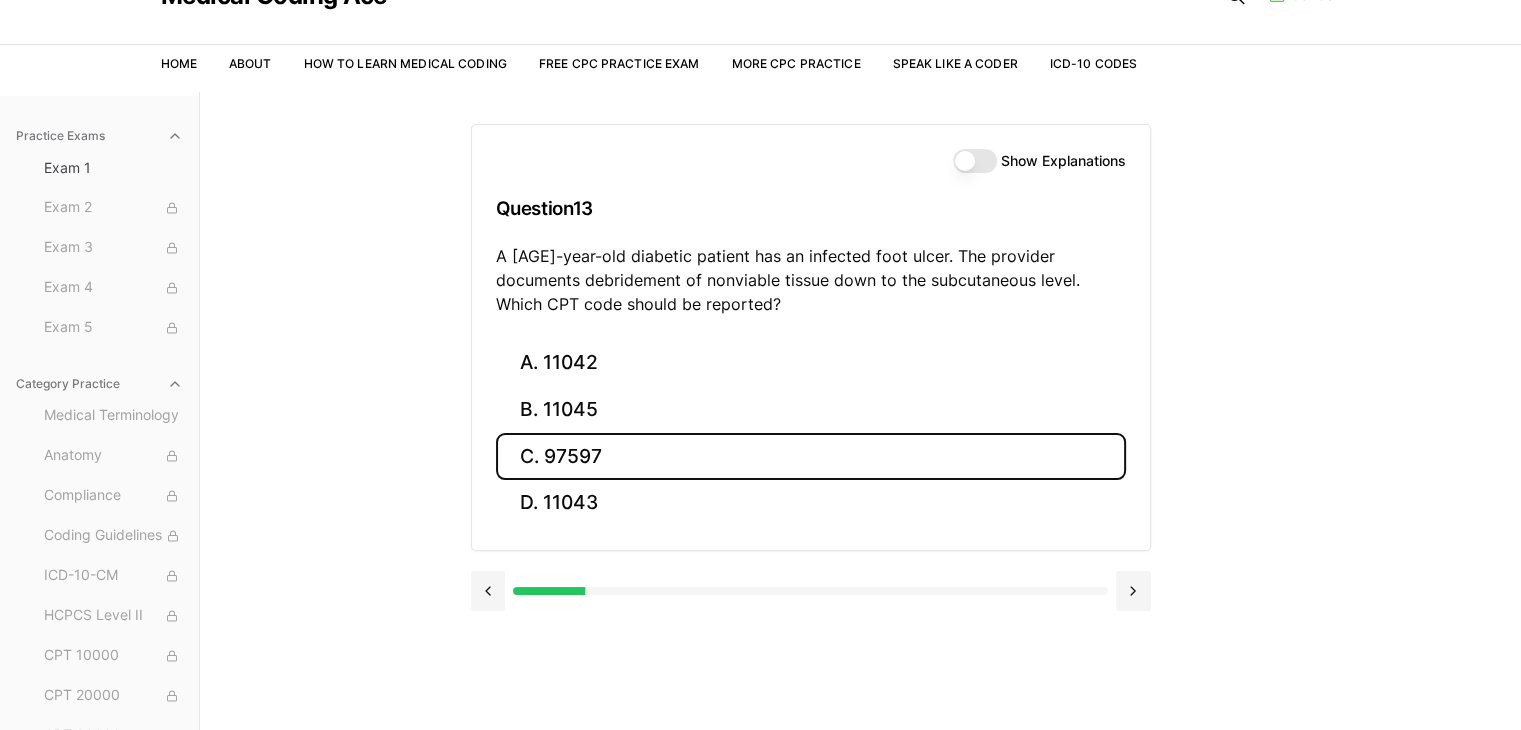 click on "C. 97597" at bounding box center [811, 456] 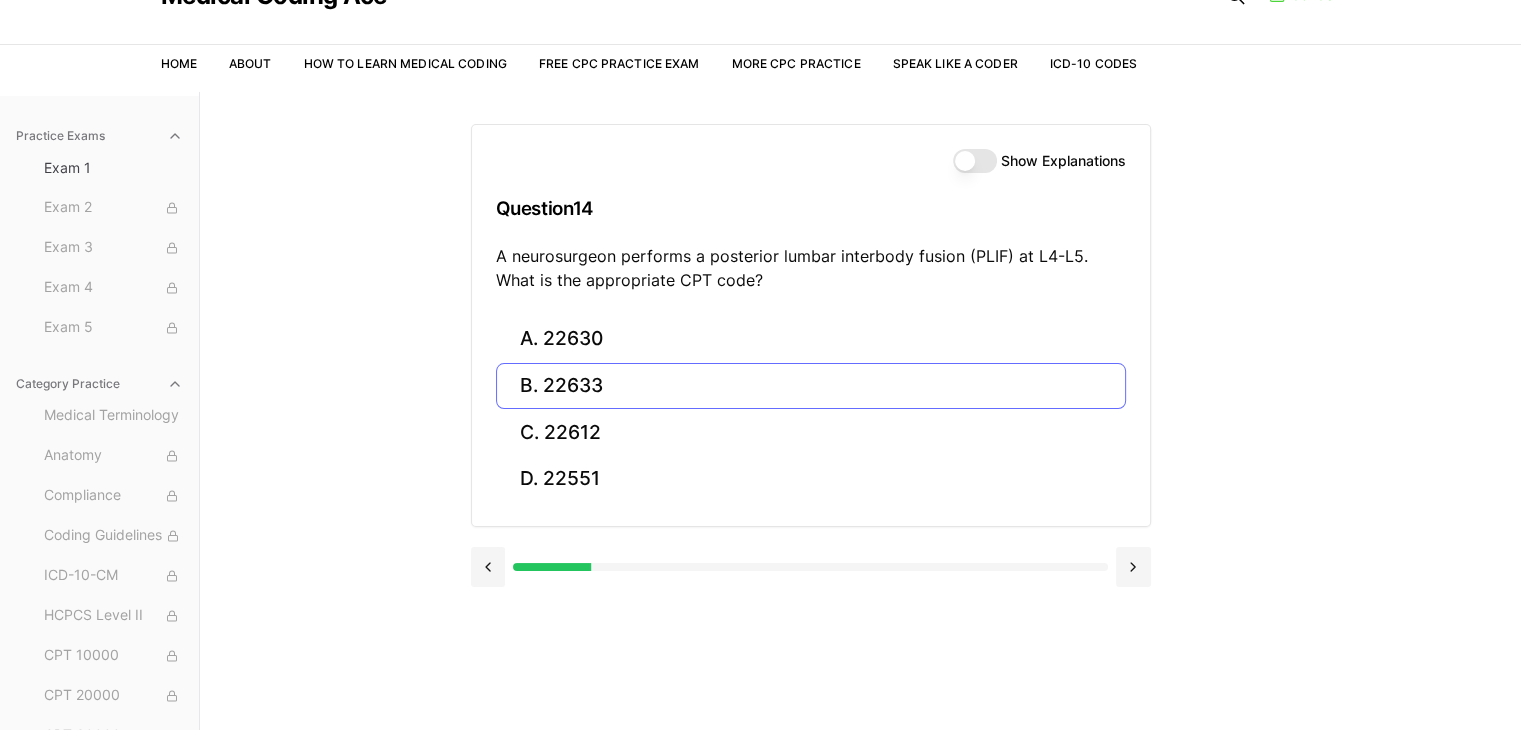 click on "B. 22633" at bounding box center [811, 386] 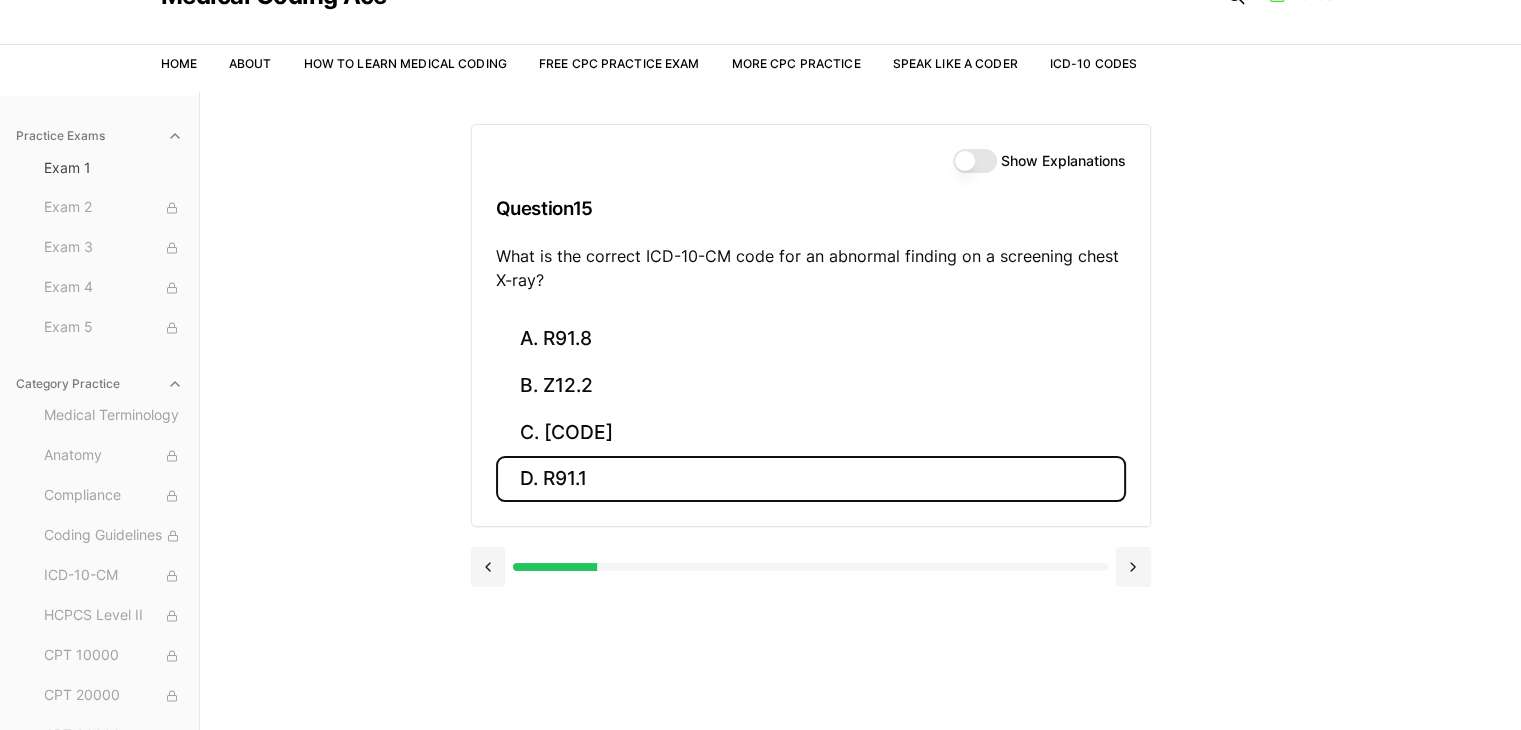 click on "D. R91.1" at bounding box center (811, 479) 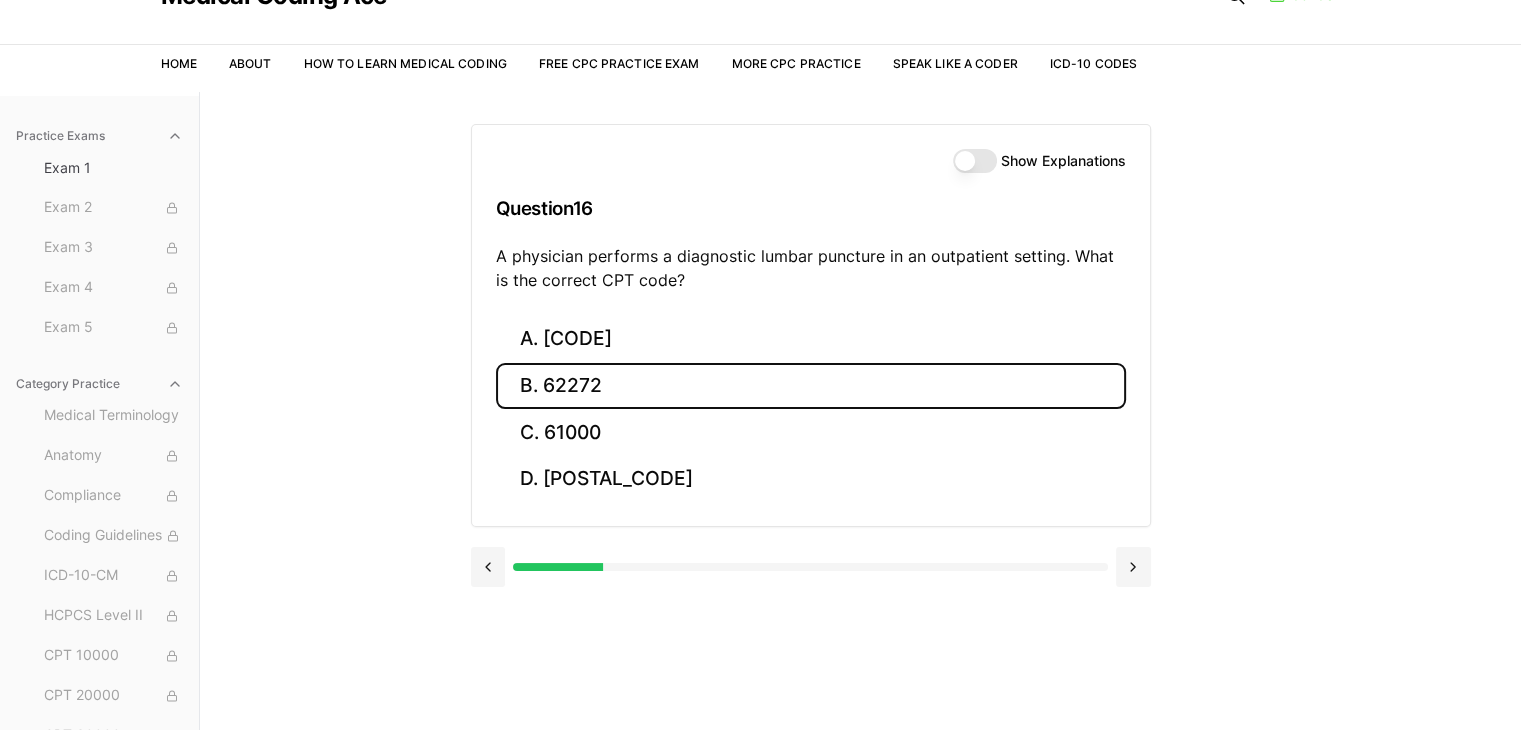 click on "B. 62272" at bounding box center [811, 386] 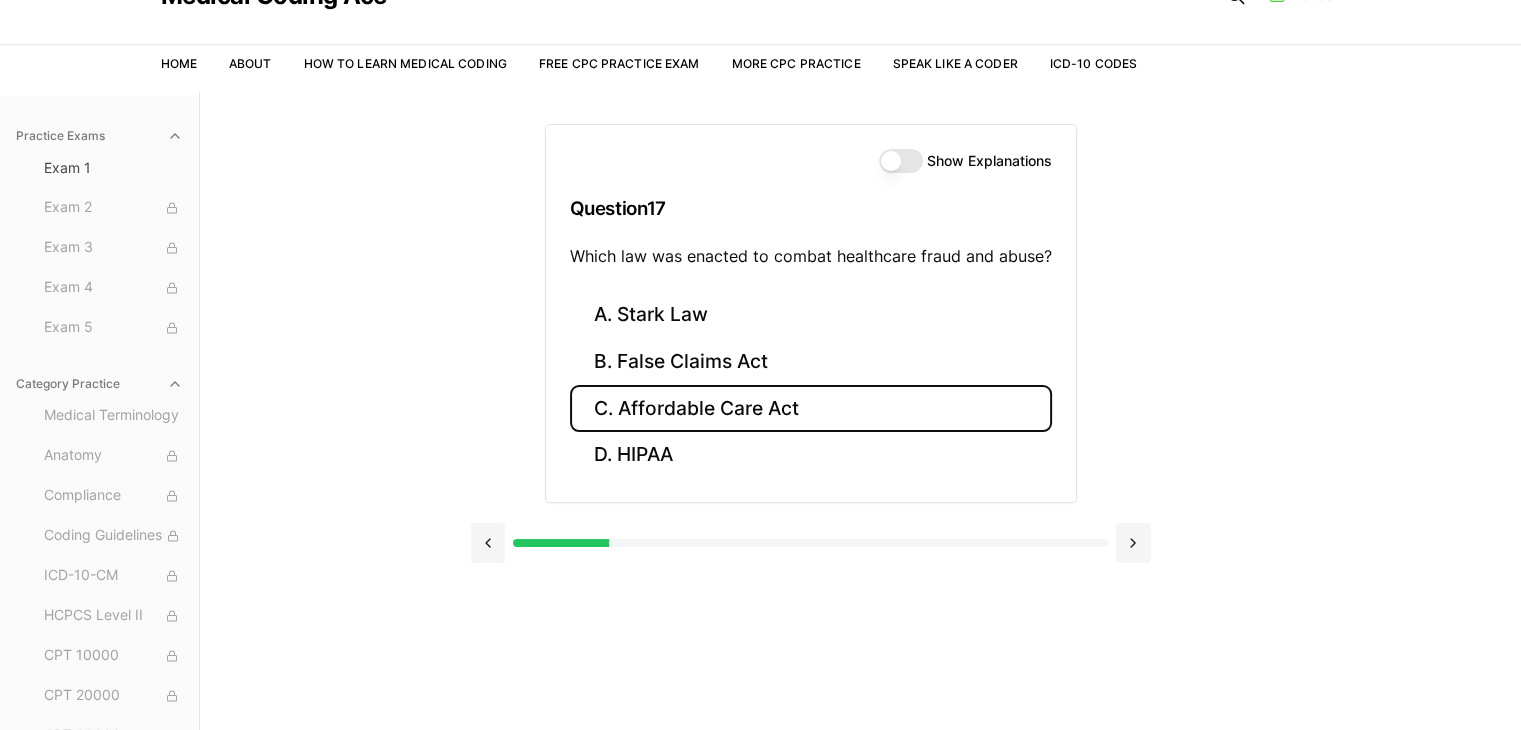 click on "C. Affordable Care Act" at bounding box center [811, 408] 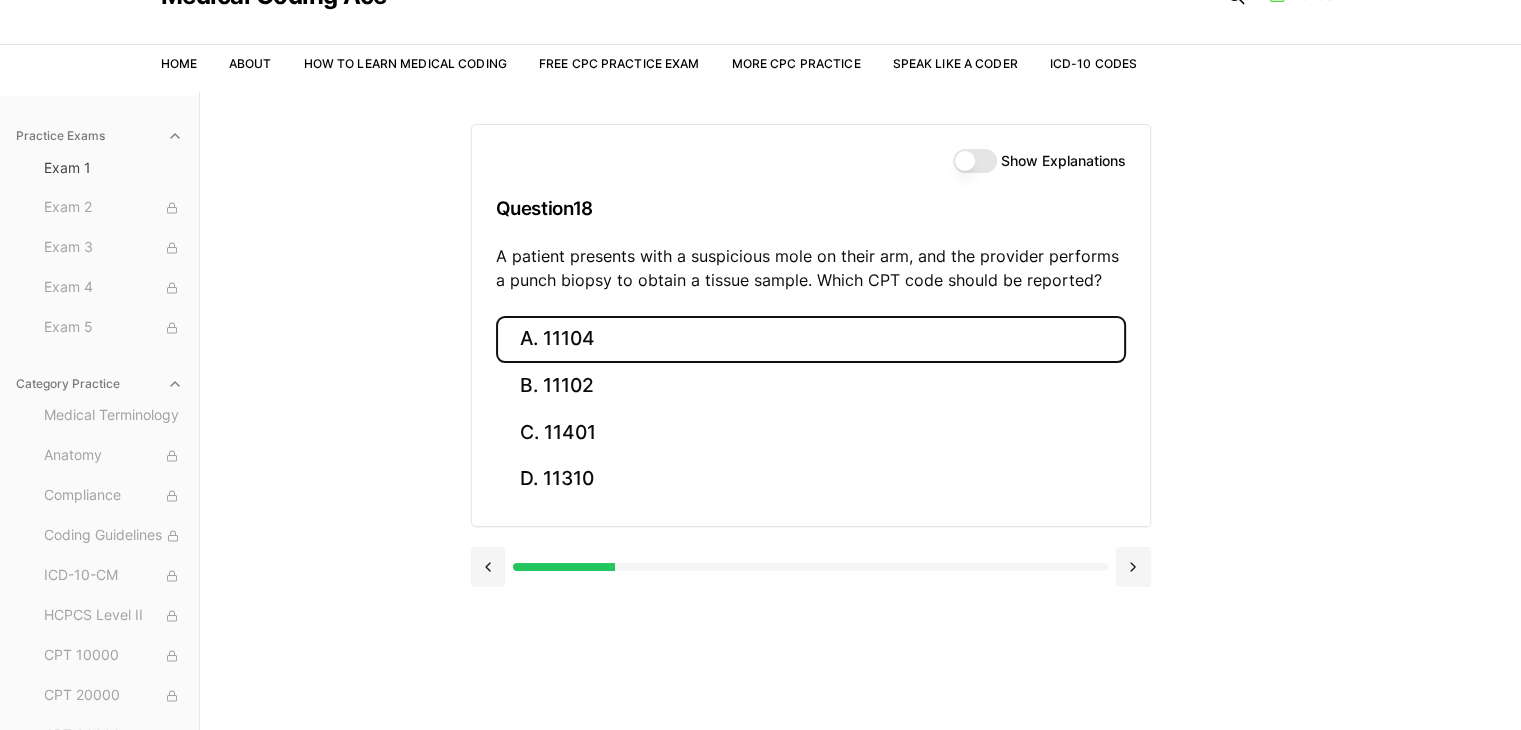 click on "A. 11104" at bounding box center (811, 339) 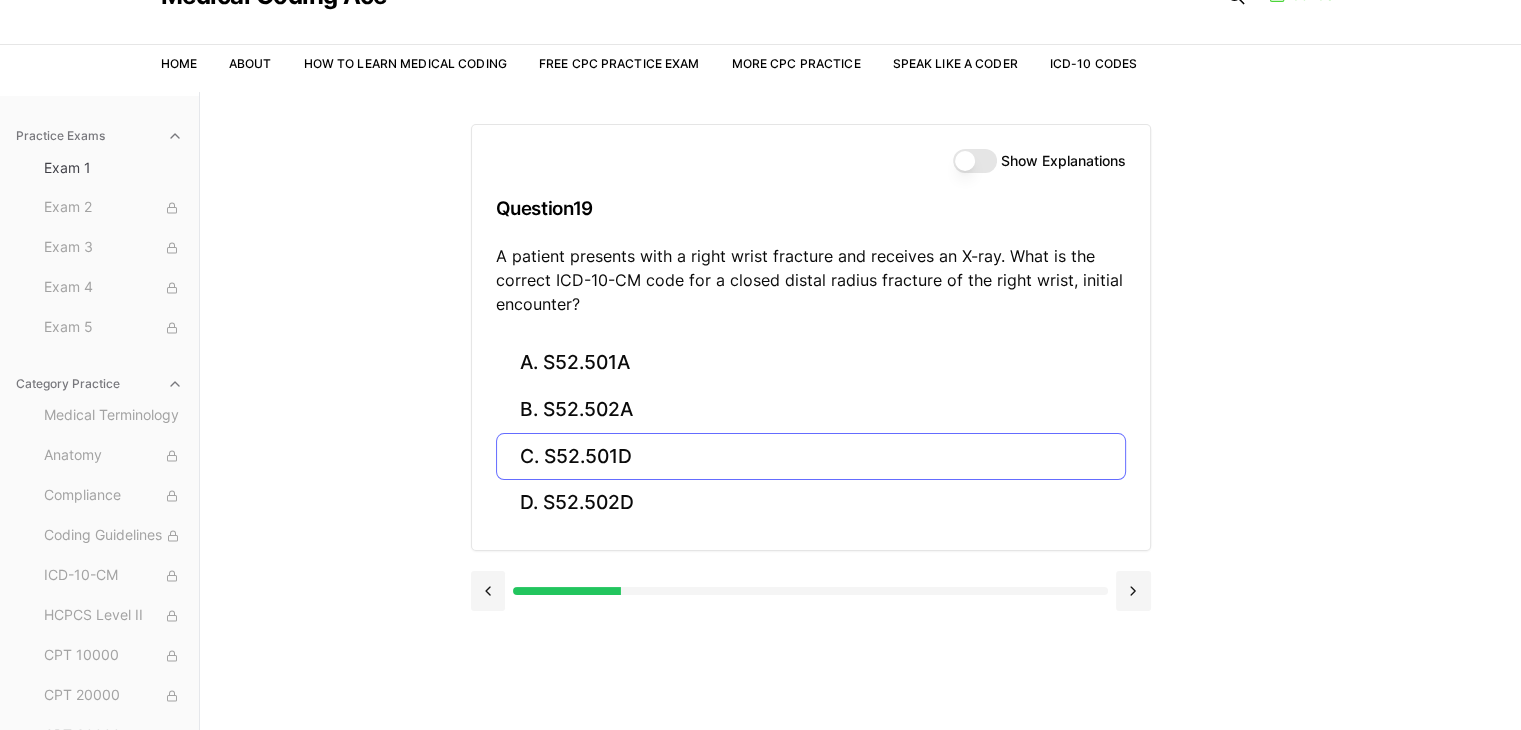 click on "C. S52.501D" at bounding box center (811, 456) 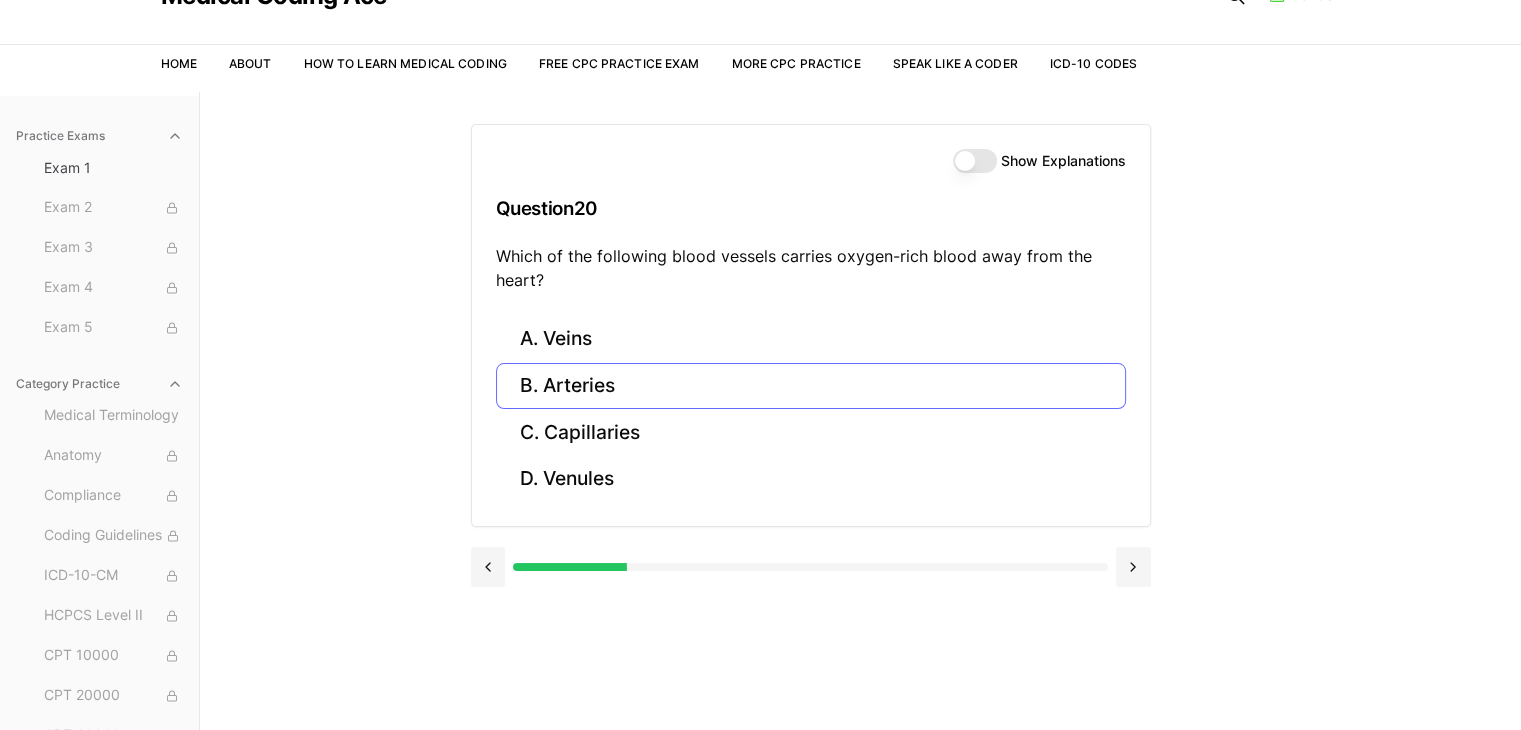 click on "B. Arteries" at bounding box center (811, 386) 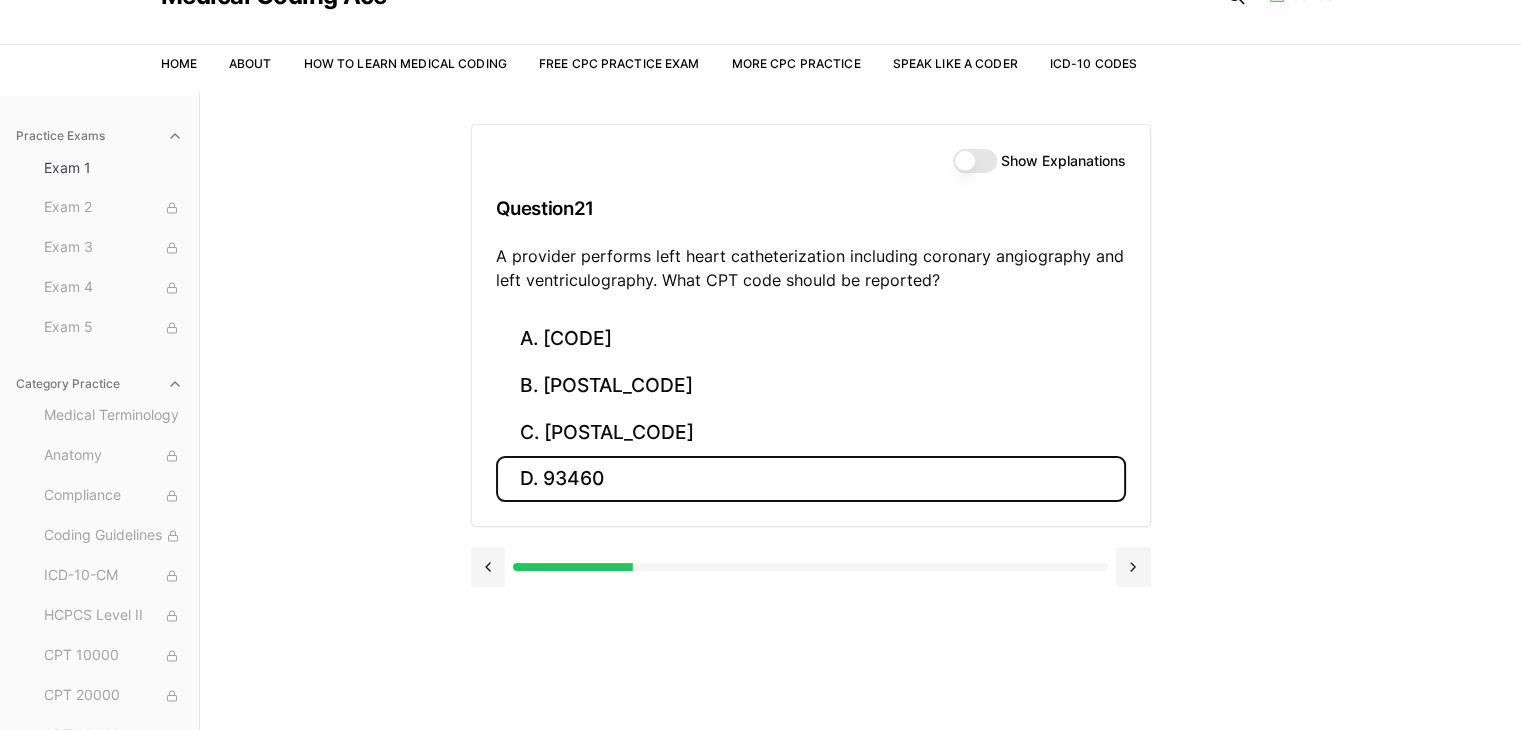 click on "D. 93460" at bounding box center [811, 479] 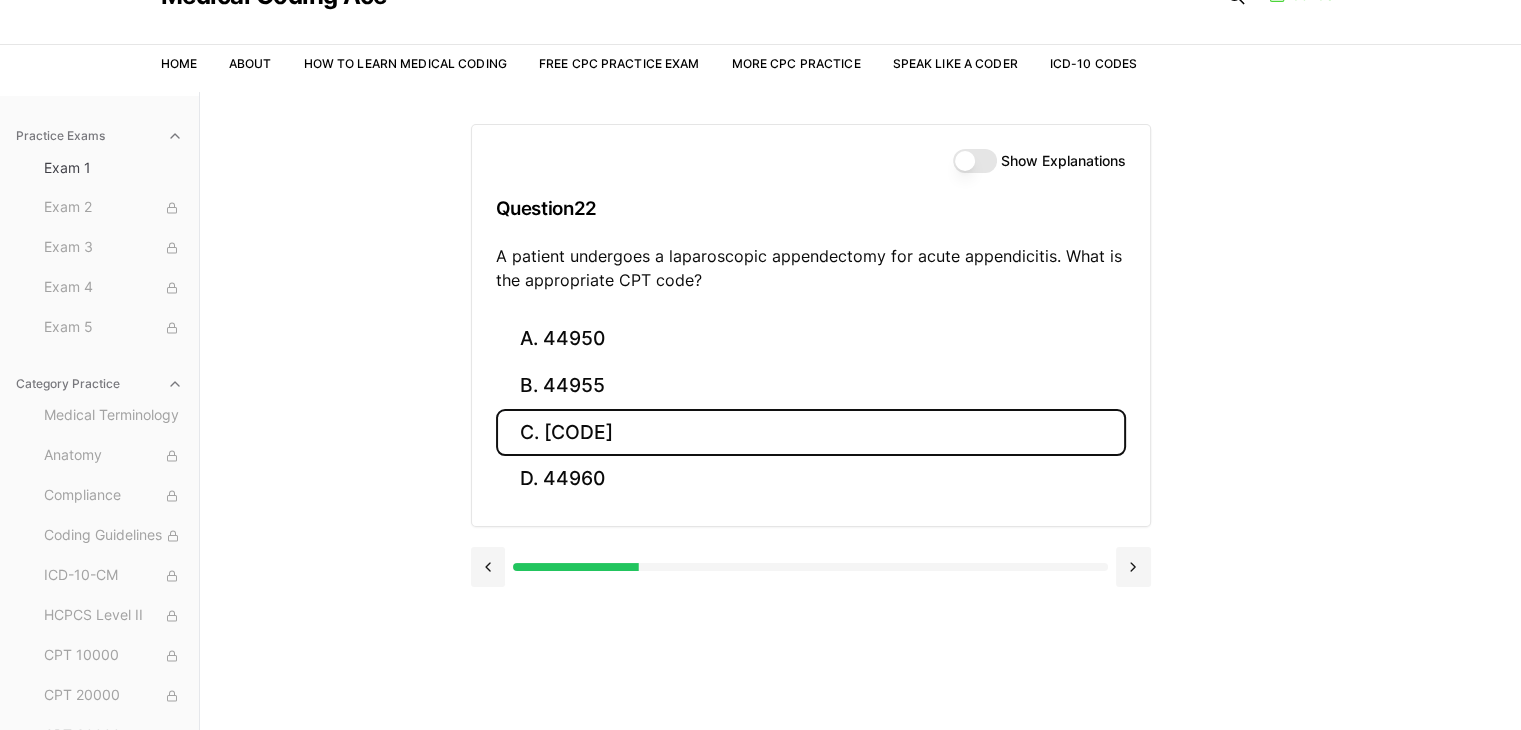 click on "C. [CODE]" at bounding box center (811, 432) 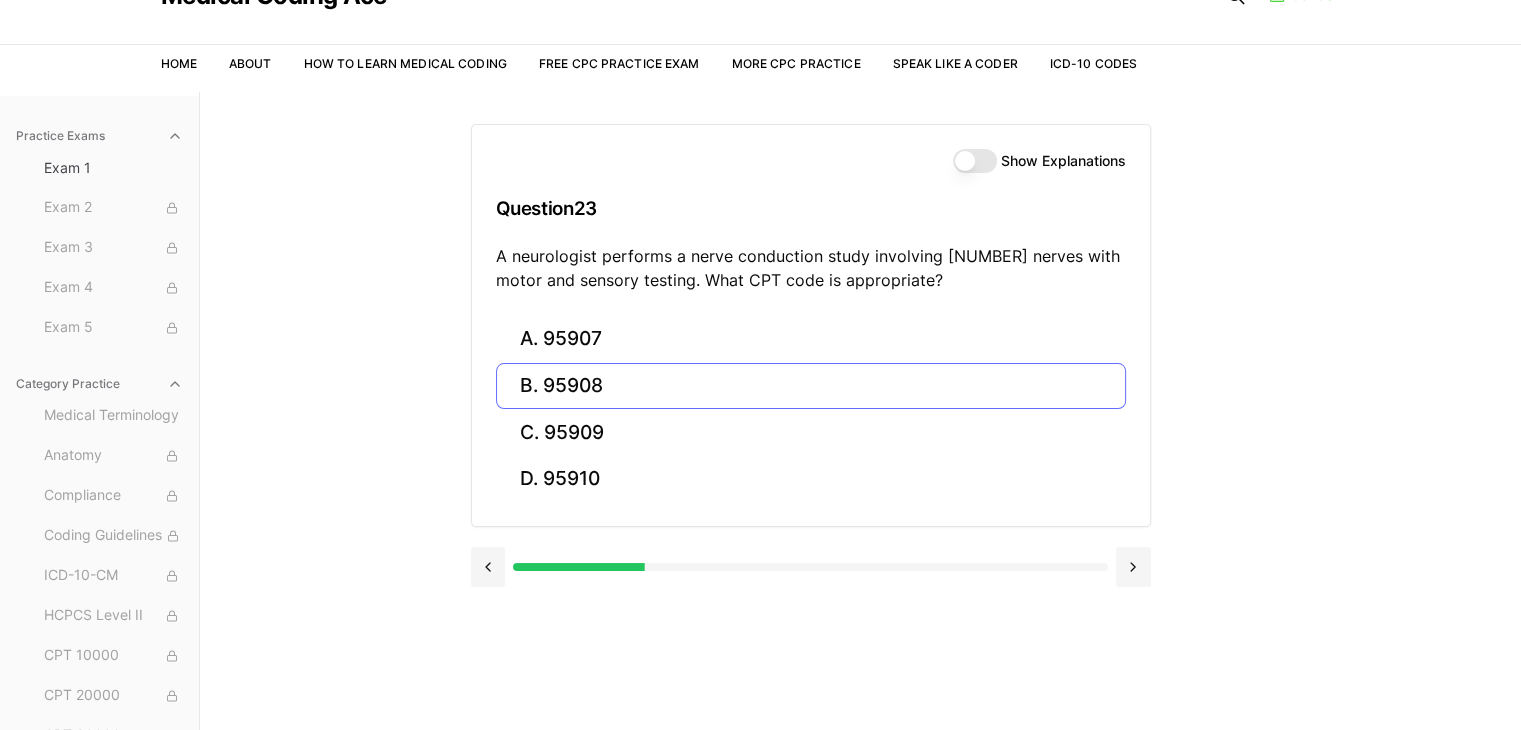 click on "B. 95908" at bounding box center (811, 386) 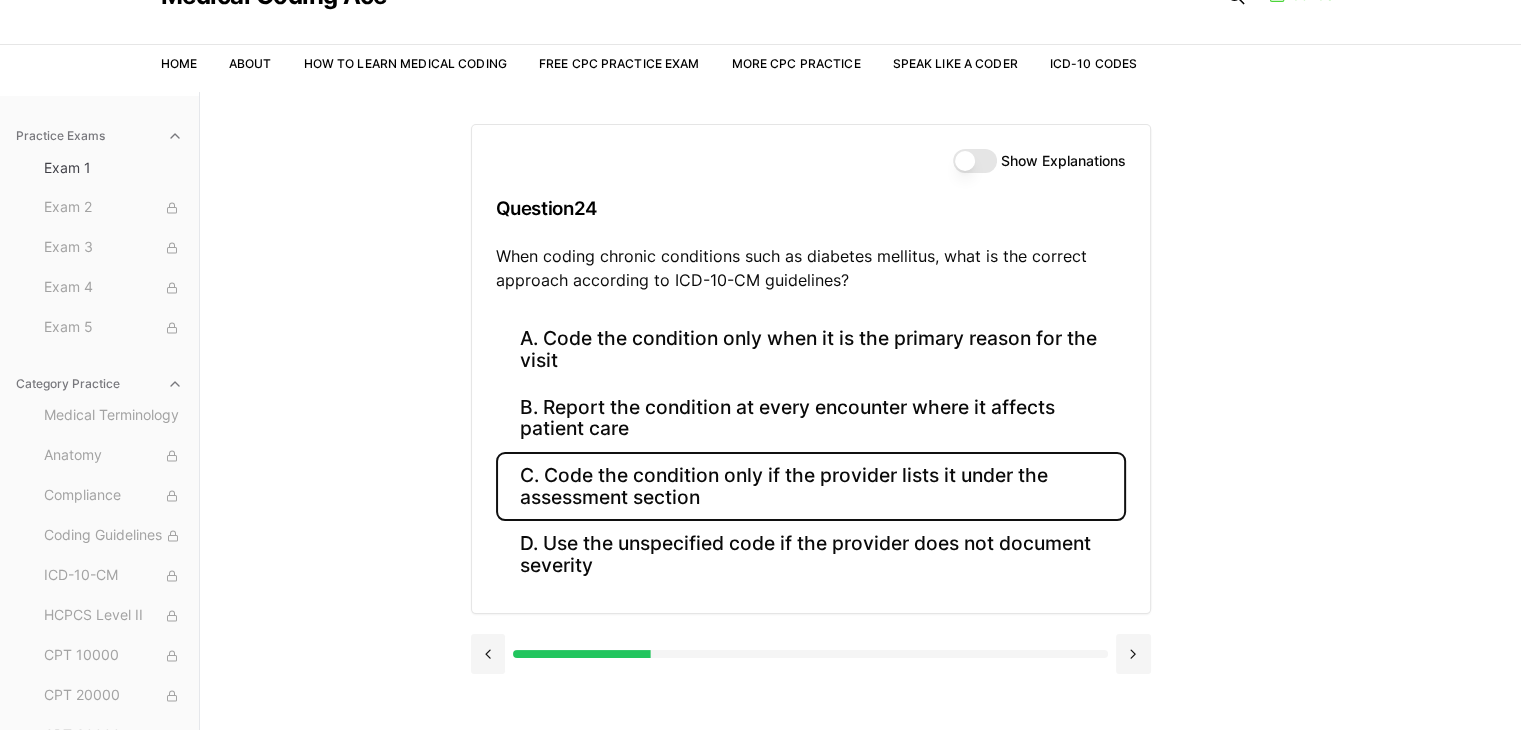 click on "C. Code the condition only if the provider lists it under the assessment section" at bounding box center (811, 486) 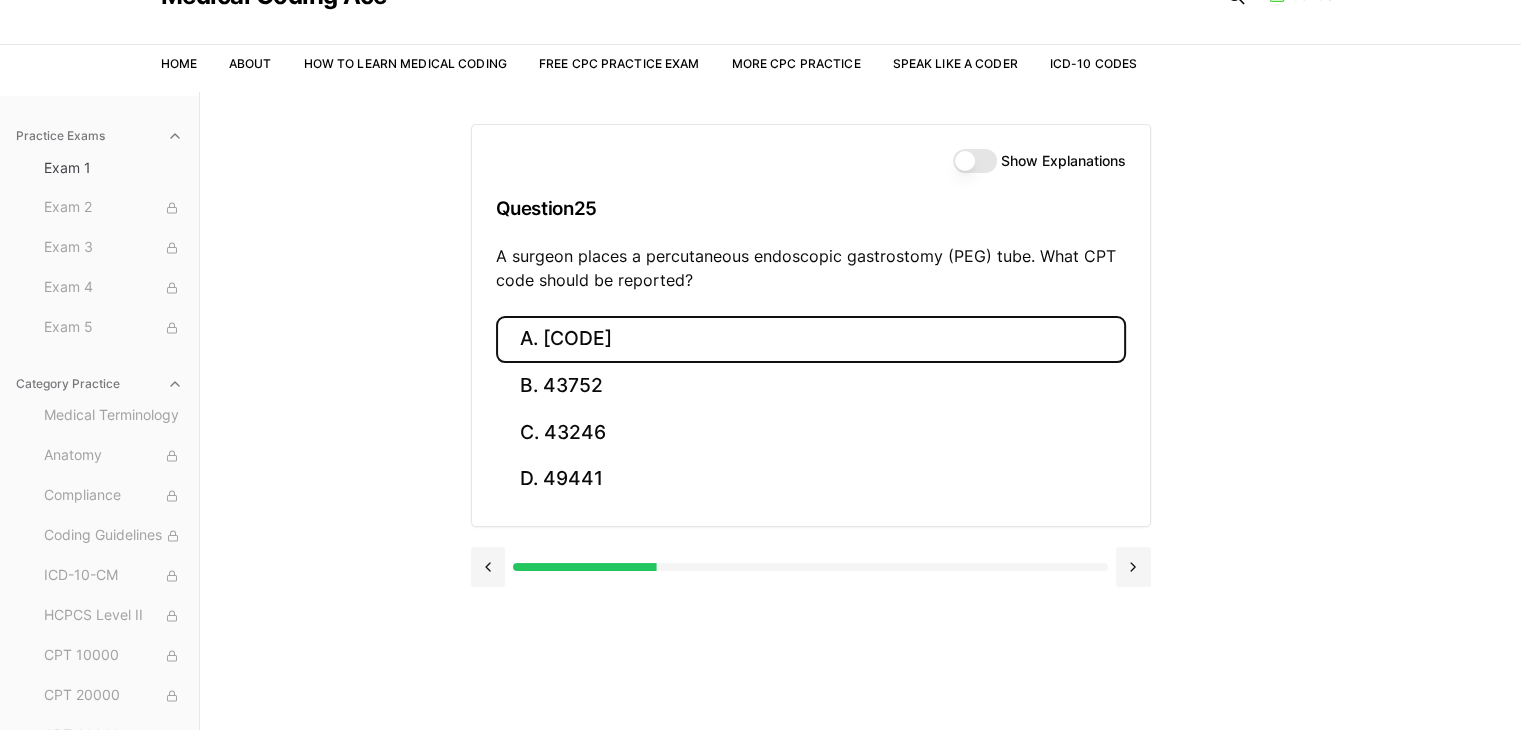 click on "A. [CODE]" at bounding box center [811, 339] 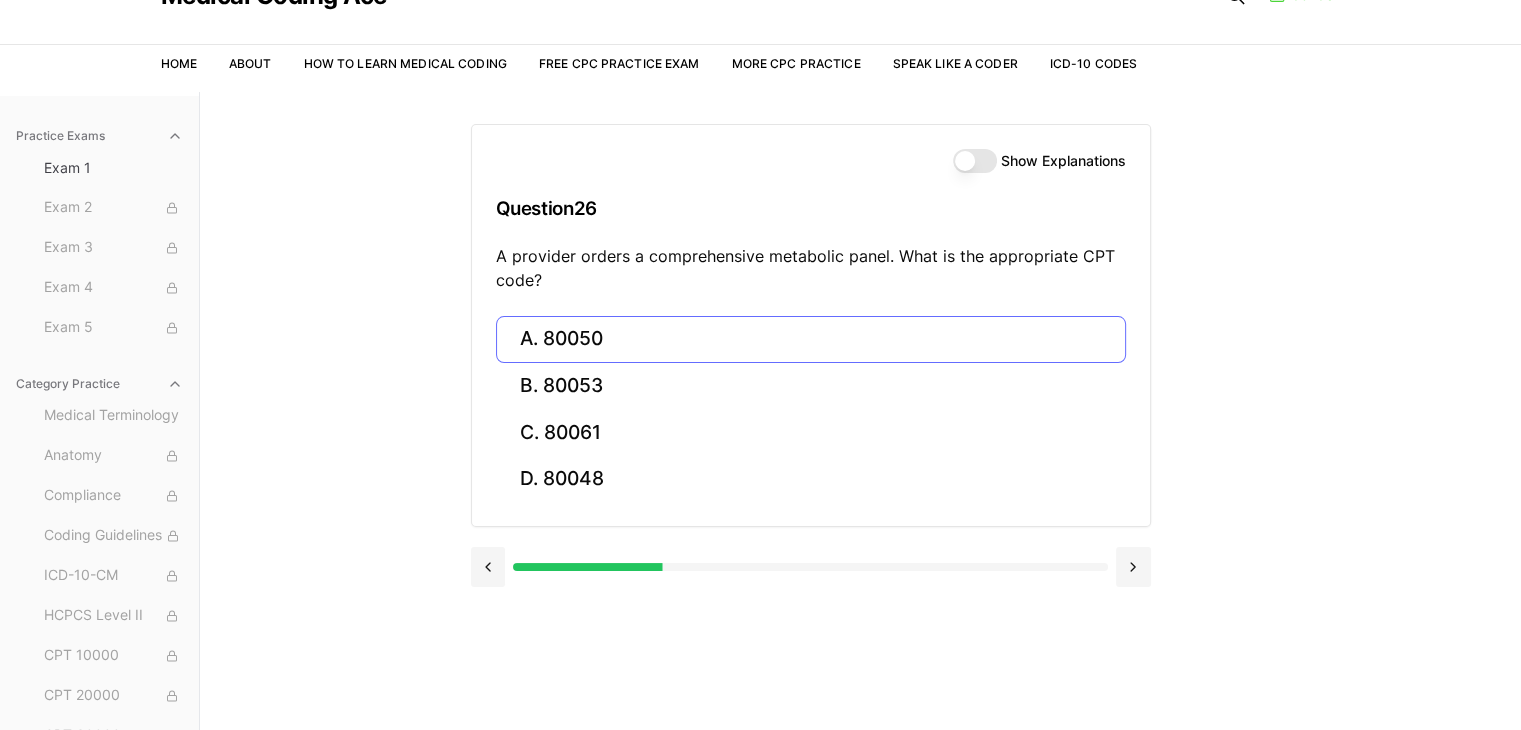click on "C. 80061" at bounding box center [811, 432] 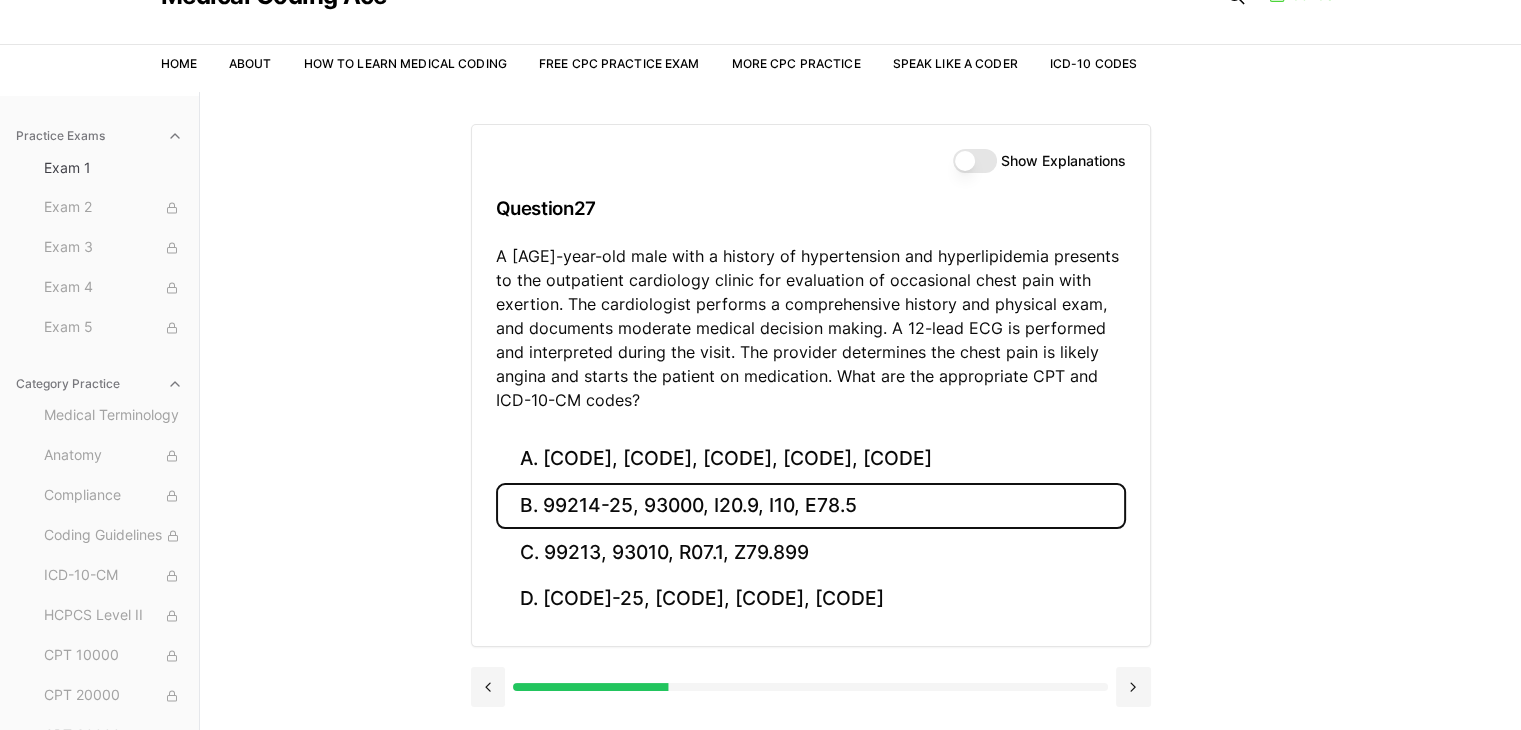 click on "B. 99214-25, 93000, I20.9, I10, E78.5" at bounding box center (811, 506) 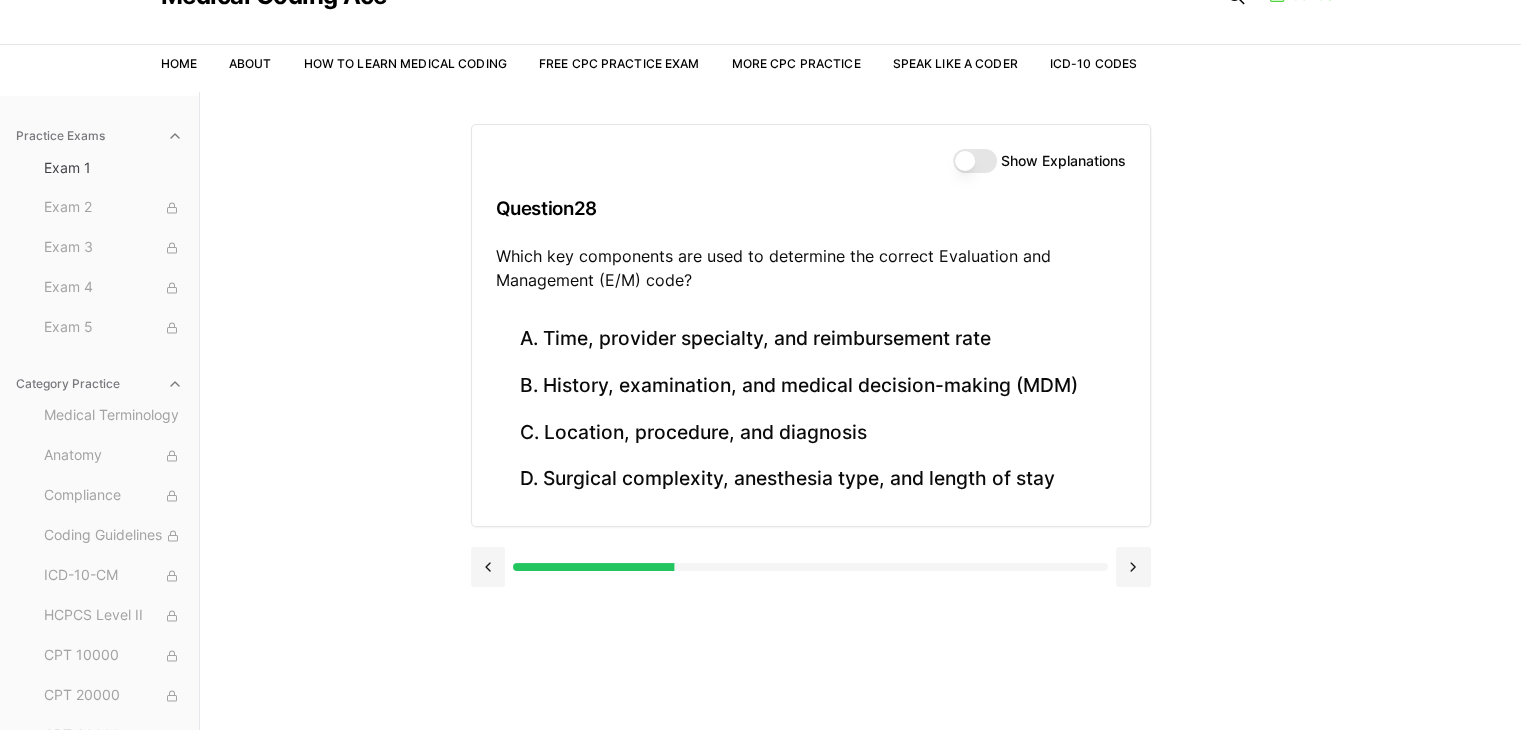 click at bounding box center [811, 565] 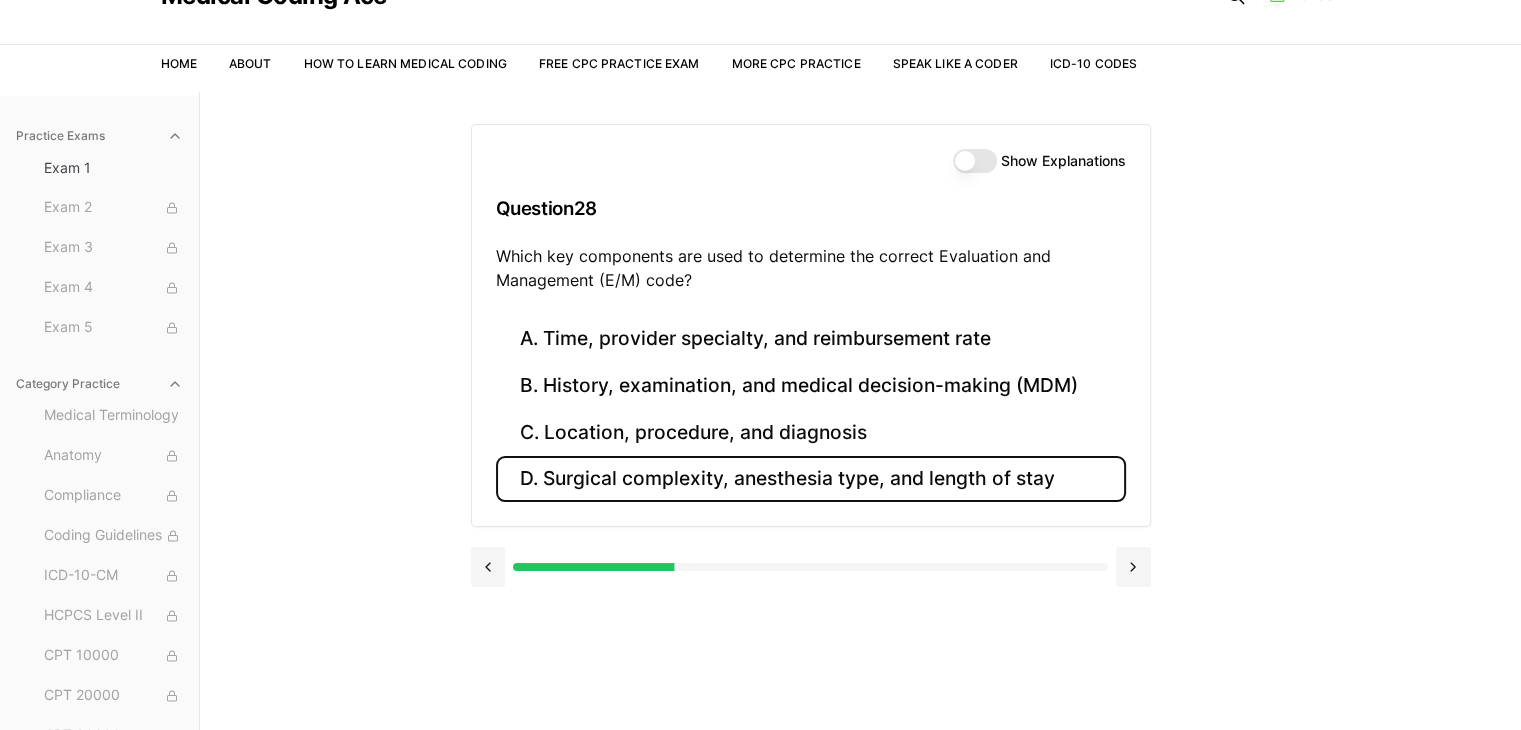 click on "D. Surgical complexity, anesthesia type, and length of stay" at bounding box center [811, 479] 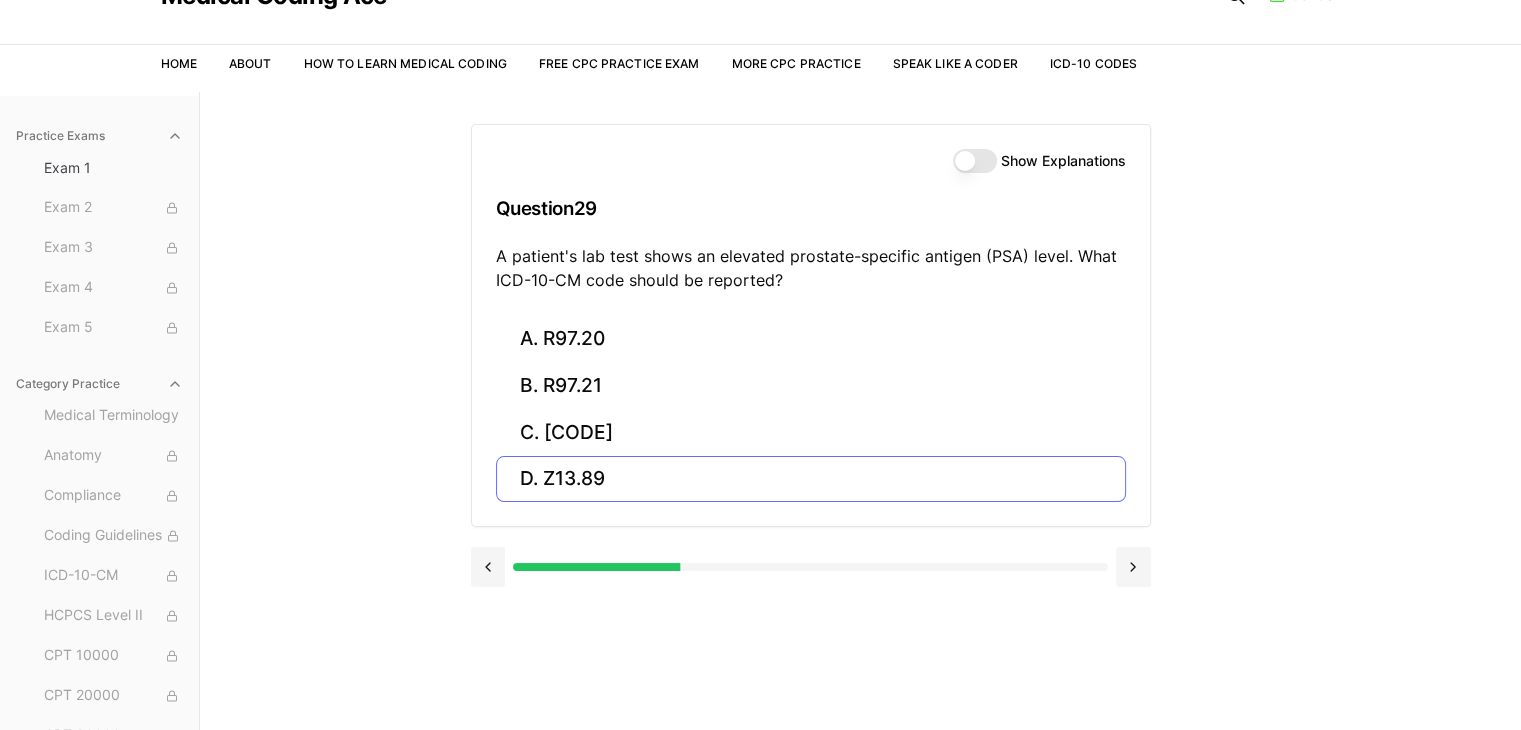 click on "D. Z13.89" at bounding box center (811, 479) 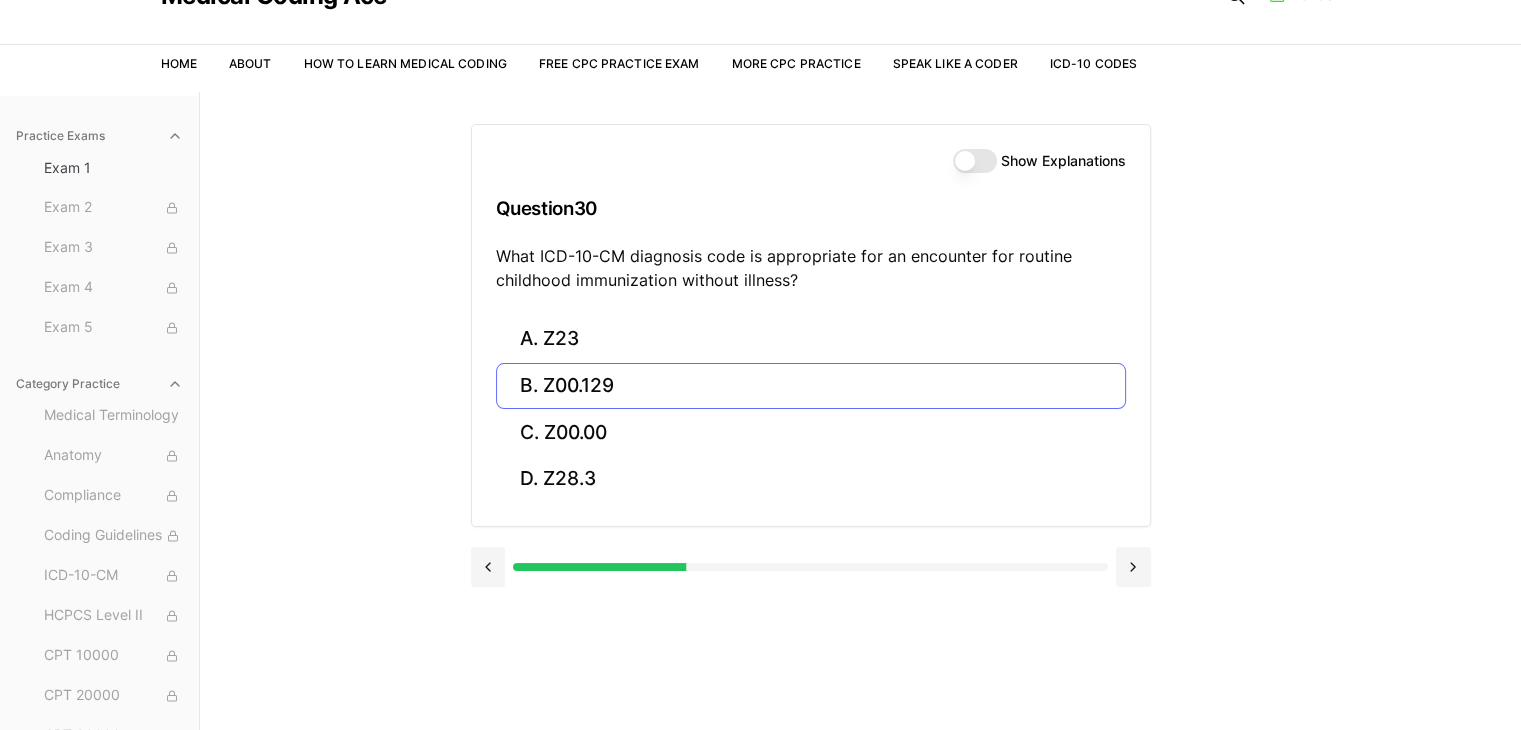 click on "B. Z00.129" at bounding box center [811, 386] 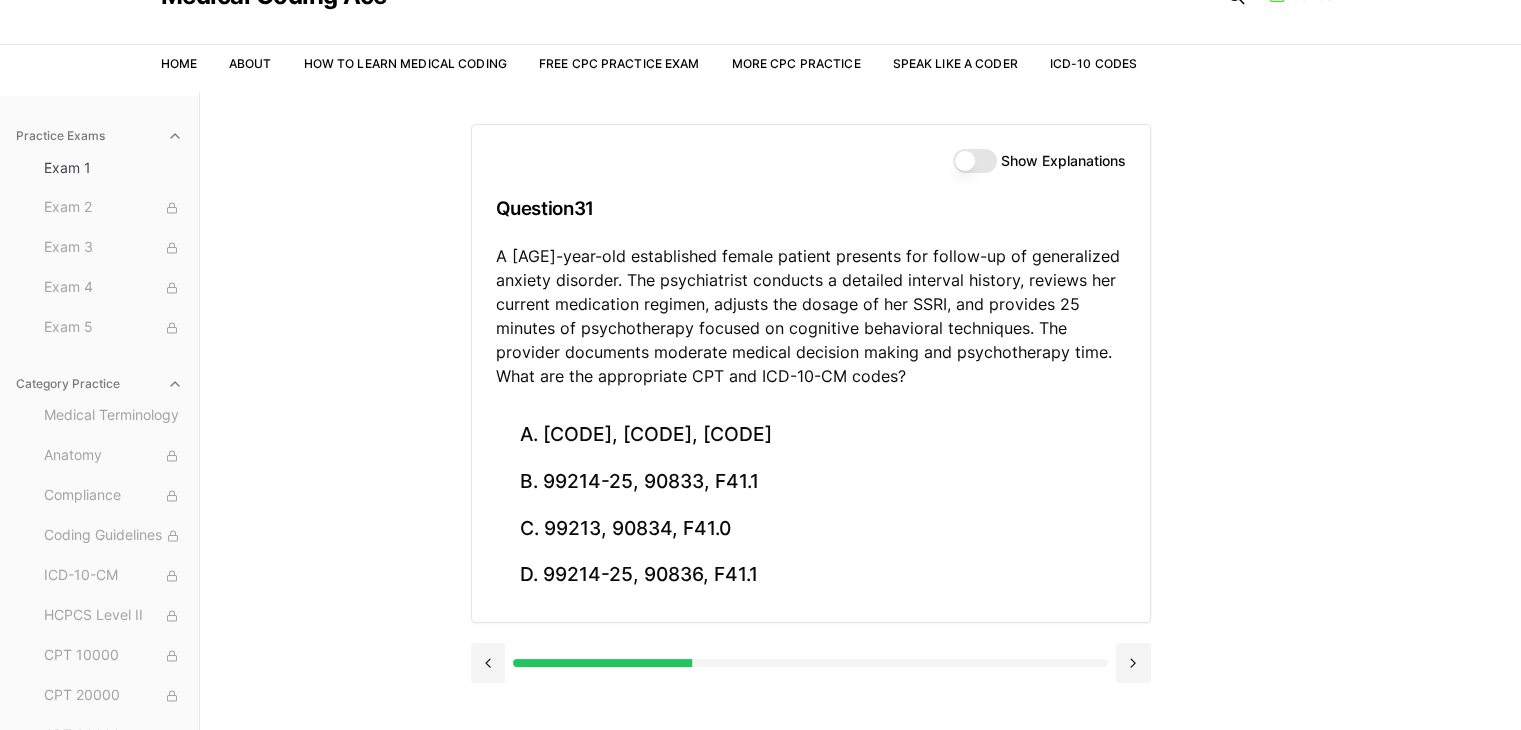 click on "A [AGE]-year-old established female patient presents for follow-up of generalized anxiety disorder. The psychiatrist conducts a detailed interval history, reviews her current medication regimen, adjusts the dosage of her SSRI, and provides 25 minutes of psychotherapy focused on cognitive behavioral techniques. The provider documents moderate medical decision making and psychotherapy time. What are the appropriate CPT and ICD-10-CM codes?" at bounding box center [811, 316] 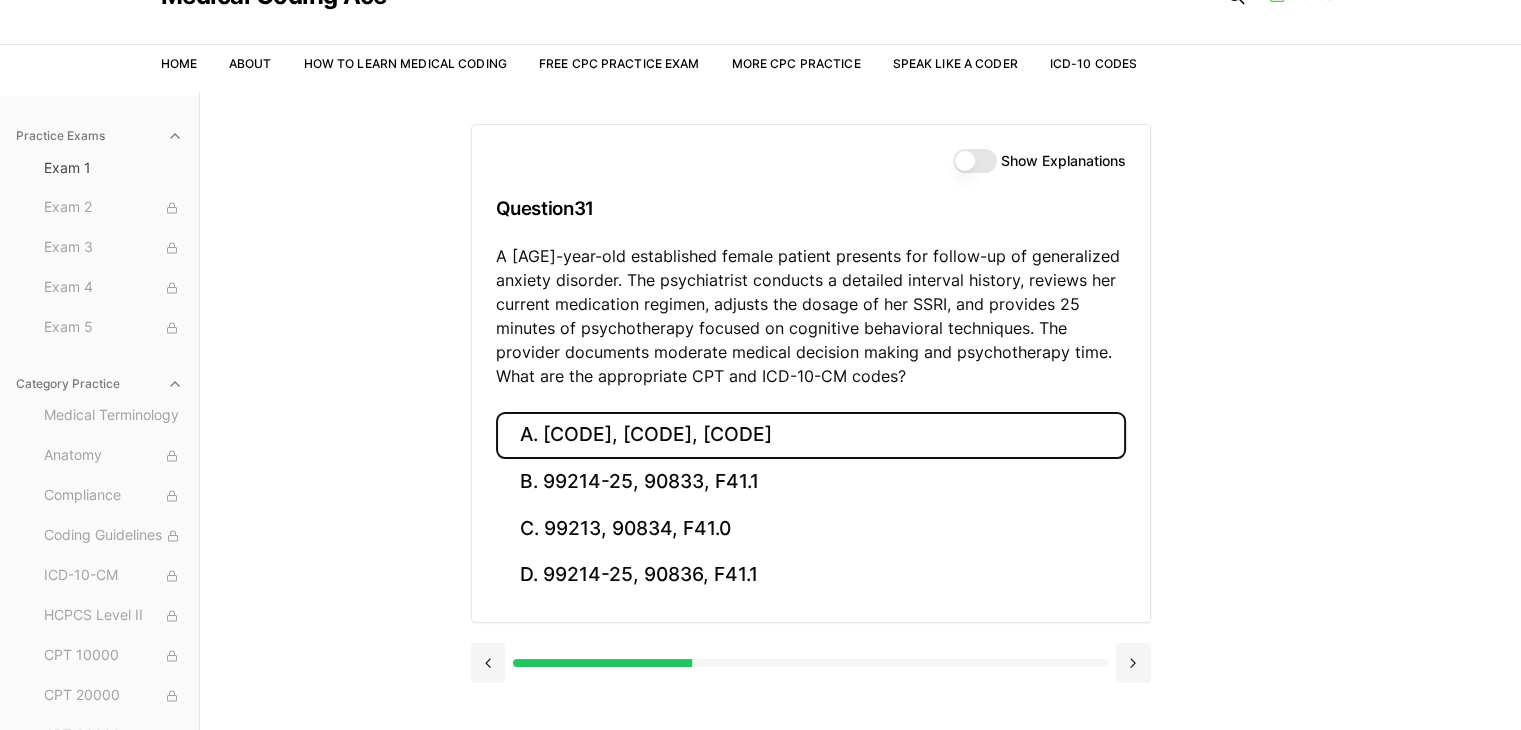 click on "A. [CODE], [CODE], [CODE]" at bounding box center (811, 435) 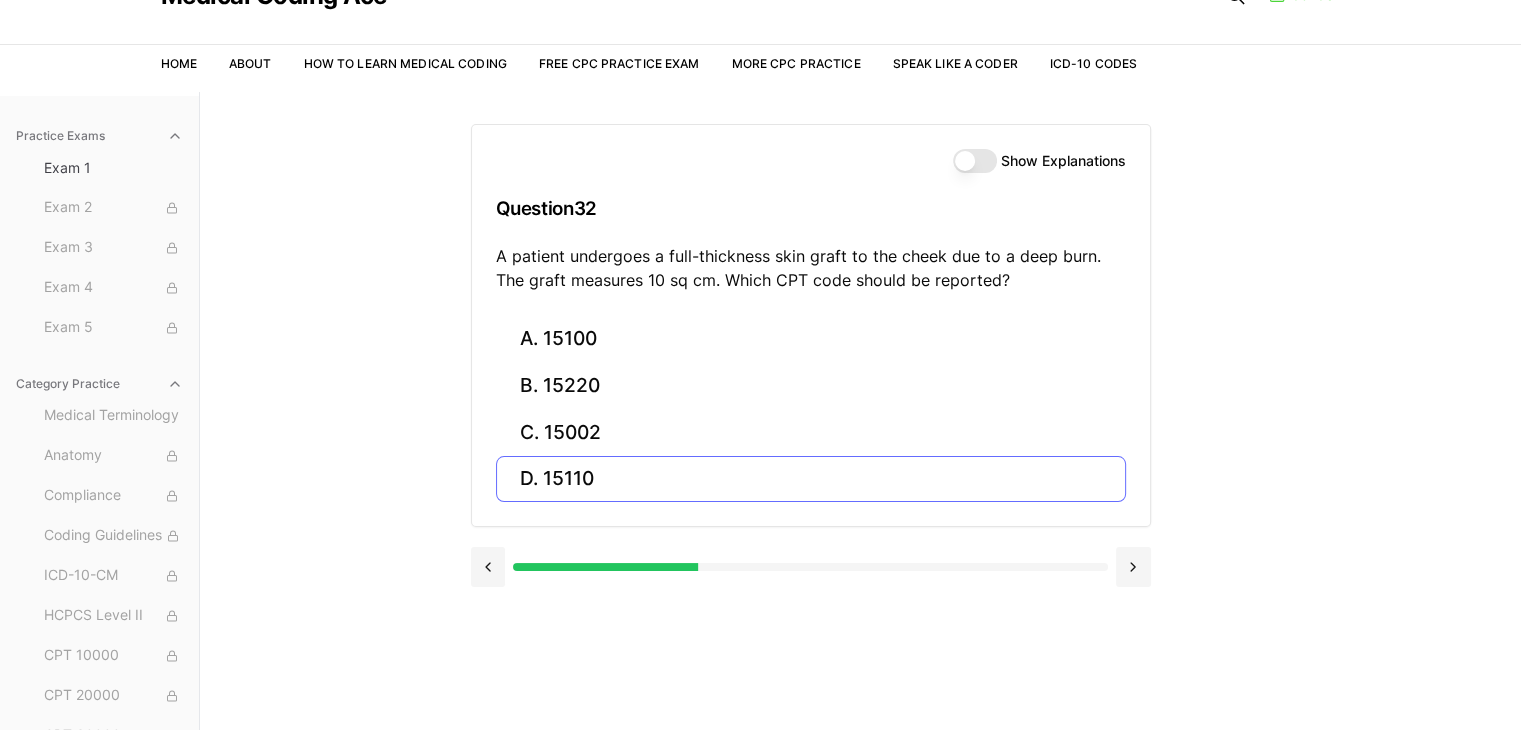 click on "D. 15110" at bounding box center (811, 479) 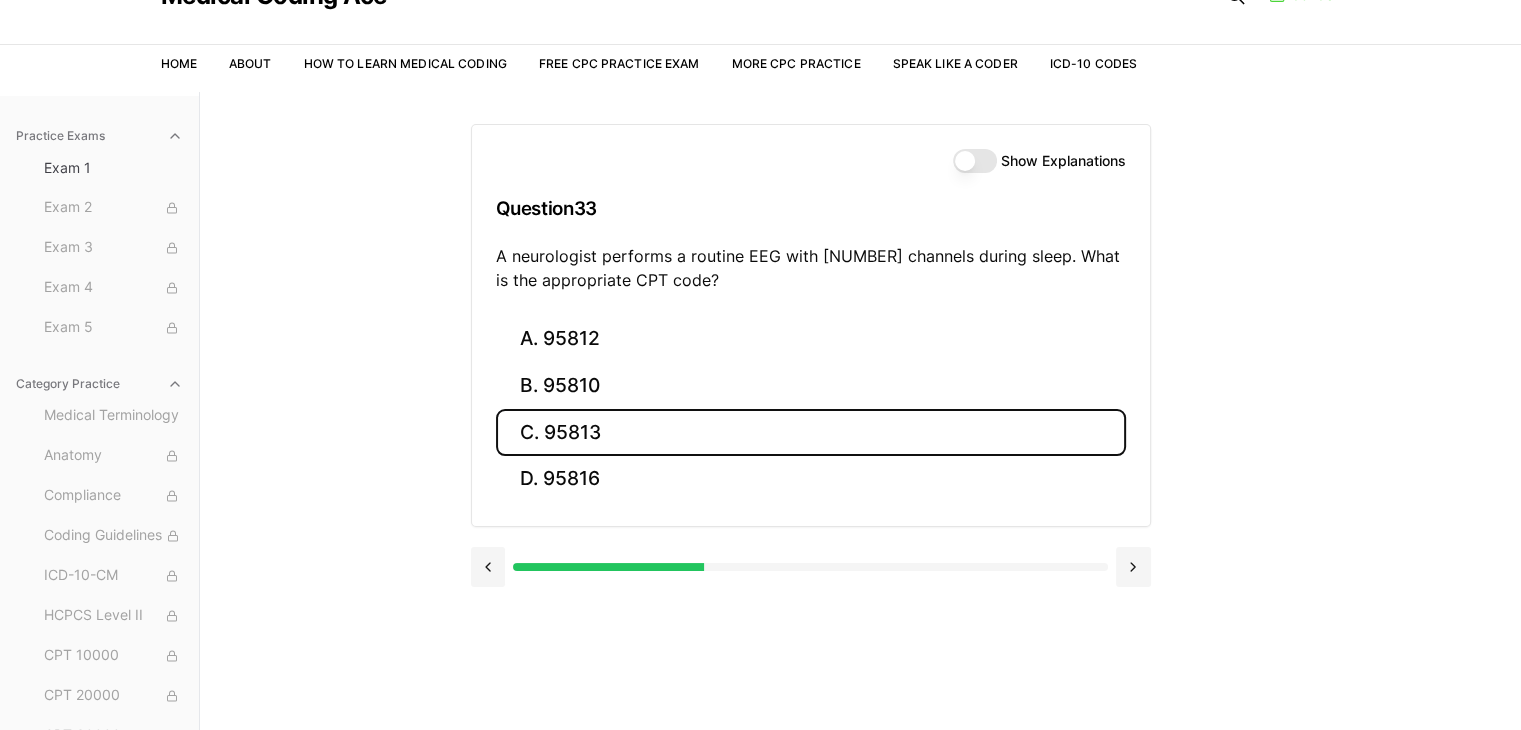 click on "C. 95813" at bounding box center [811, 432] 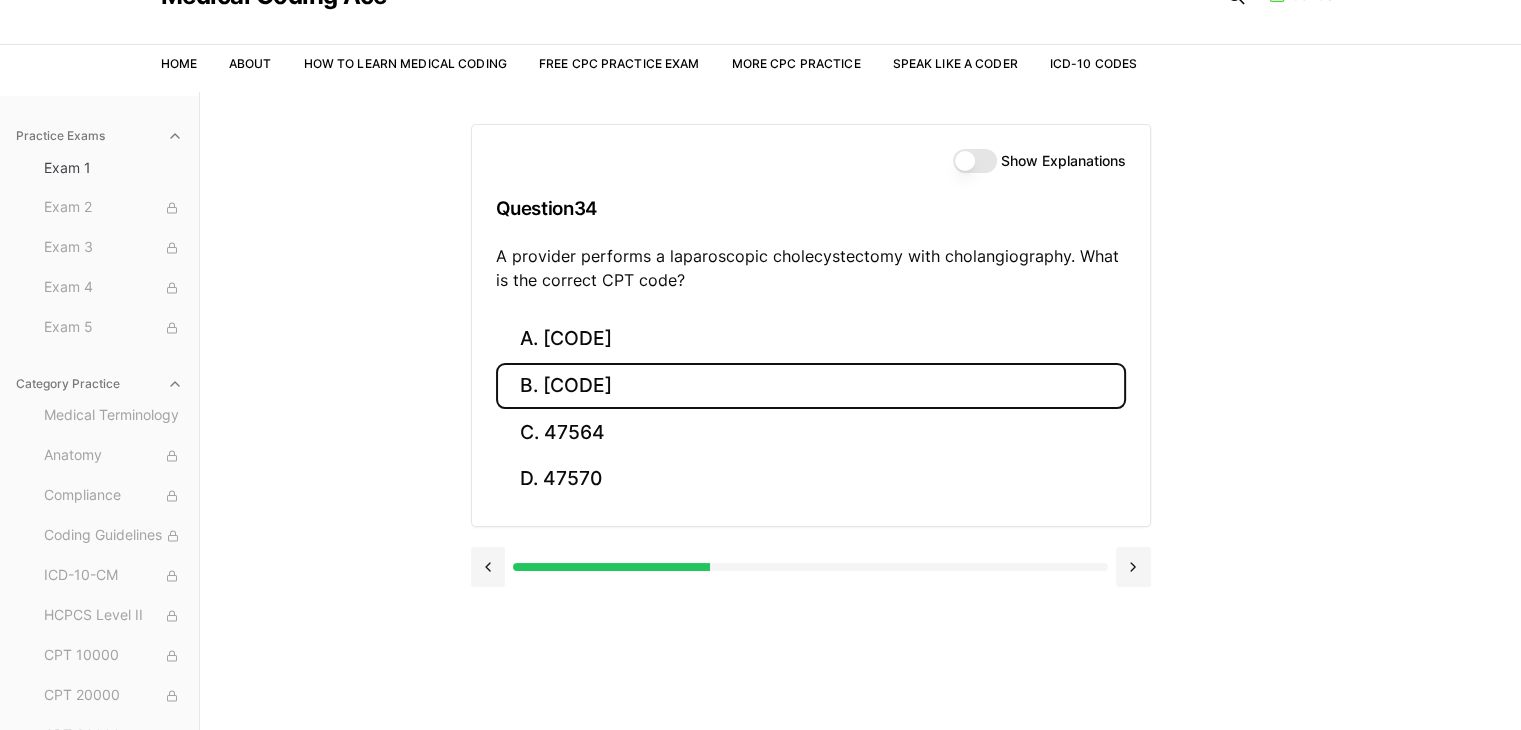 click on "B. [CODE]" at bounding box center (811, 386) 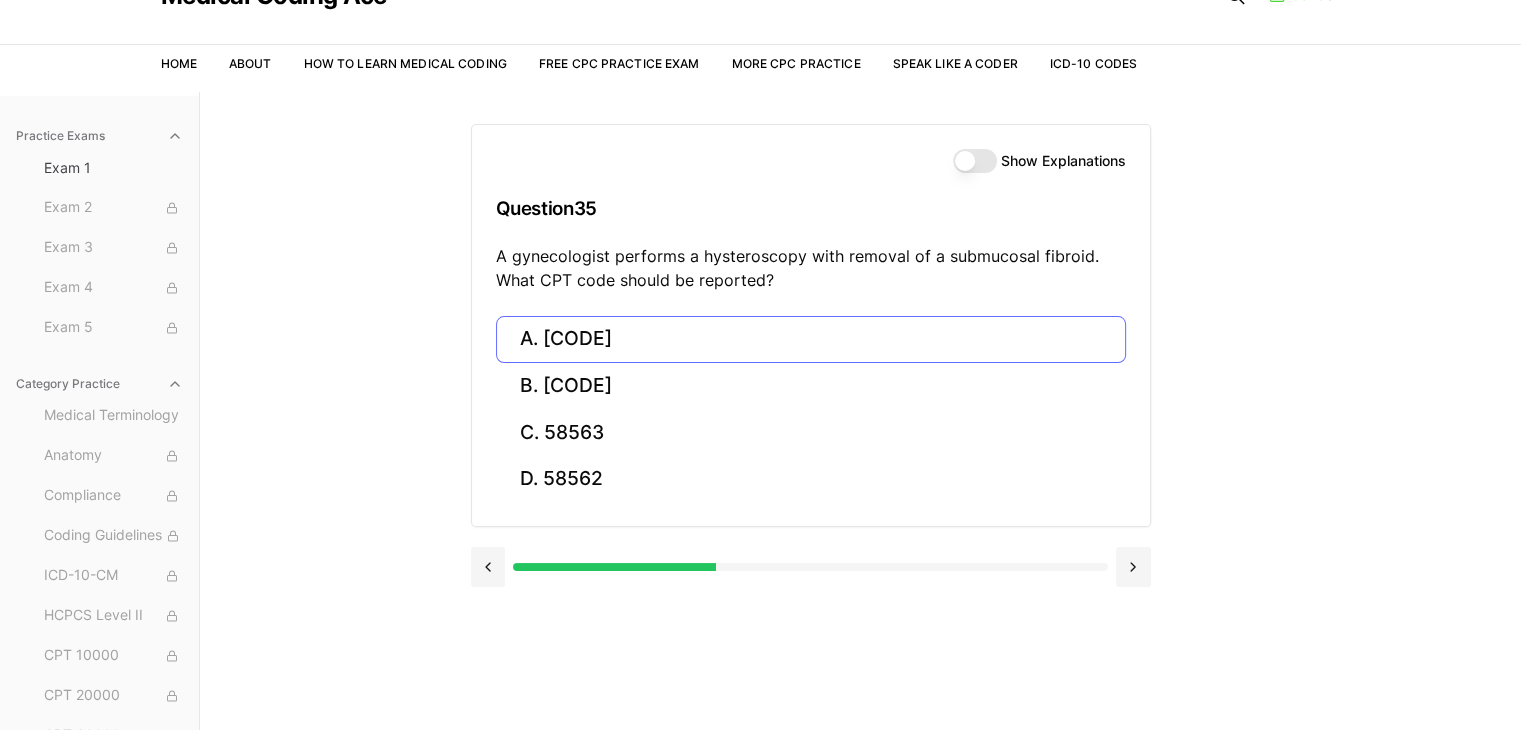 click on "A. [CODE]" at bounding box center (811, 339) 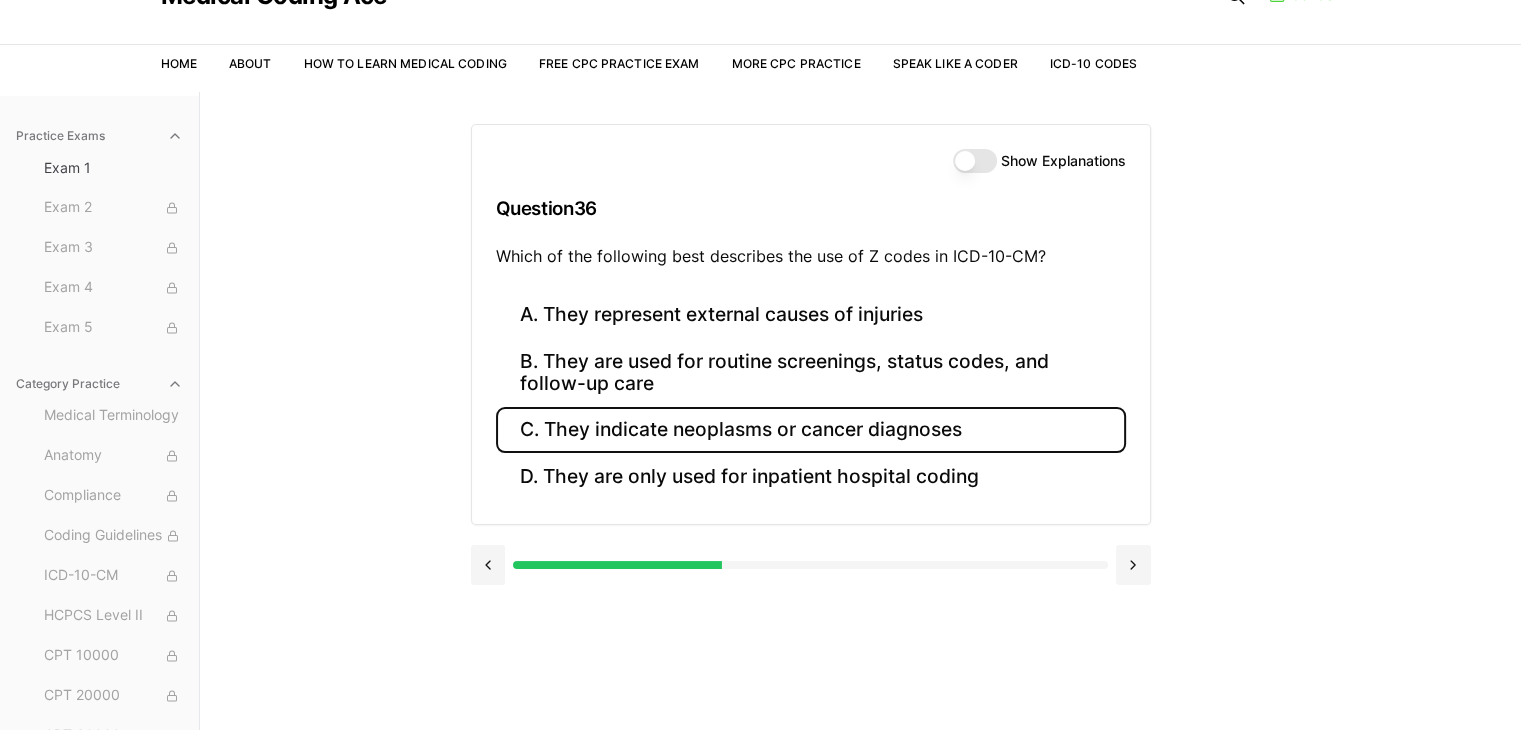 click on "C. They indicate neoplasms or cancer diagnoses" at bounding box center (811, 430) 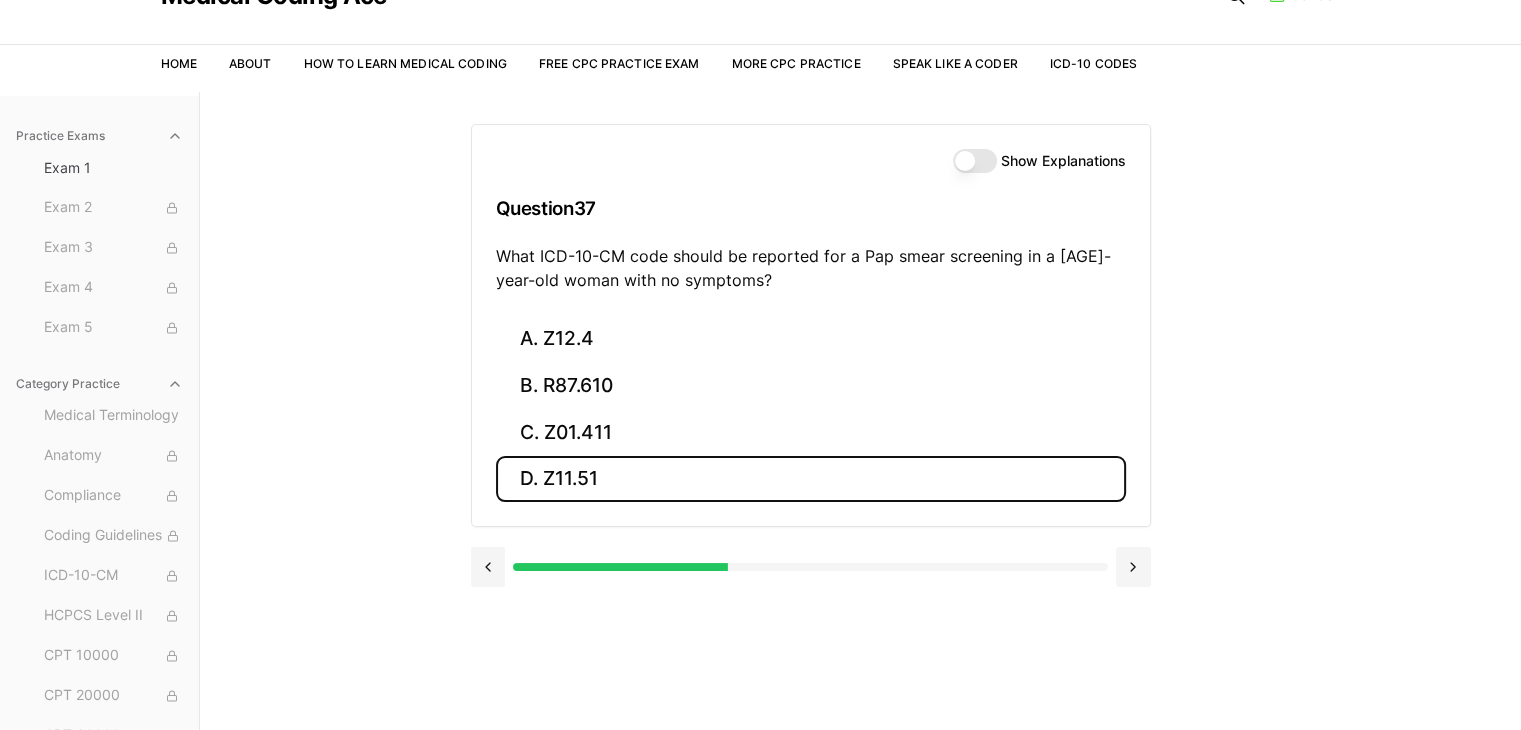 click on "D. Z11.51" at bounding box center [811, 479] 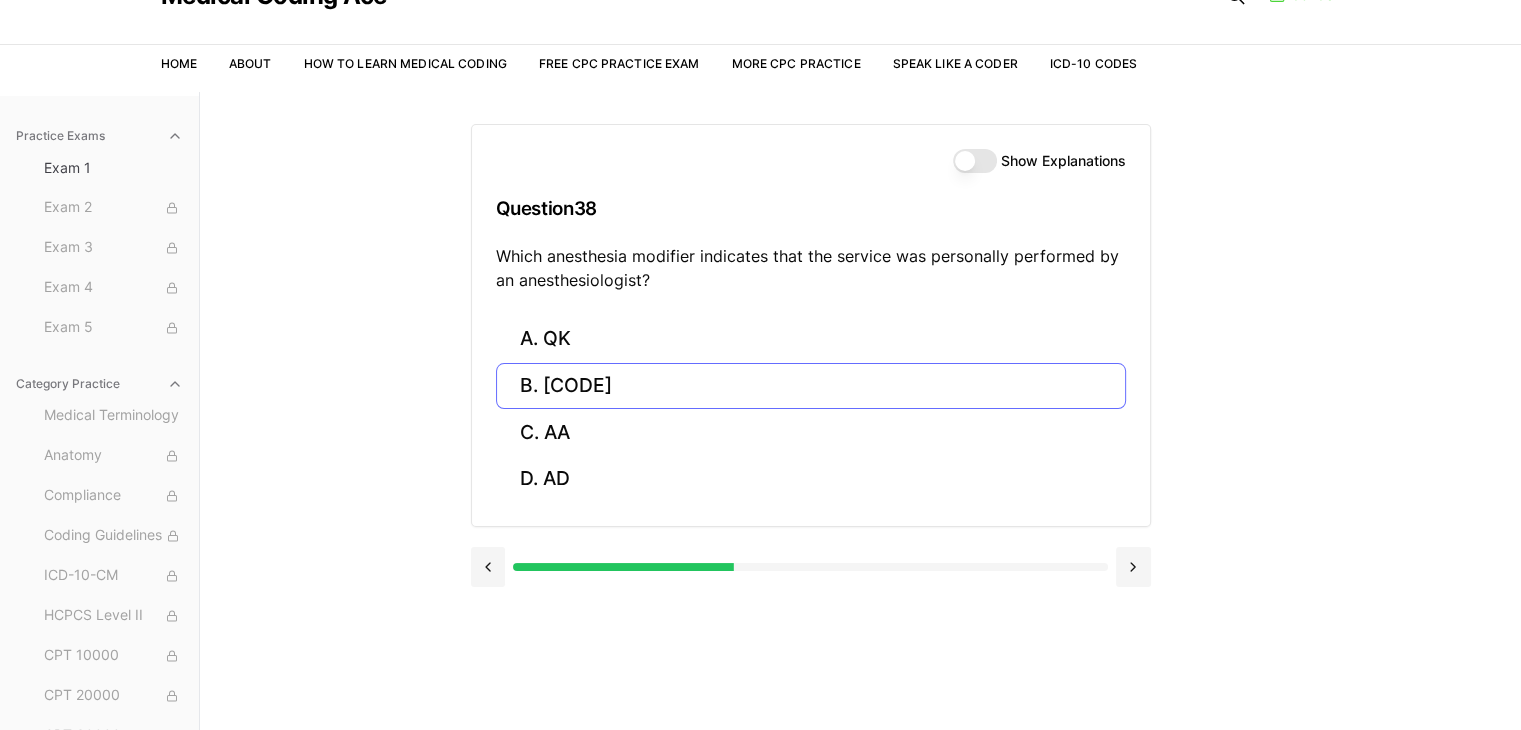 click on "B. [CODE]" at bounding box center [811, 386] 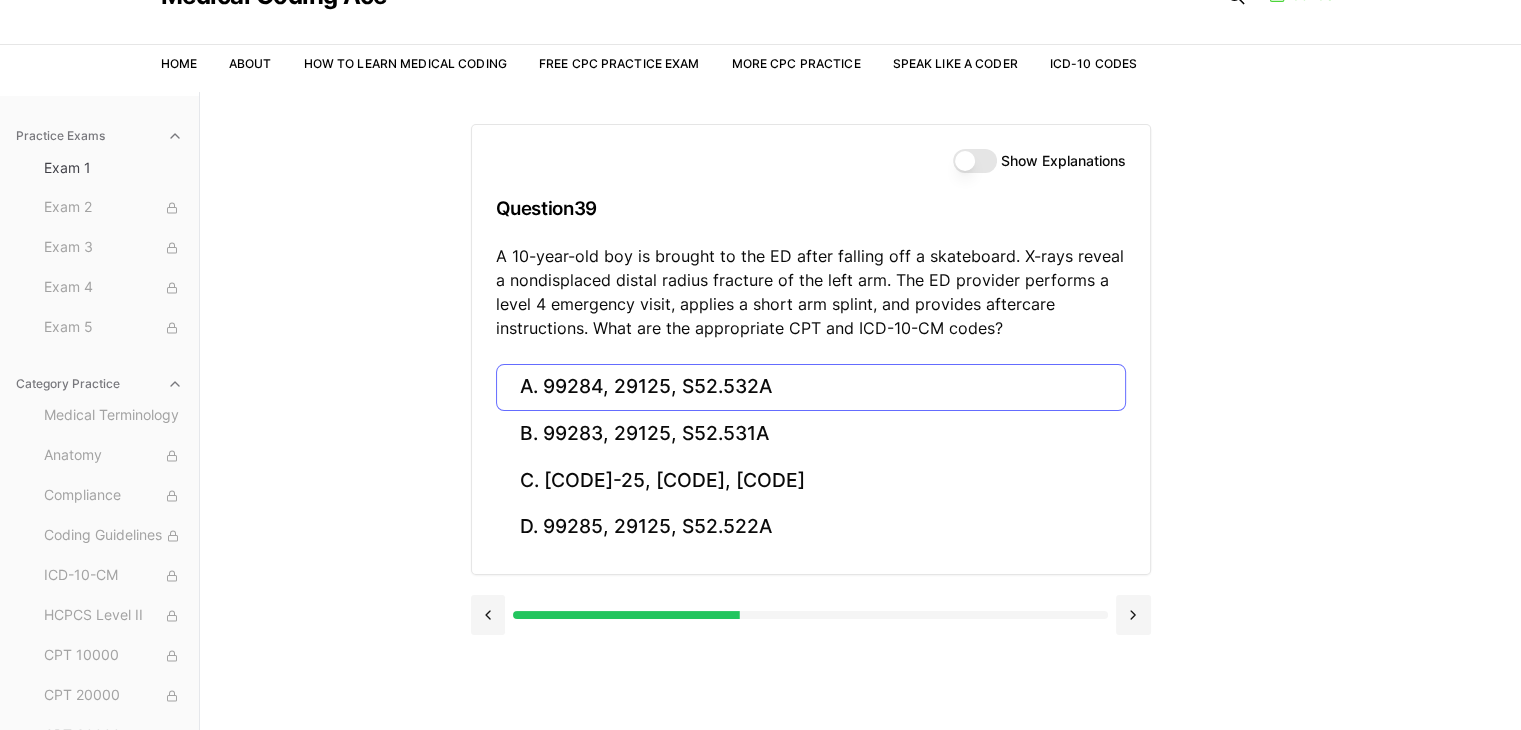 click on "A. 99284, 29125, S52.532A" at bounding box center (811, 387) 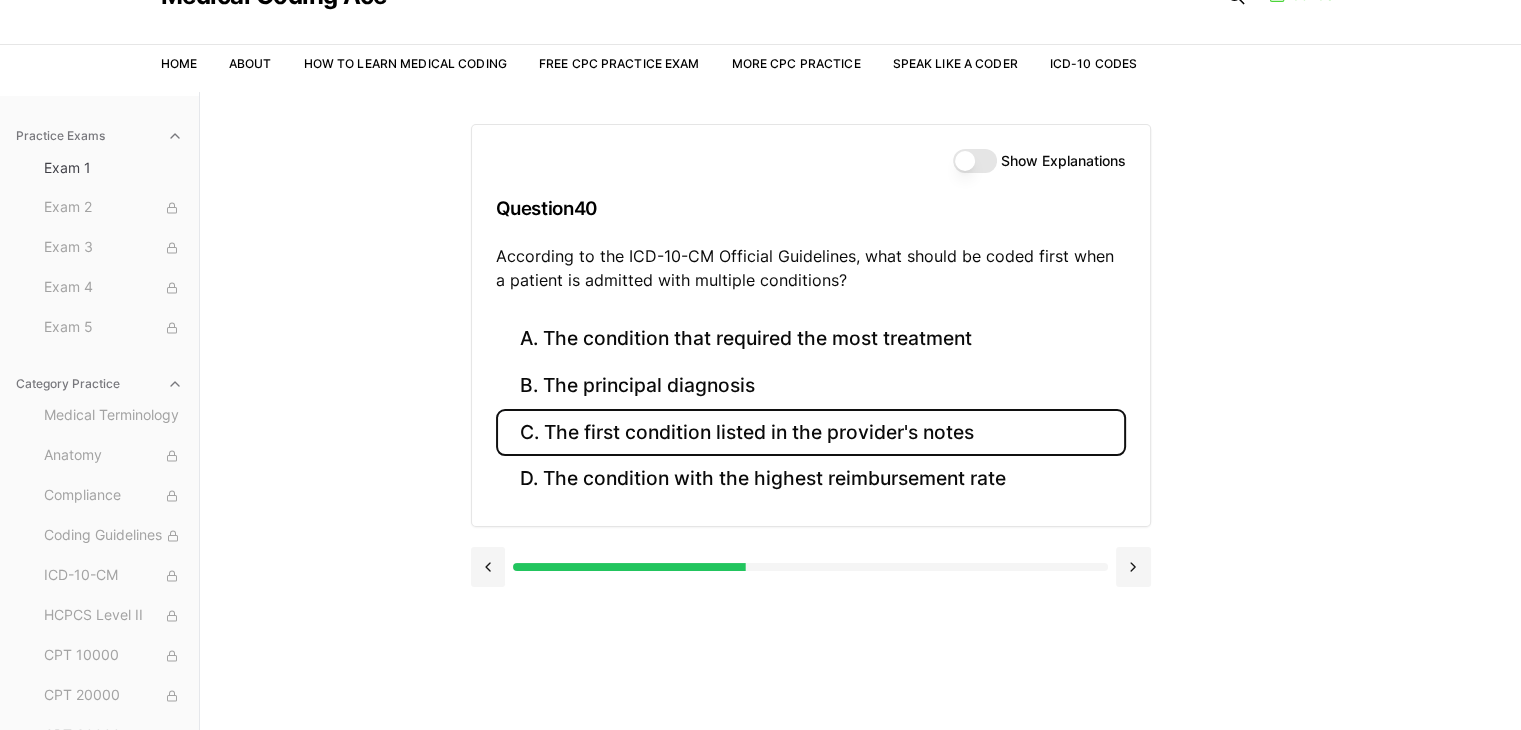 click on "C. The first condition listed in the provider's notes" at bounding box center (811, 432) 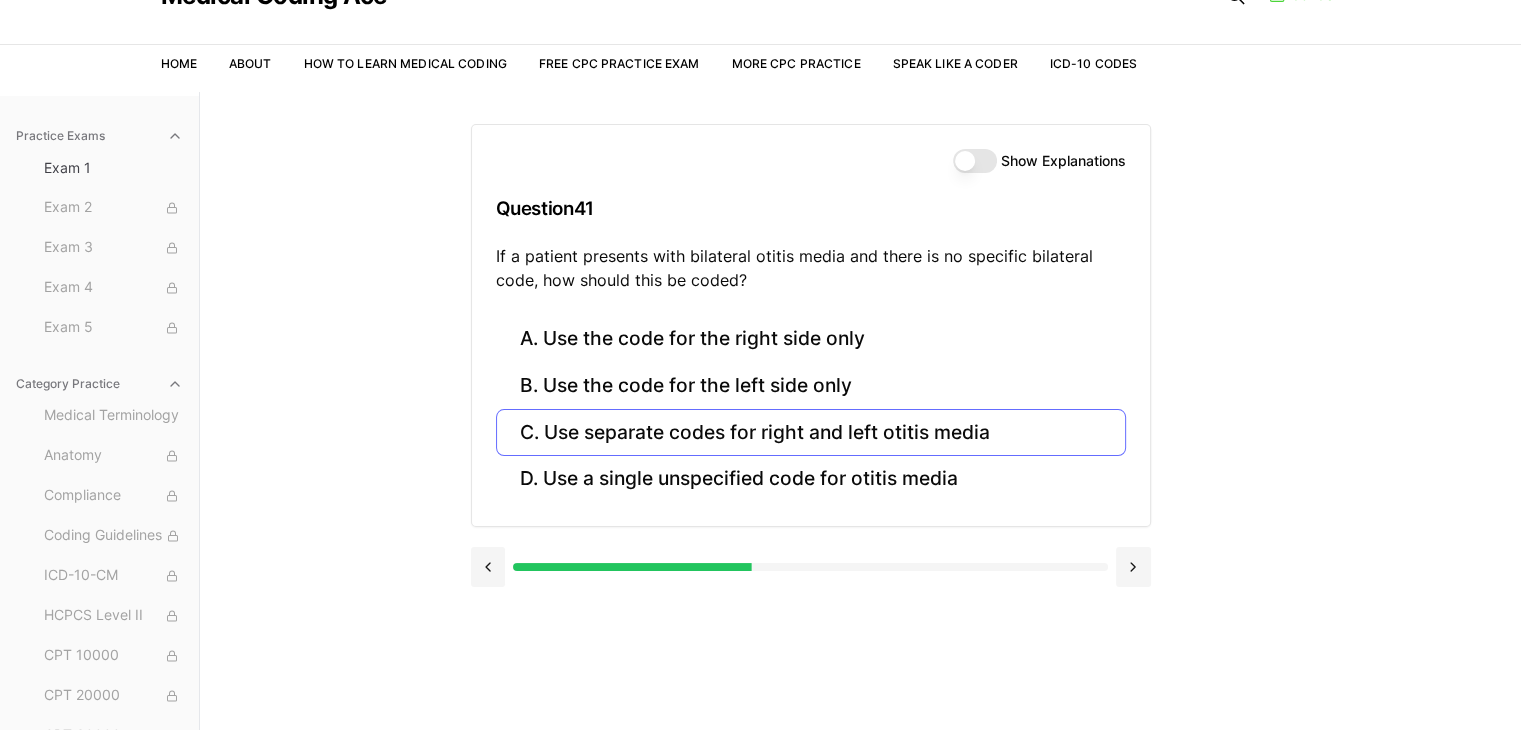 click on "C. Use separate codes for right and left otitis media" at bounding box center [811, 432] 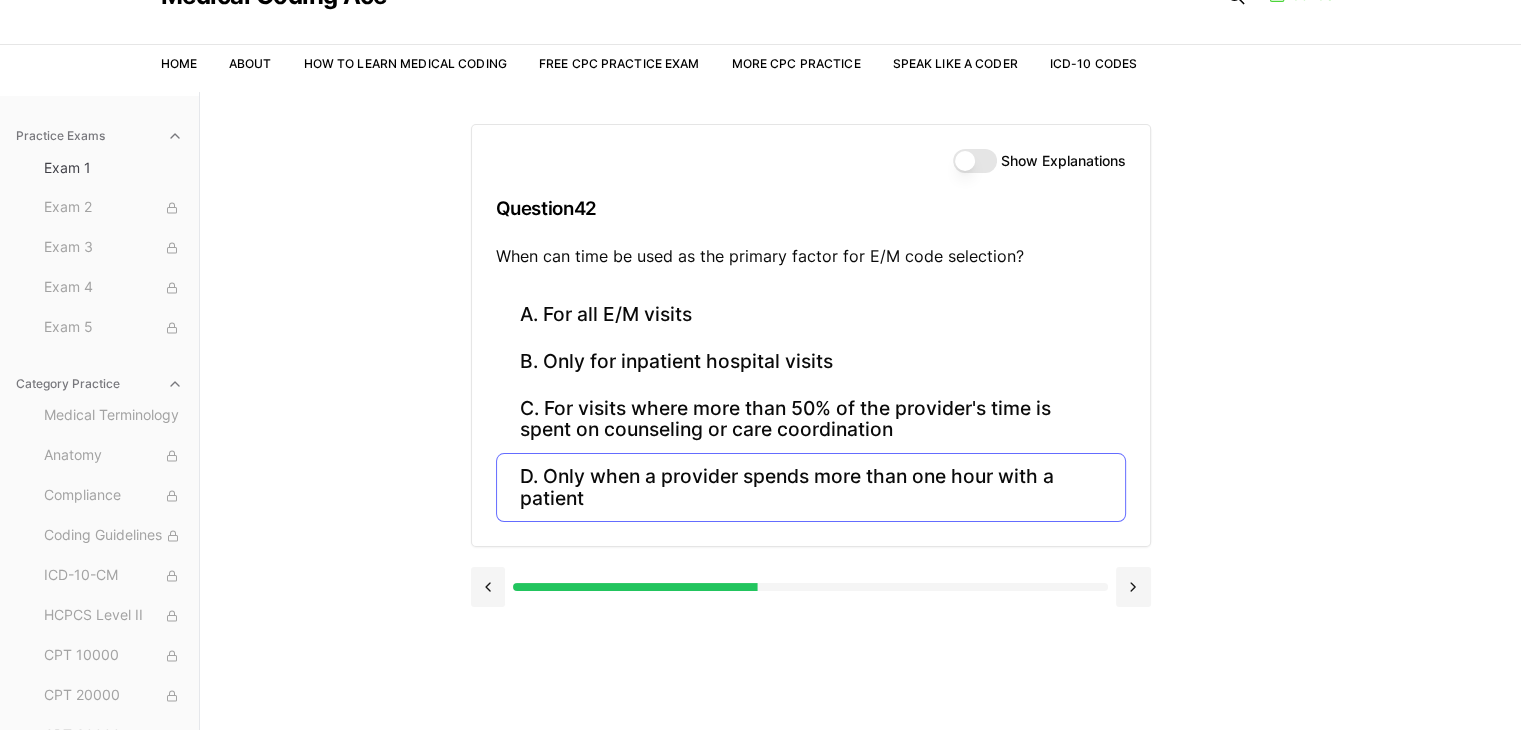 click on "D. Only when a provider spends more than one hour with a patient" at bounding box center (811, 487) 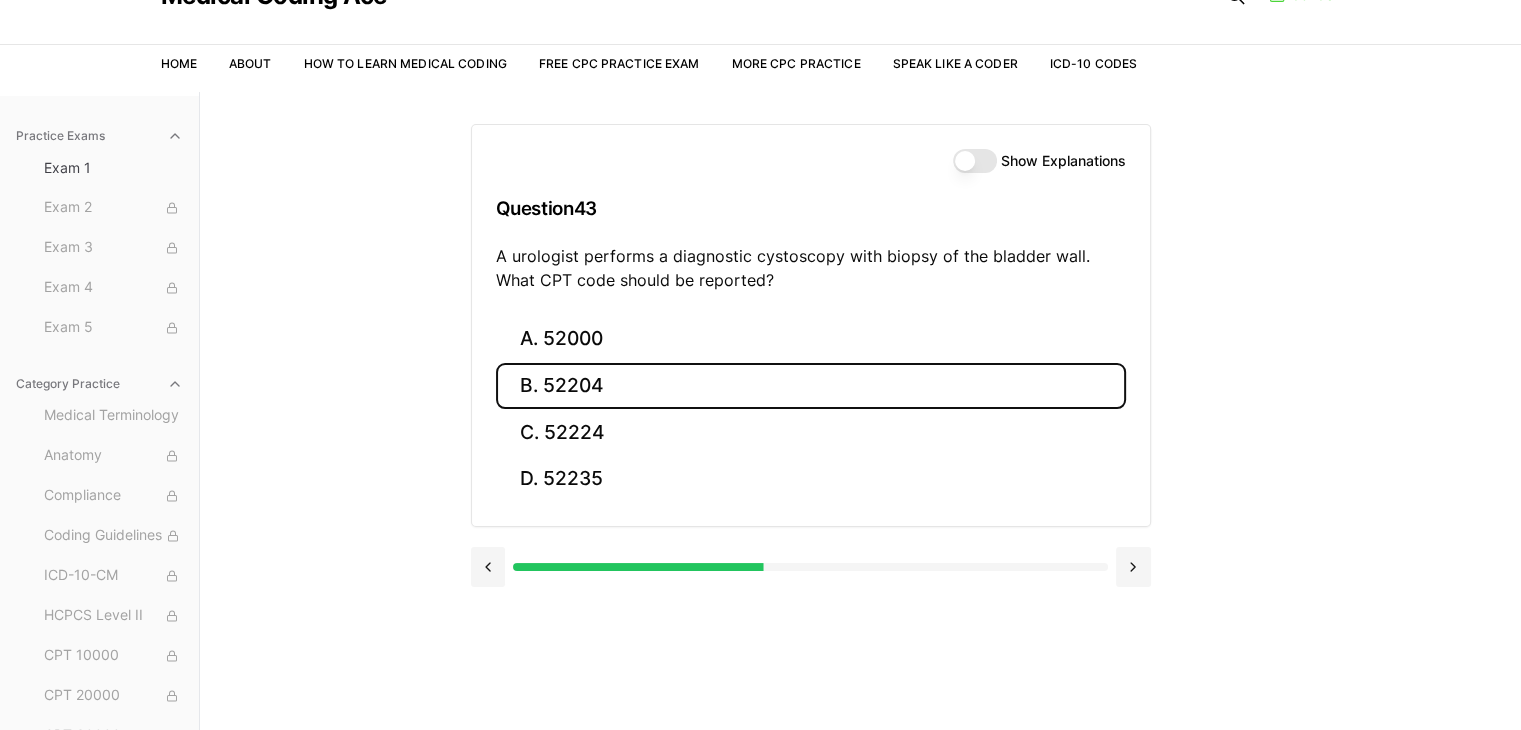 click on "B. 52204" at bounding box center (811, 386) 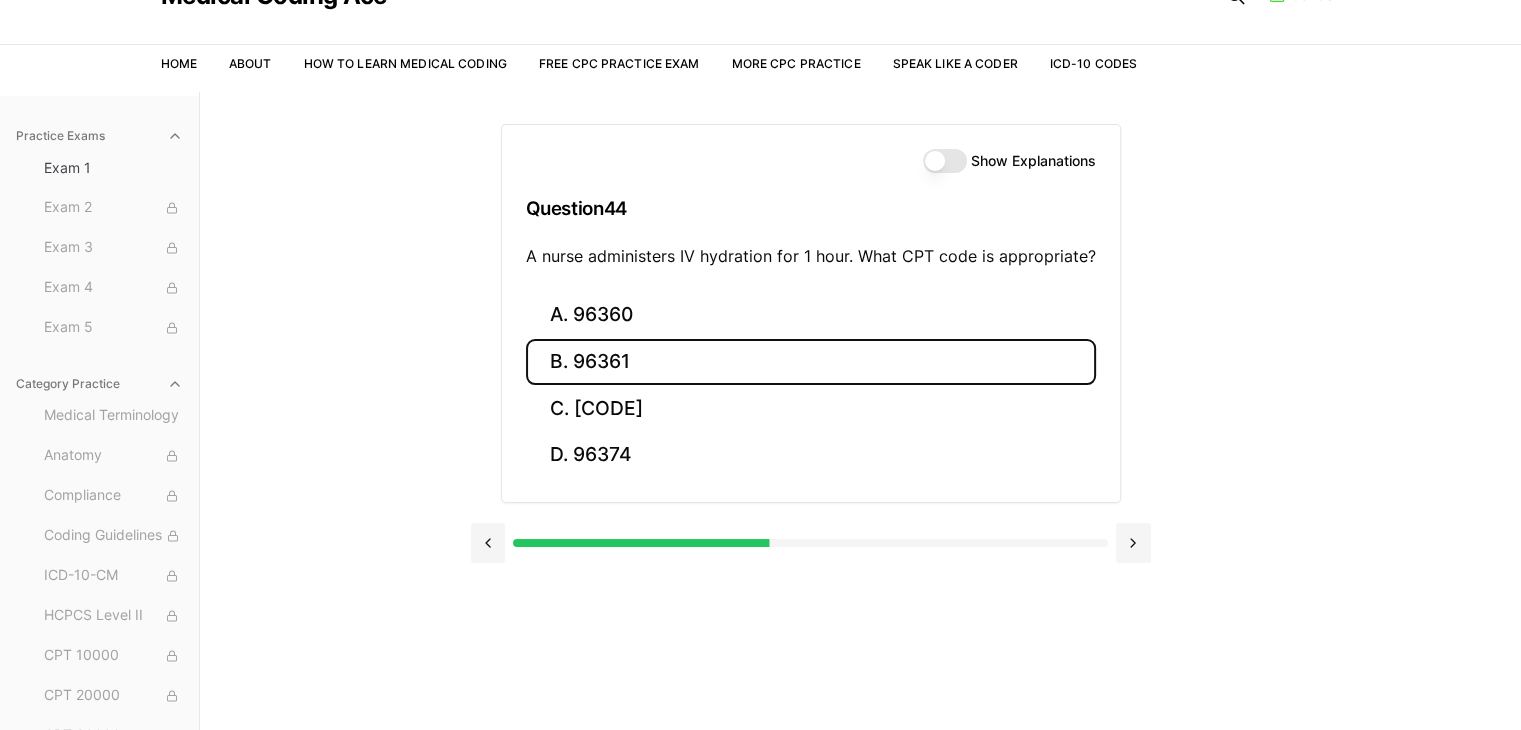 click on "B. 96361" at bounding box center (811, 362) 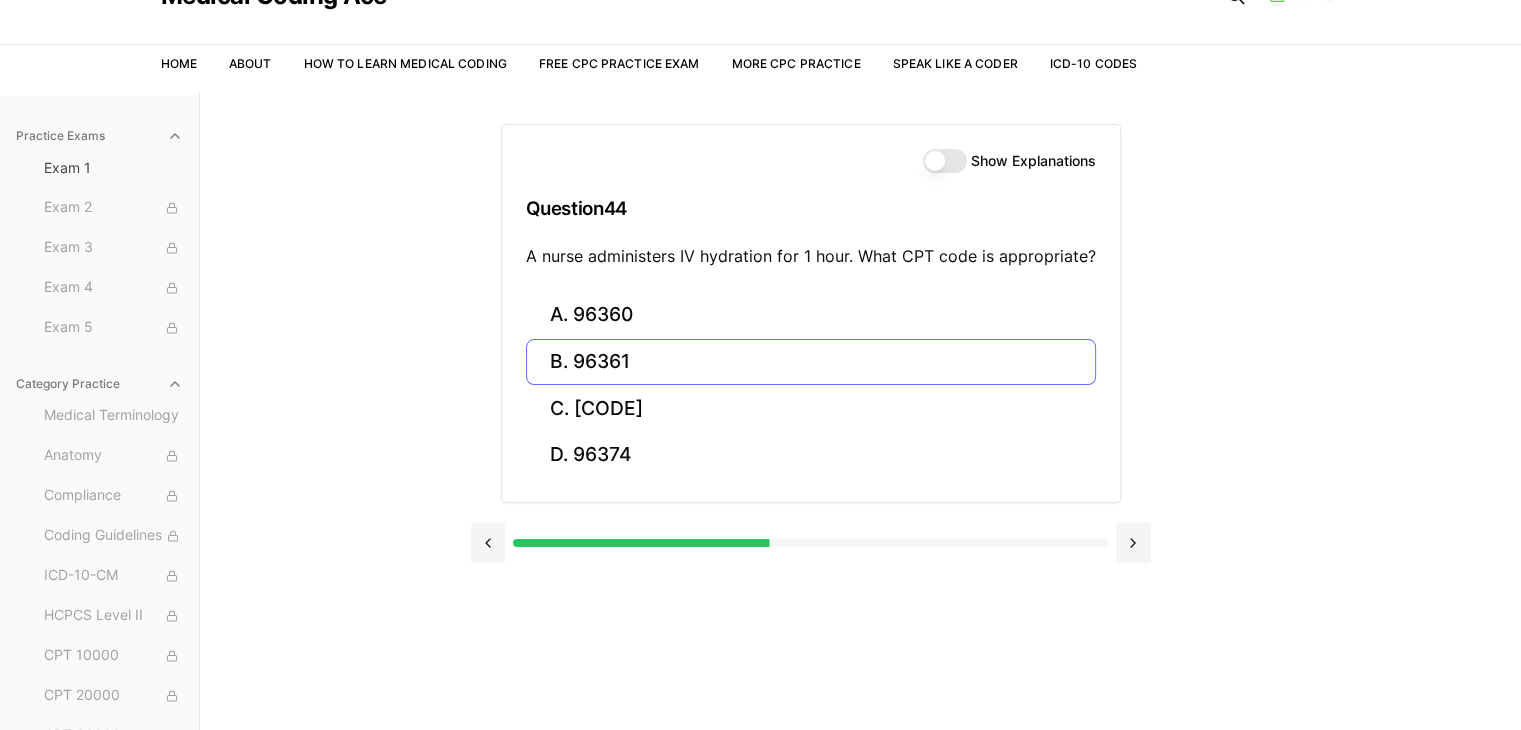 click on "B. 96361" at bounding box center [811, 362] 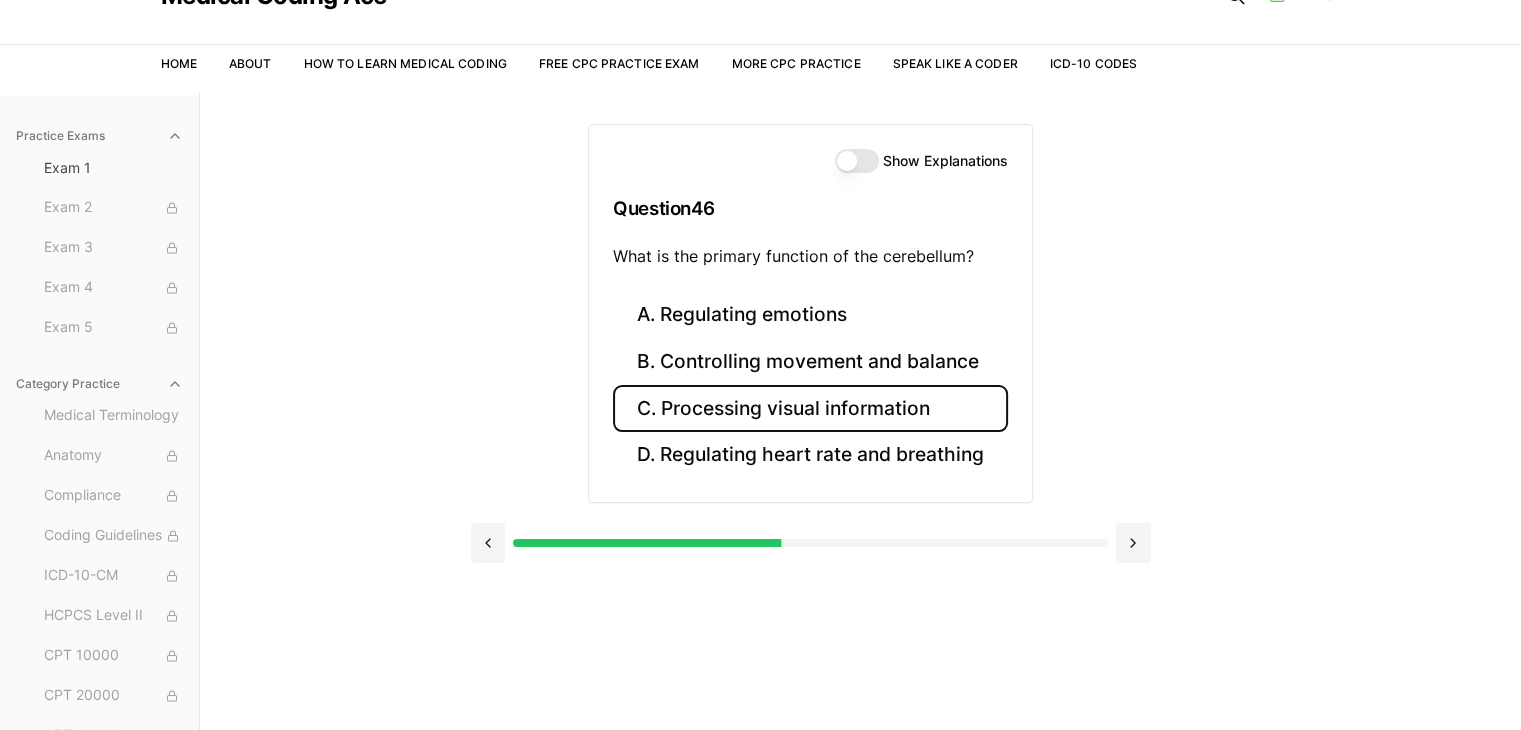 click on "C. Processing visual information" at bounding box center (810, 408) 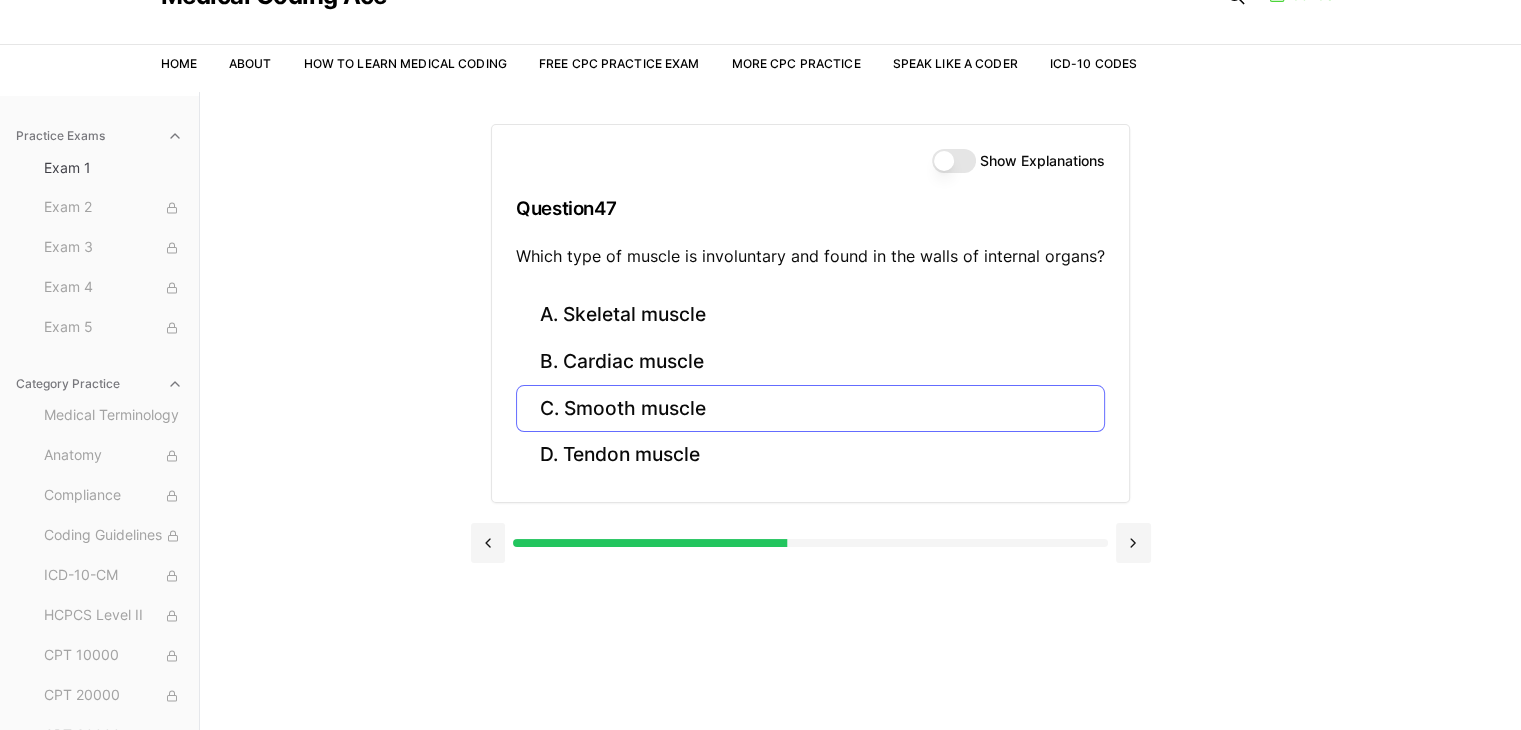 click on "D. Tendon muscle" at bounding box center (810, 455) 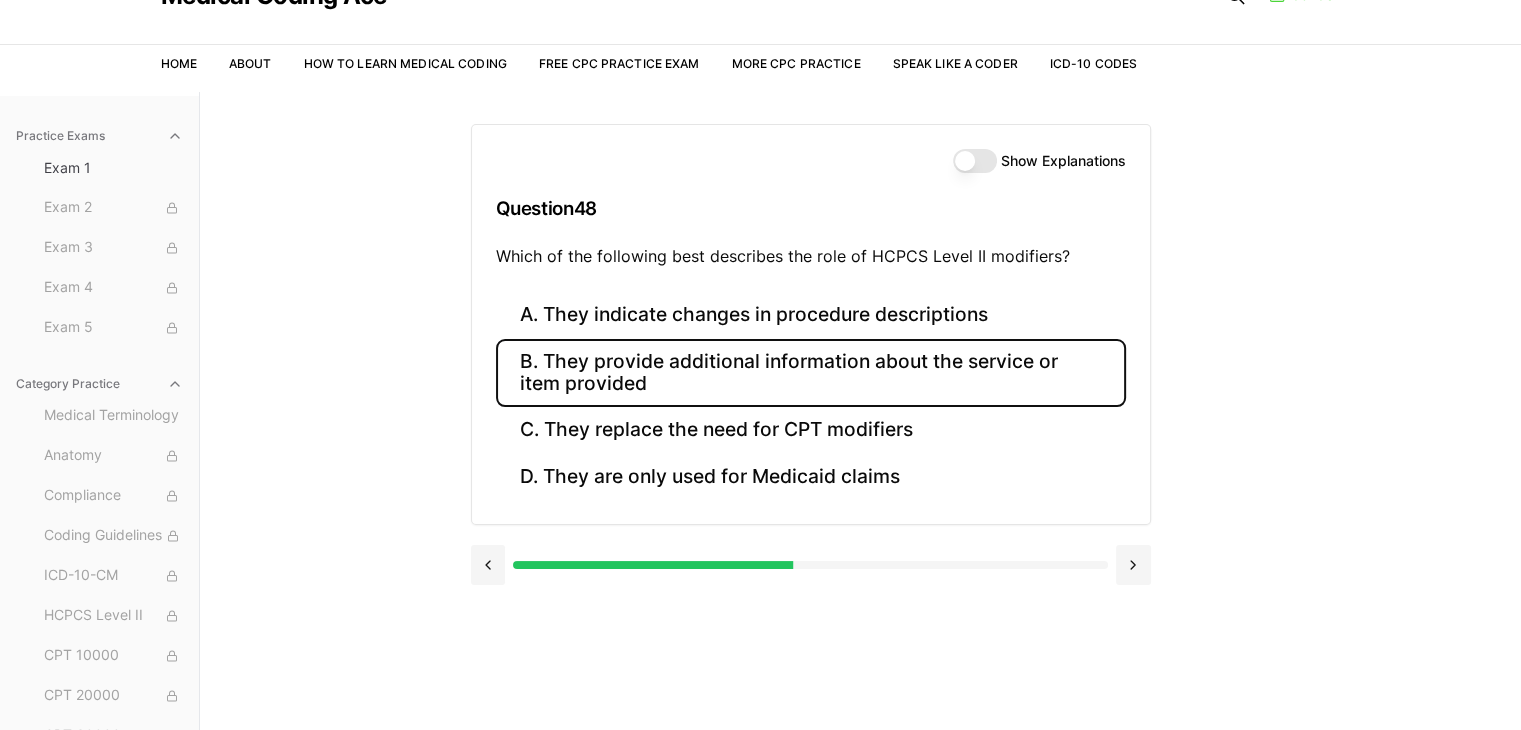 click on "B. They provide additional information about the service or item provided" at bounding box center [811, 373] 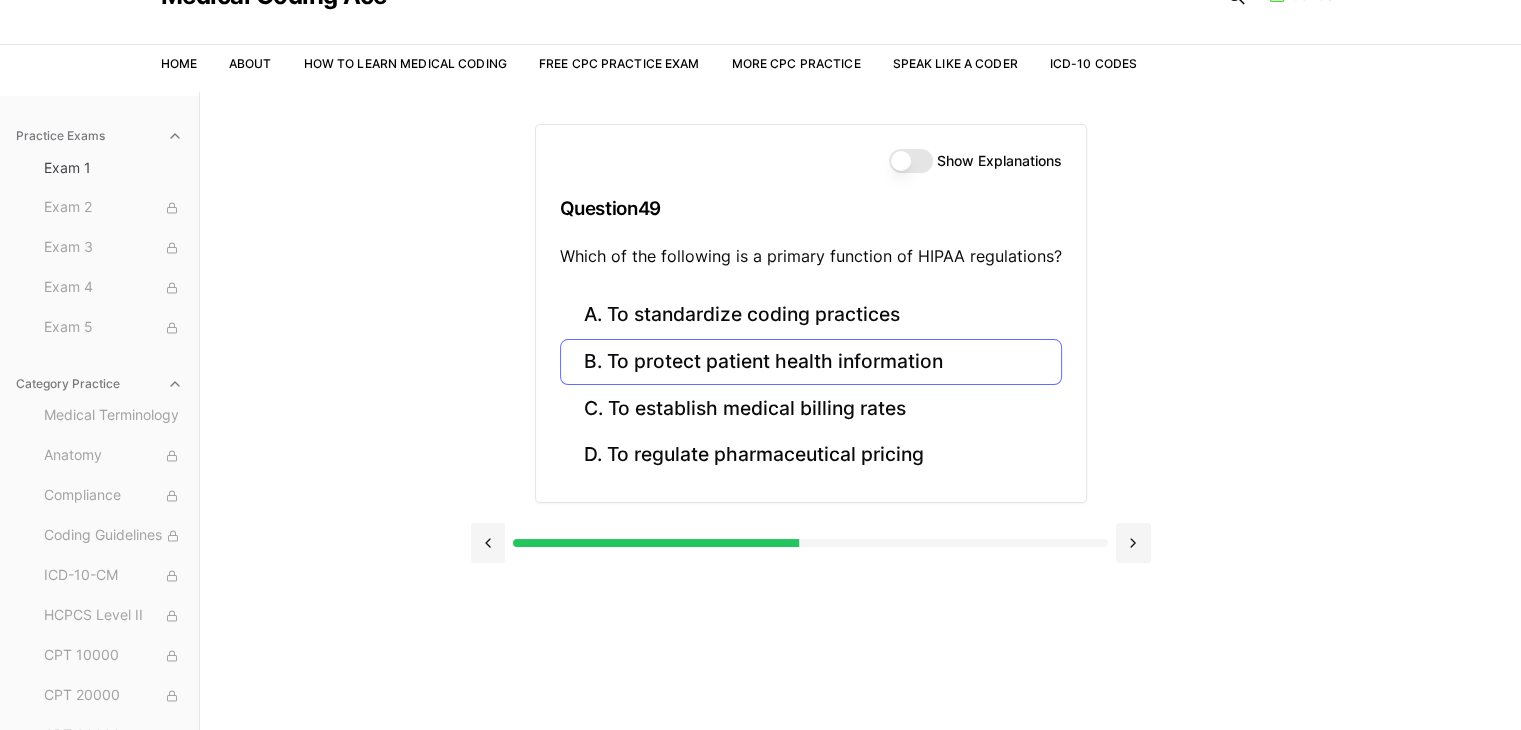 click on "B. To protect patient health information" at bounding box center [811, 362] 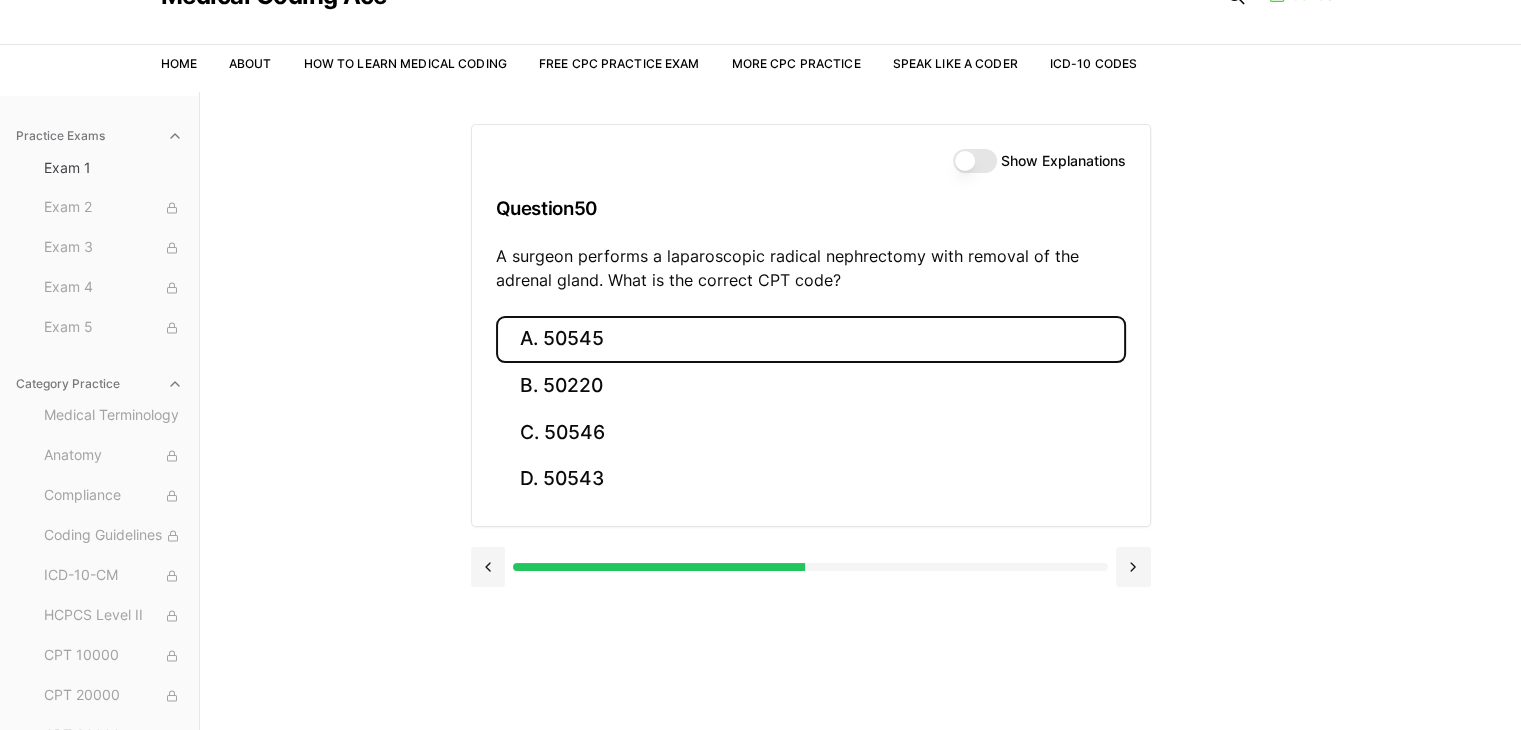 click on "A. 50545" at bounding box center (811, 339) 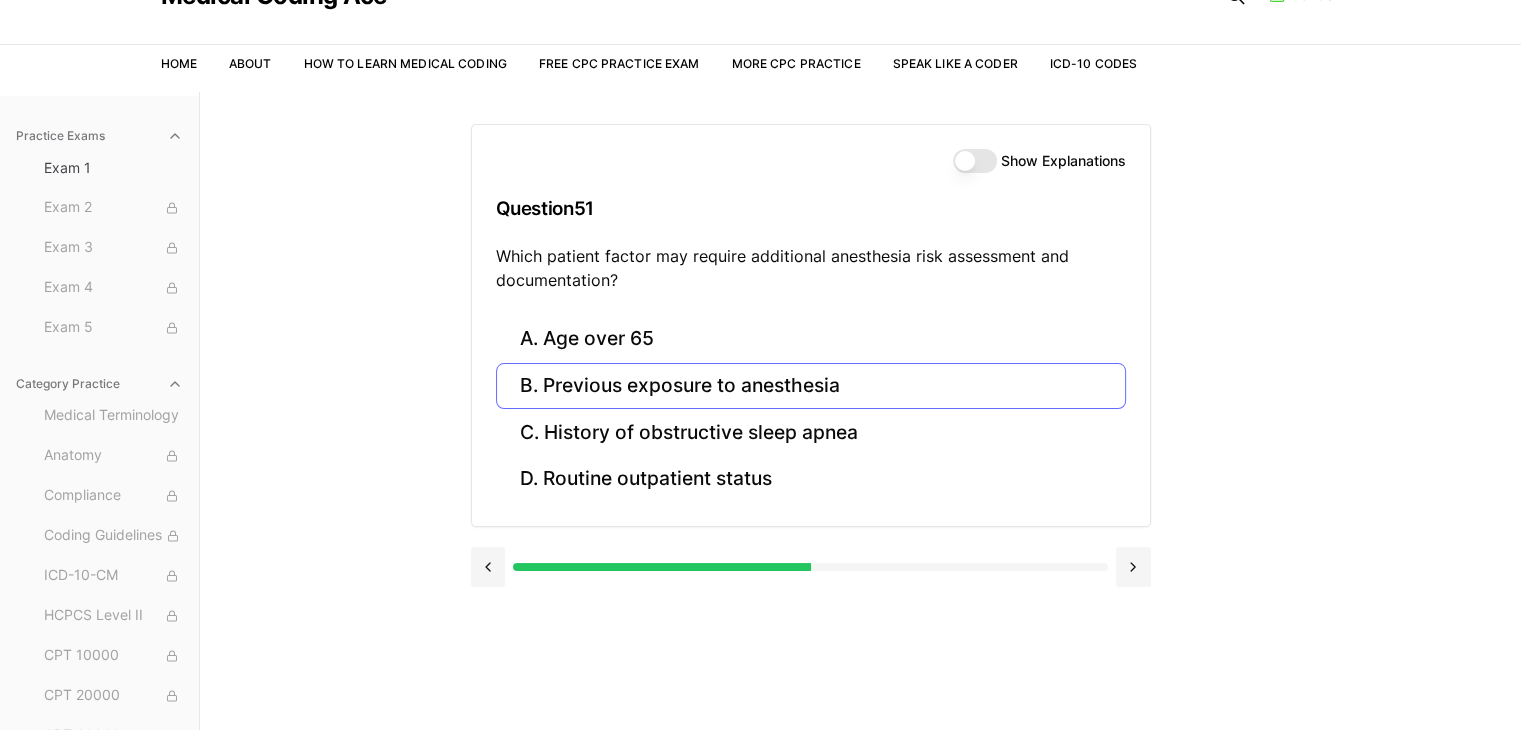 click on "B. Previous exposure to anesthesia" at bounding box center (811, 386) 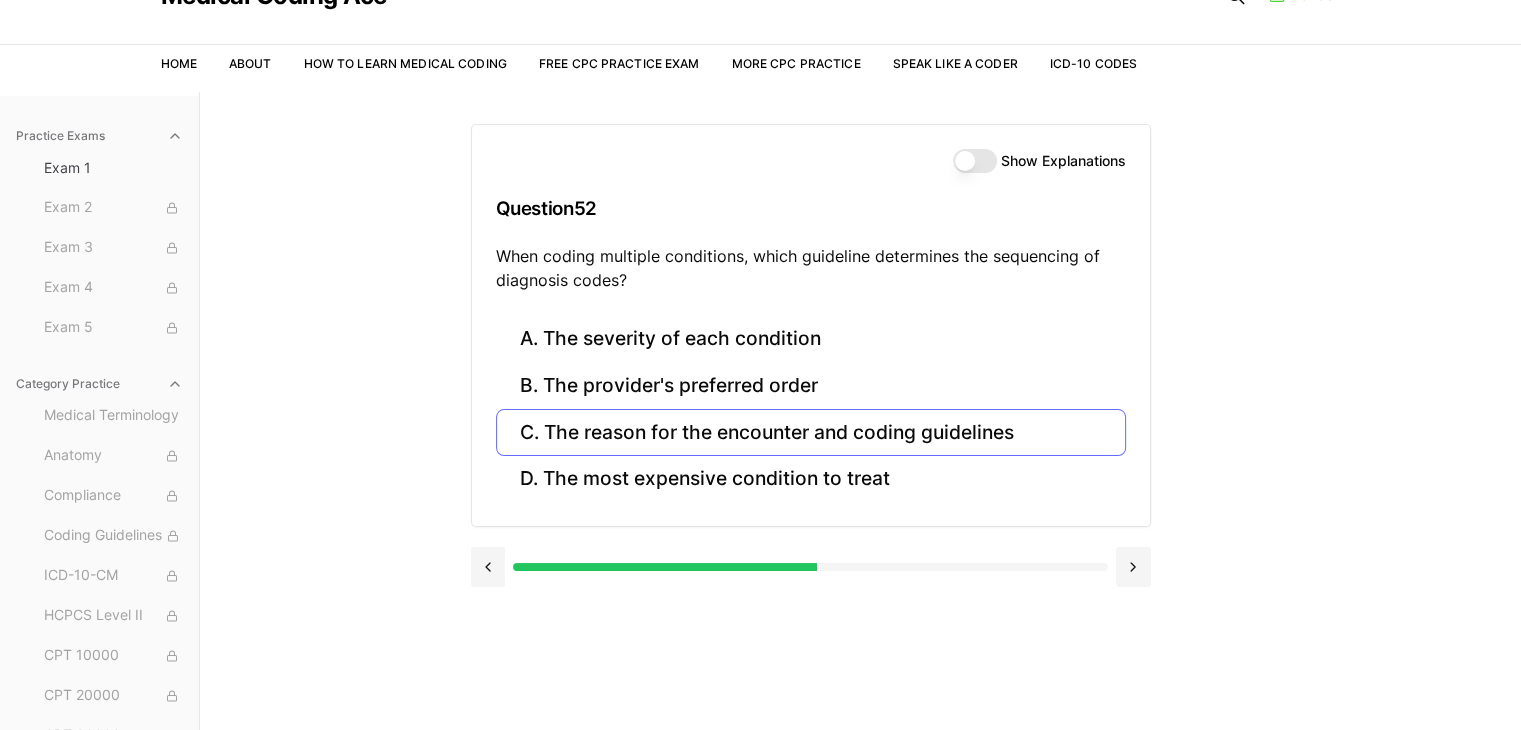 click on "C. The reason for the encounter and coding guidelines" at bounding box center (811, 432) 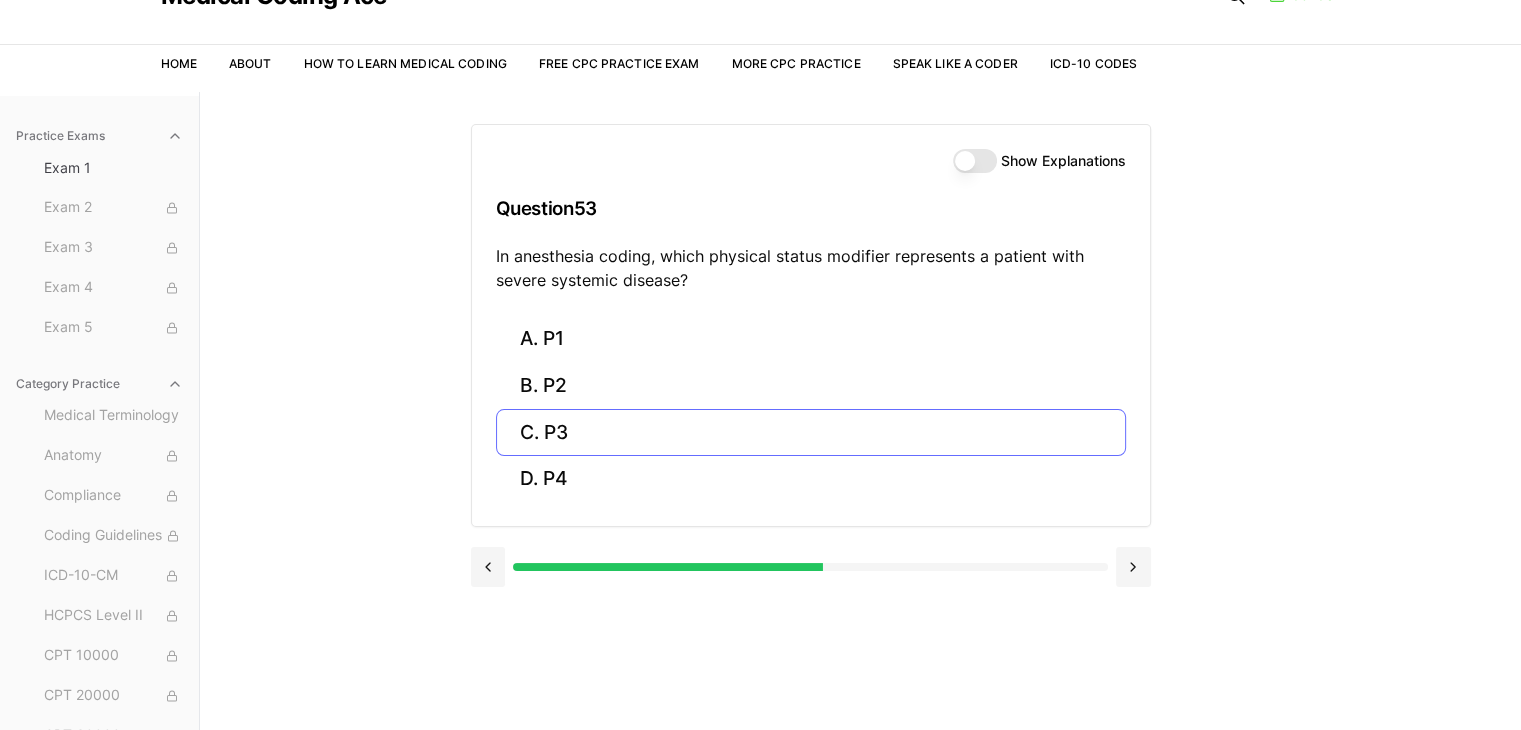click on "C. P3" at bounding box center (811, 432) 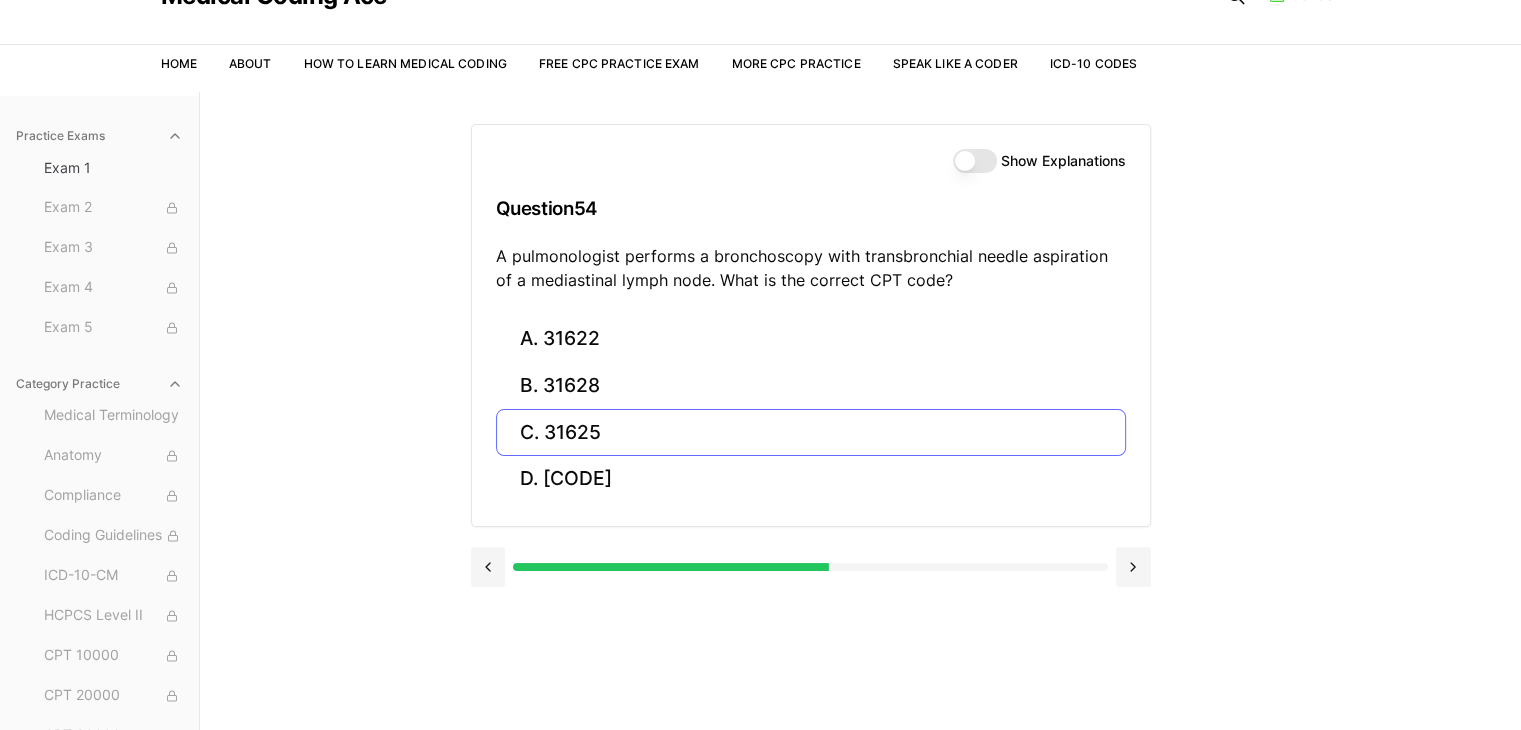 click on "C. 31625" at bounding box center (811, 432) 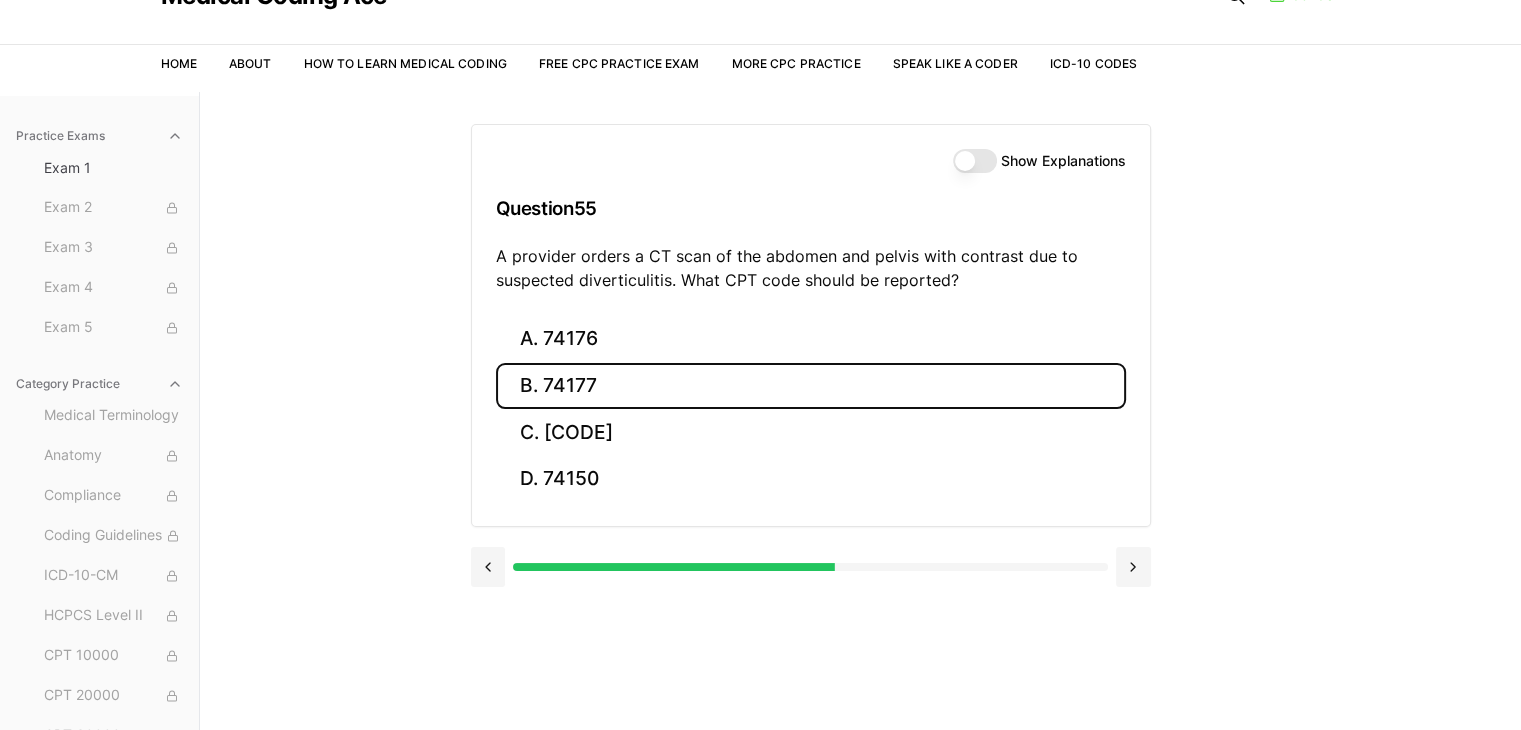 click on "B. 74177" at bounding box center [811, 386] 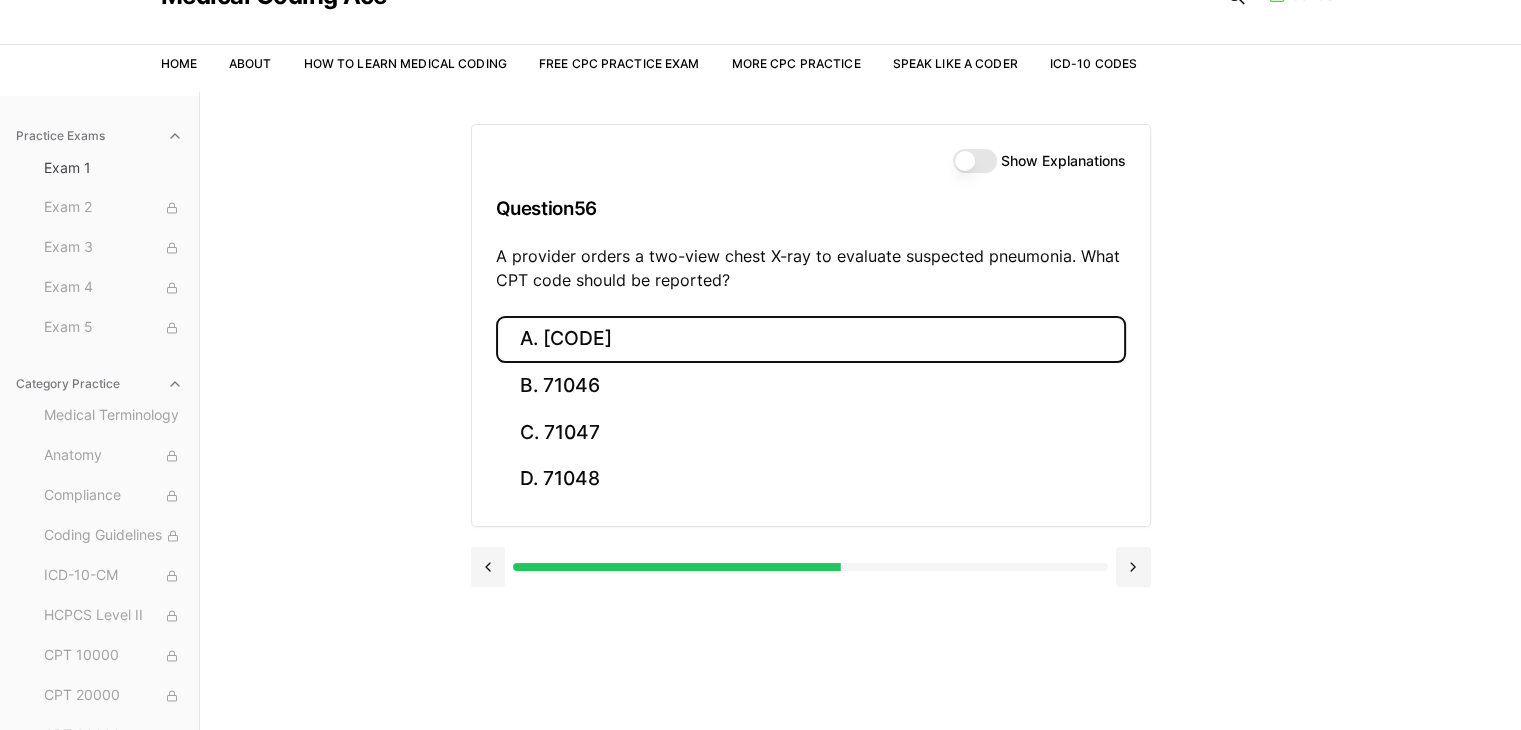 click on "A. [CODE]" at bounding box center (811, 339) 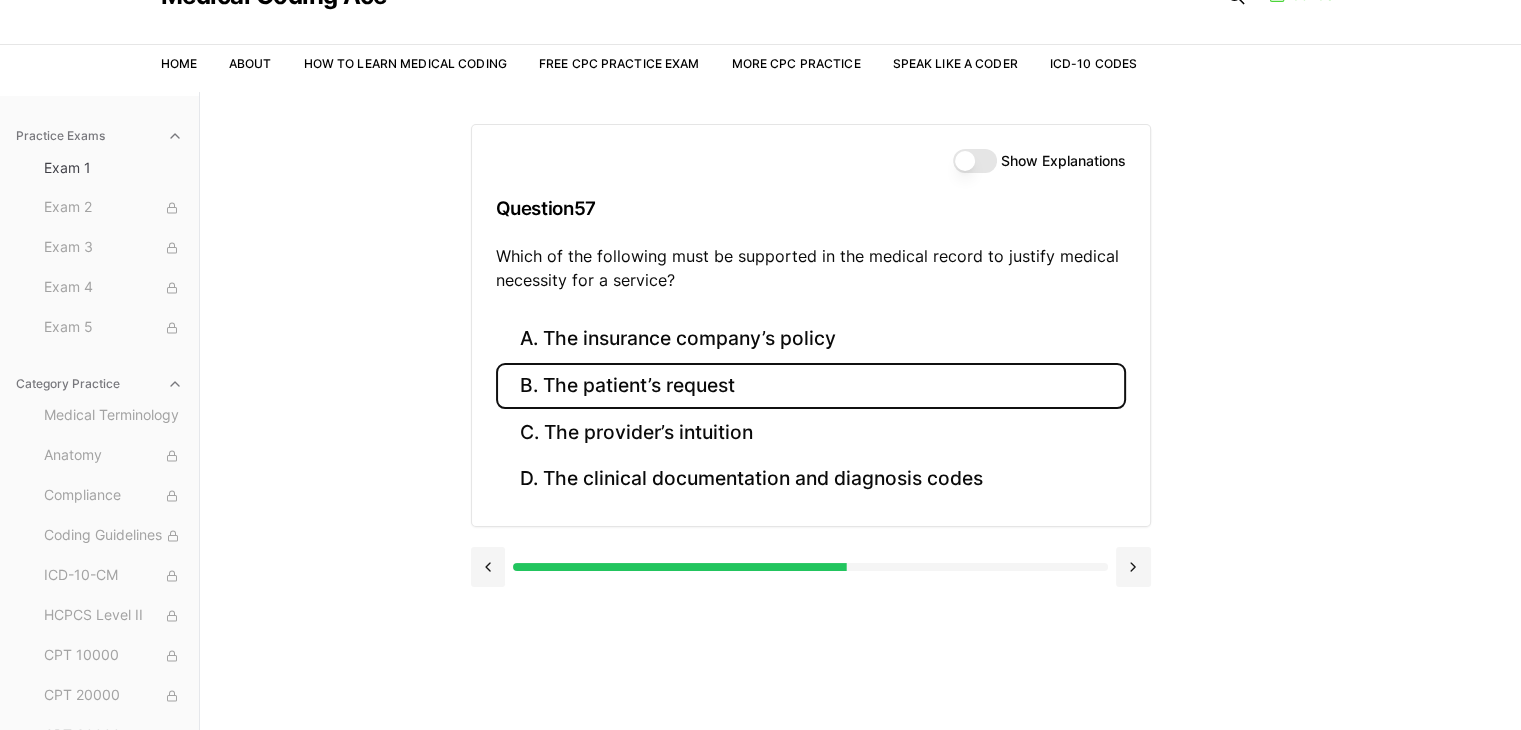 click on "B. The patient’s request" at bounding box center (811, 386) 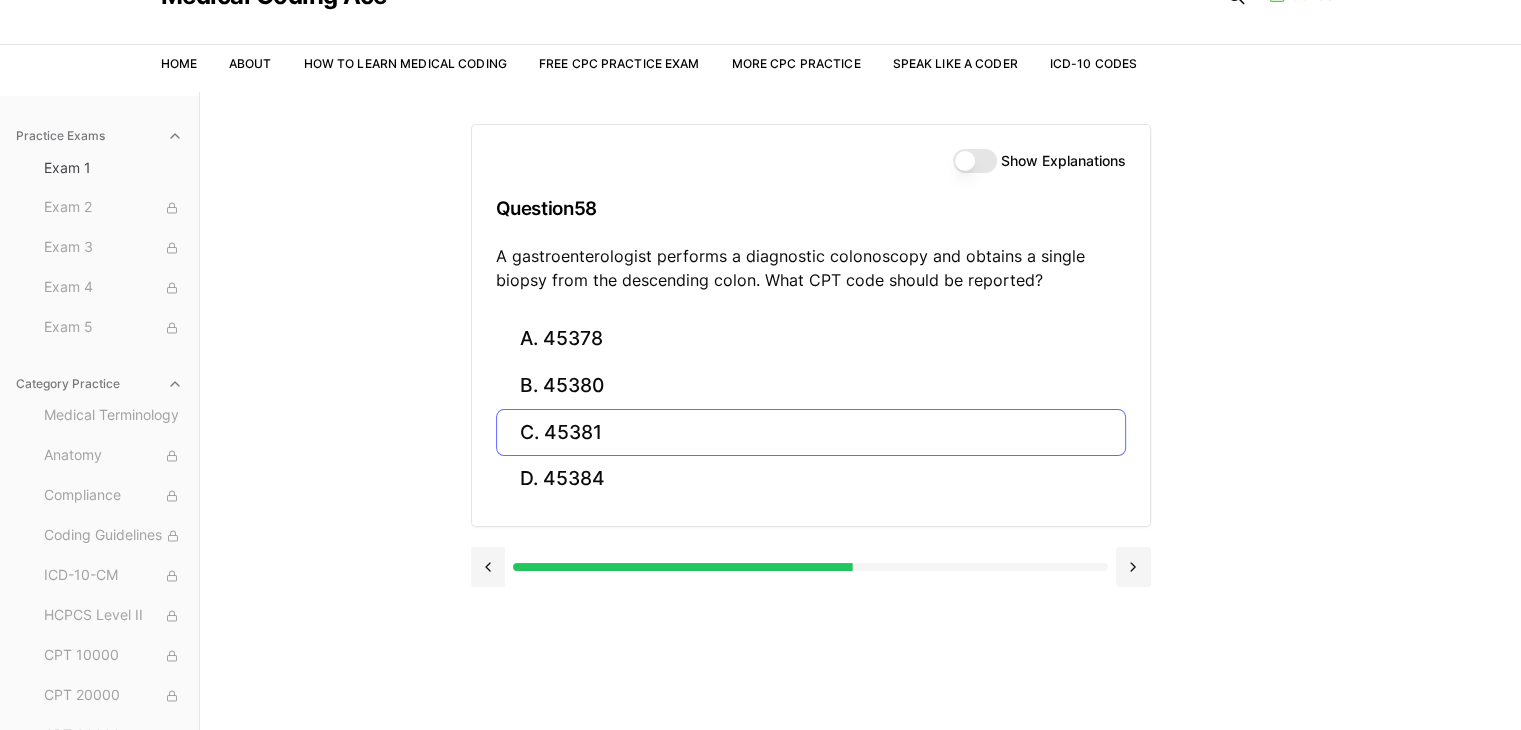 click on "C. 45381" at bounding box center [811, 432] 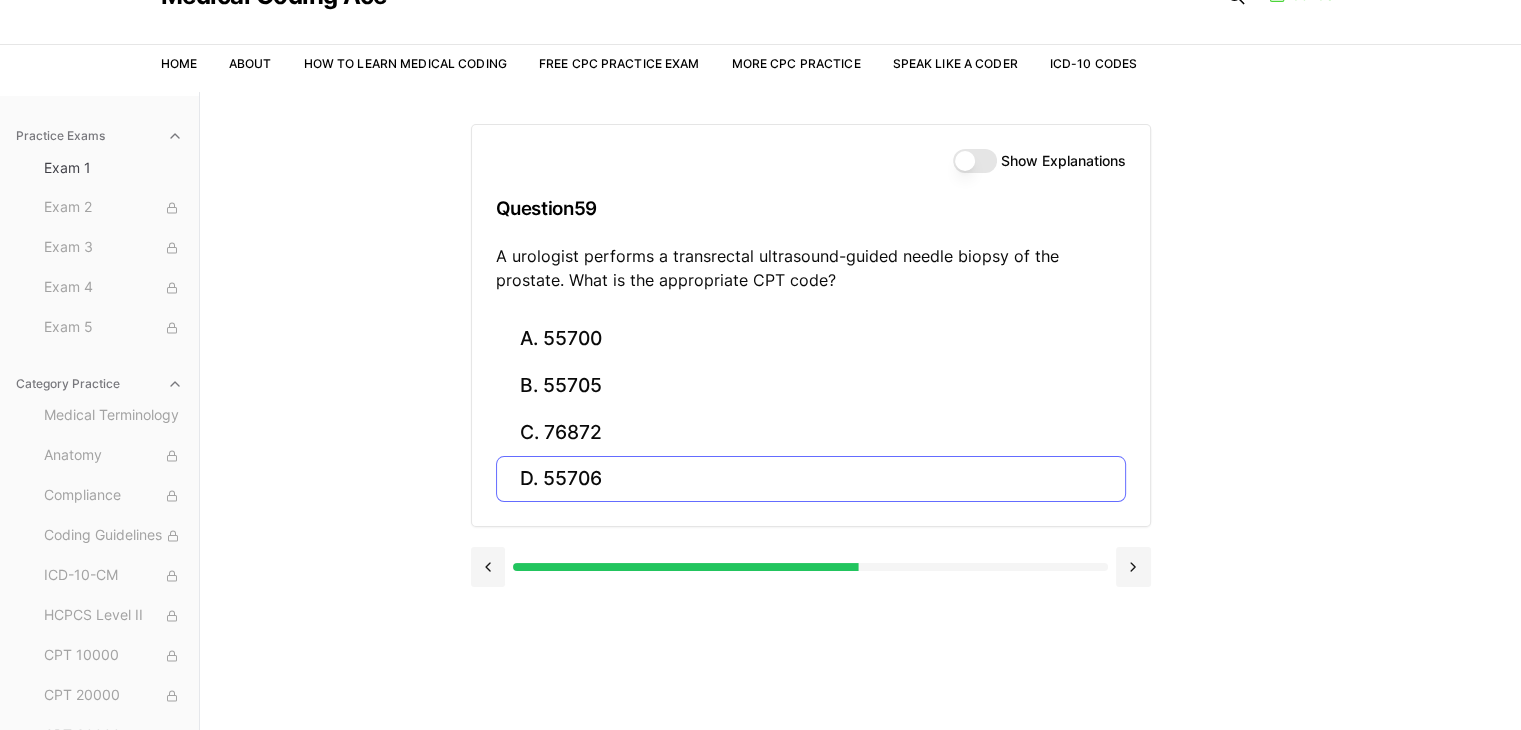 click on "D. 55706" at bounding box center [811, 479] 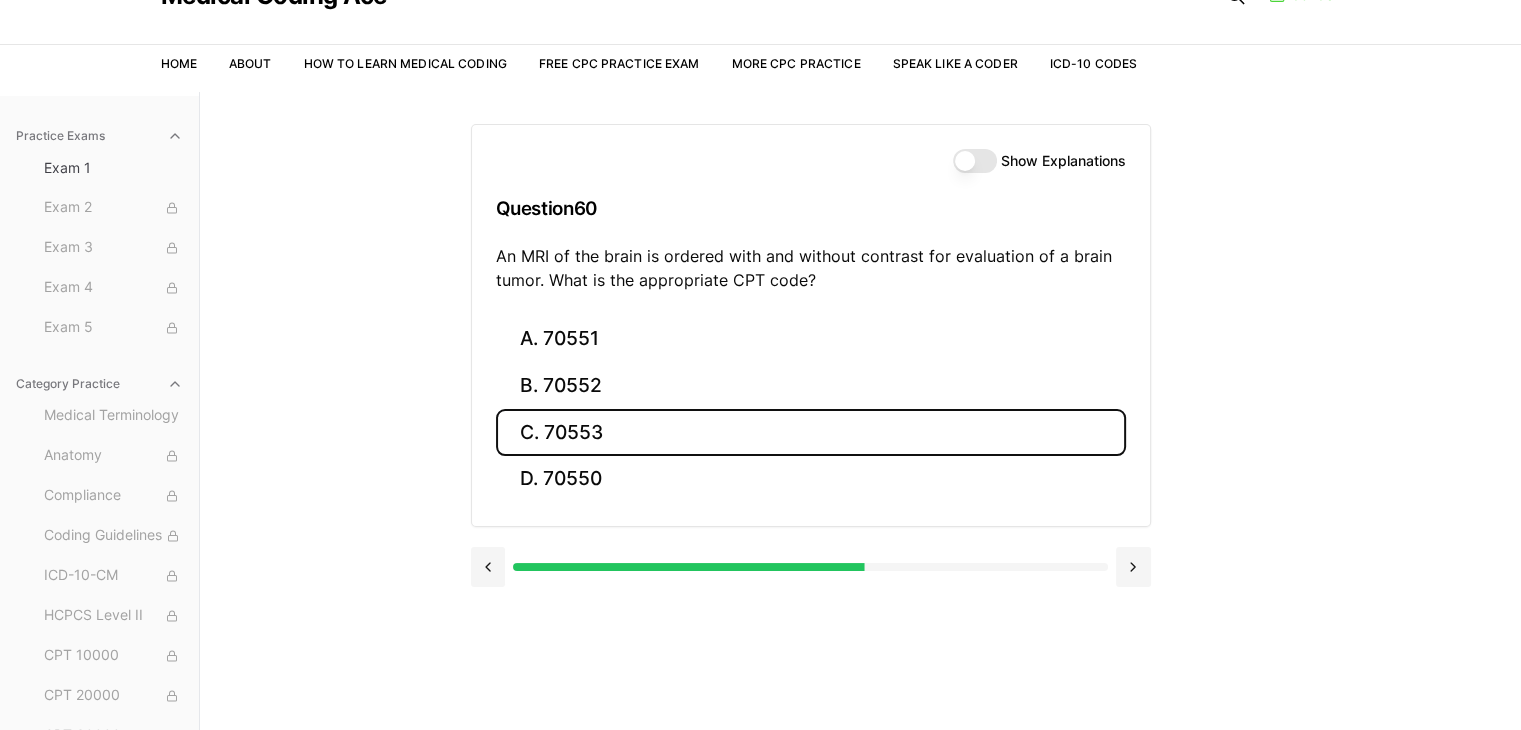 click on "C. 70553" at bounding box center [811, 432] 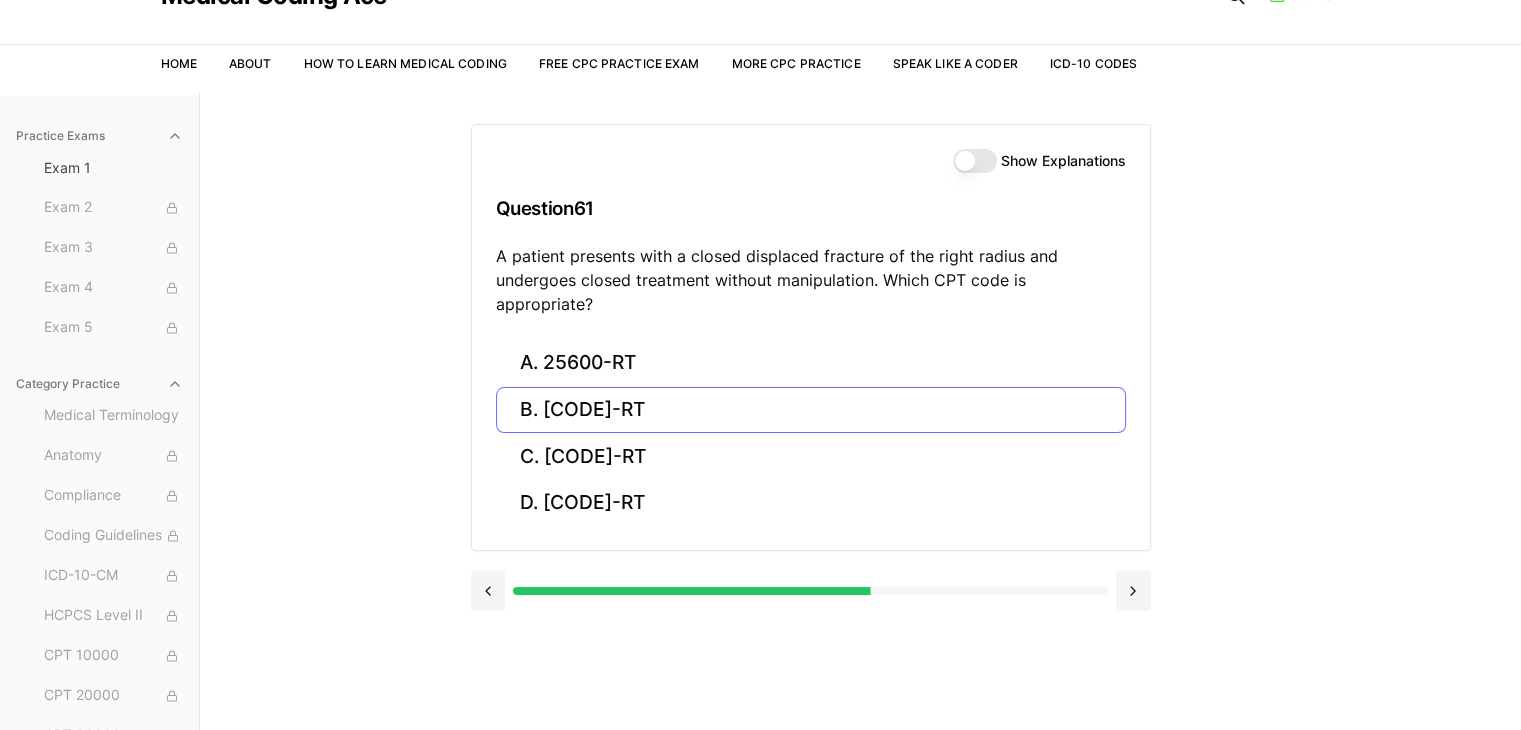 click on "B. [CODE]-RT" at bounding box center (811, 410) 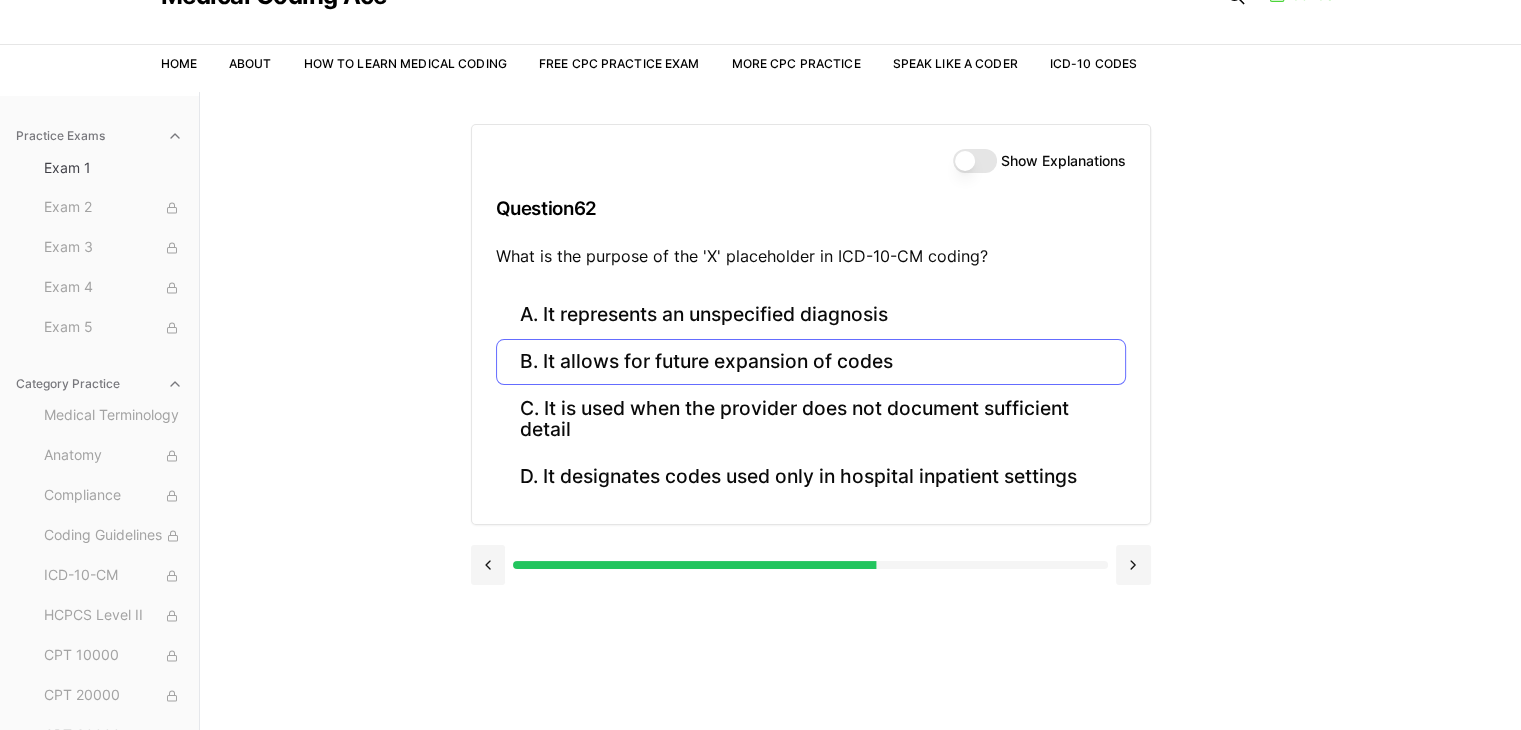 click on "B. It allows for future expansion of codes" at bounding box center [811, 362] 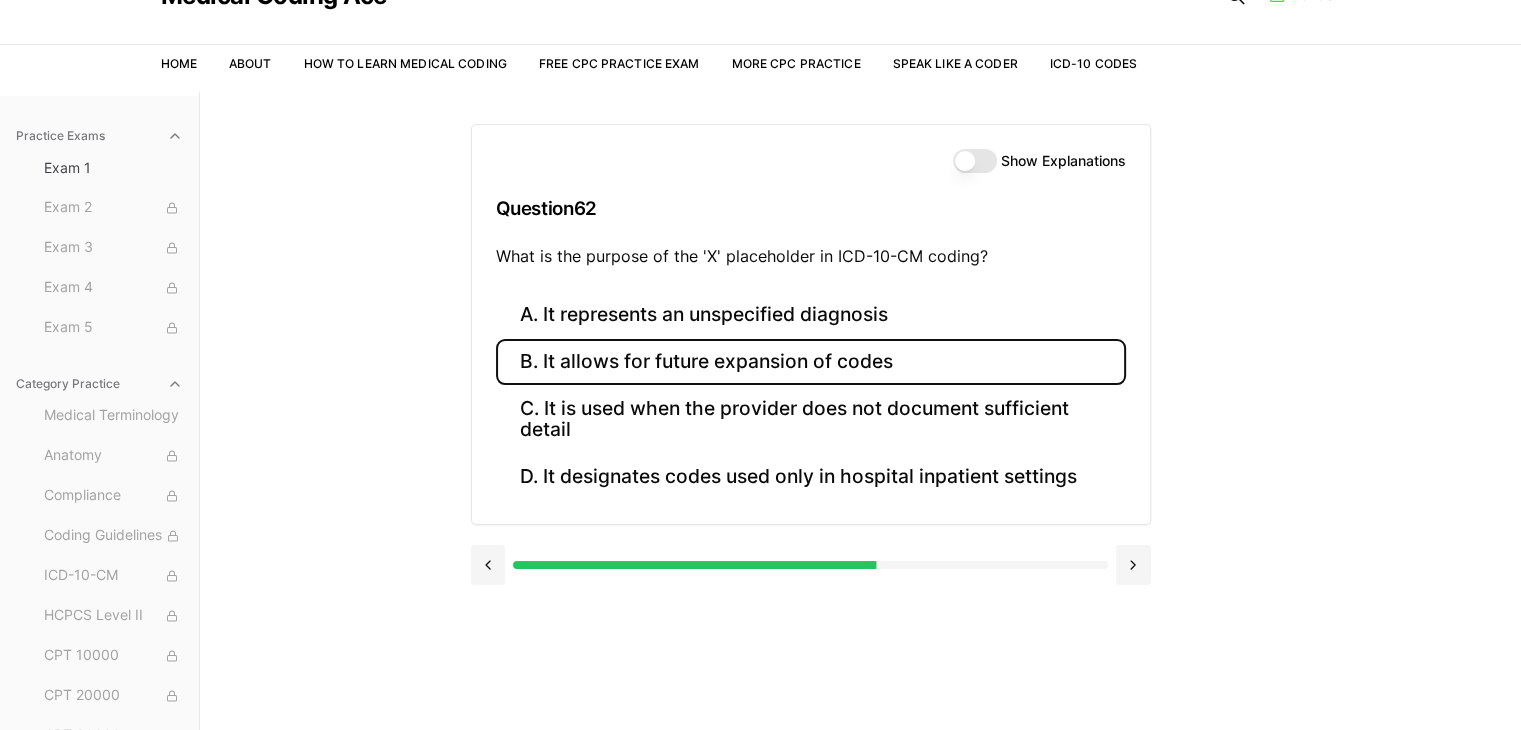 click on "B. It allows for future expansion of codes" at bounding box center (811, 362) 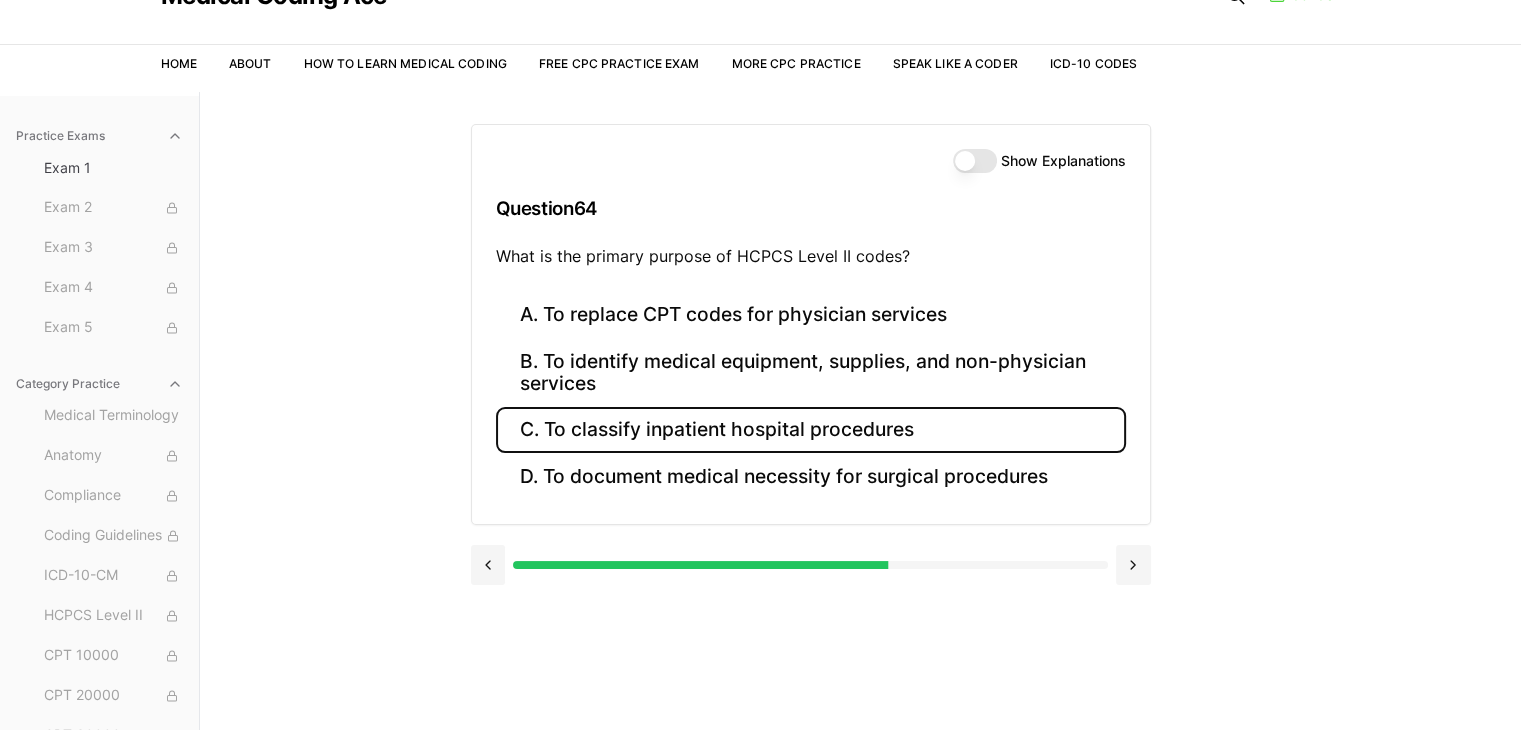 click on "C. To classify inpatient hospital procedures" at bounding box center [811, 430] 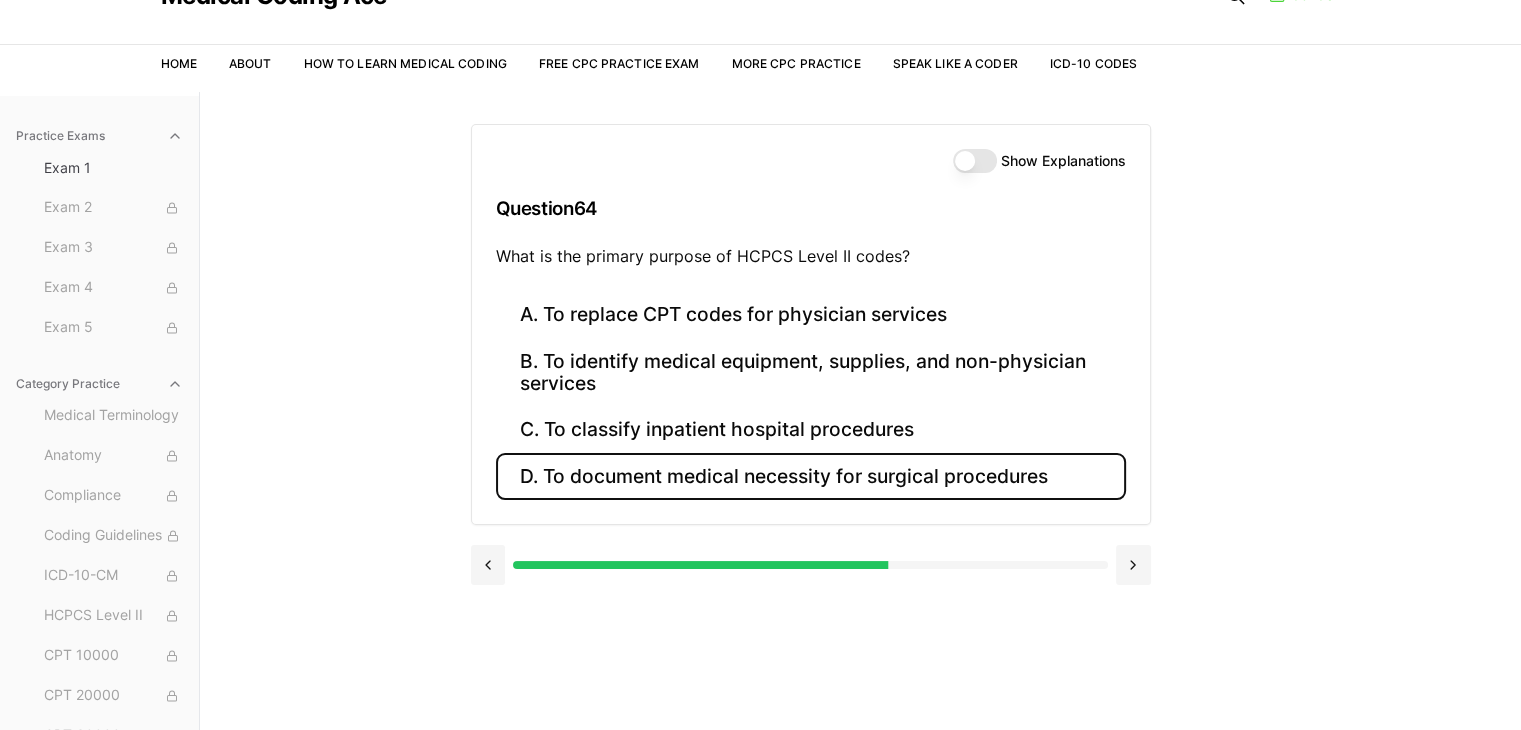 click on "D. To document medical necessity for surgical procedures" at bounding box center (811, 476) 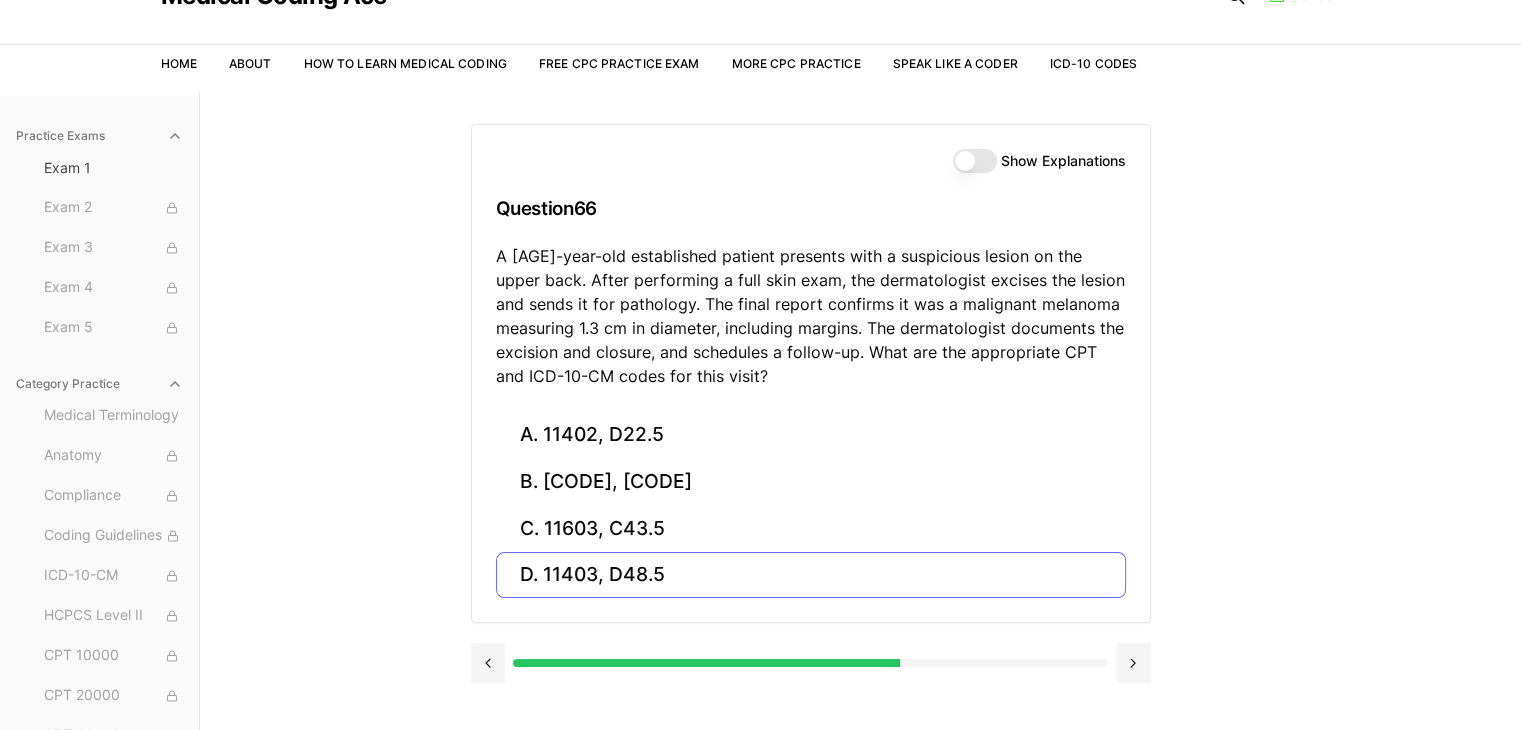 click on "A. 11402, D22.5" at bounding box center [811, 435] 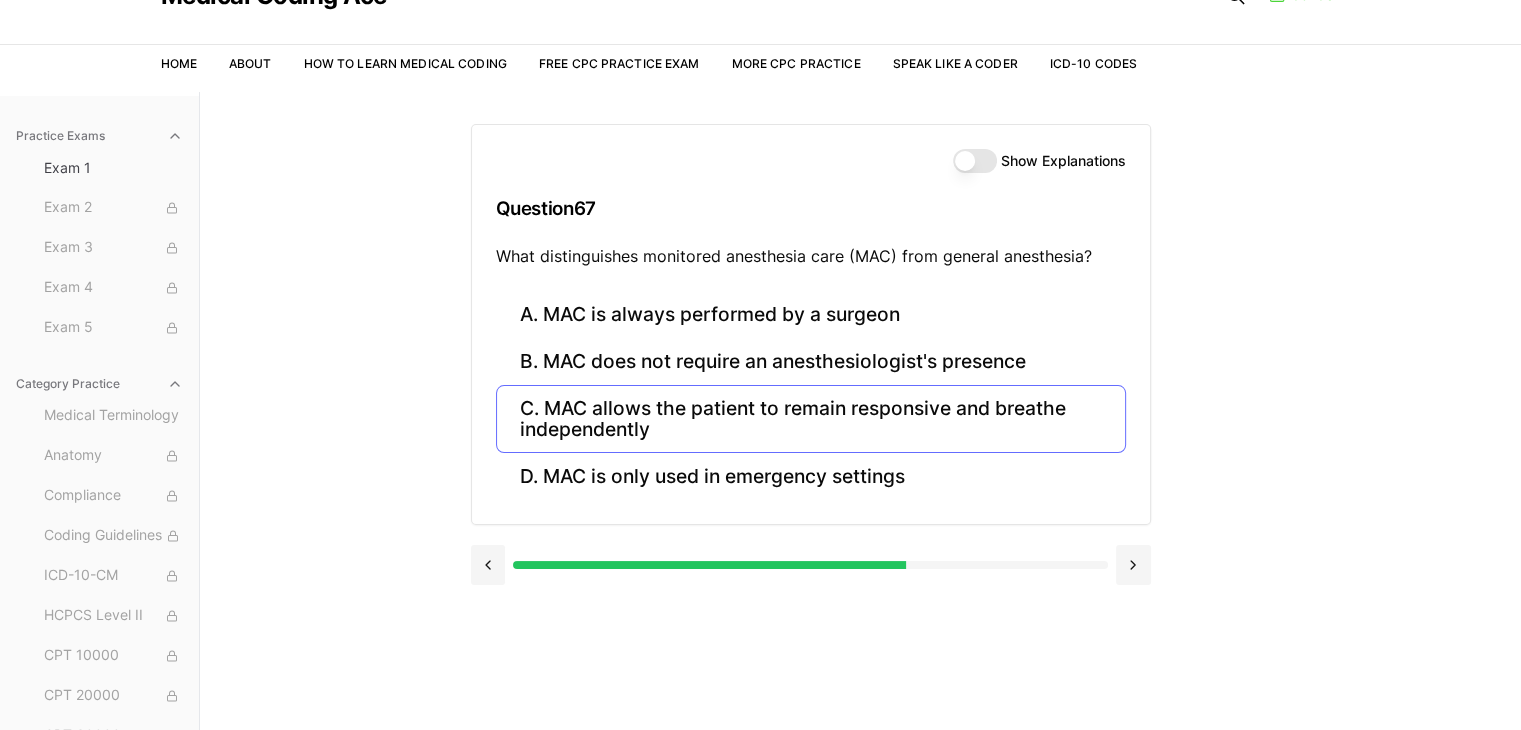 click on "C. MAC allows the patient to remain responsive and breathe independently" at bounding box center [811, 419] 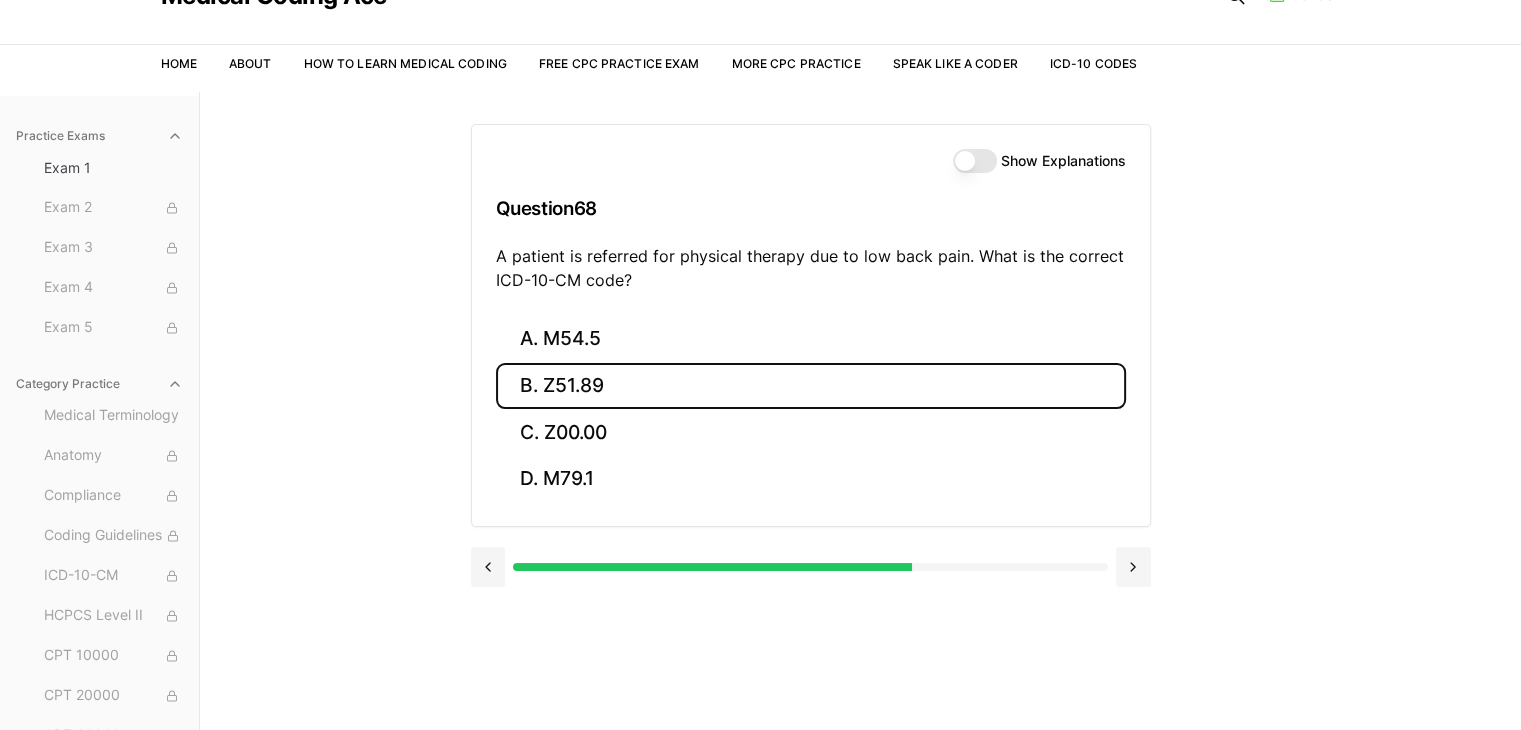 click on "B. Z51.89" at bounding box center [811, 386] 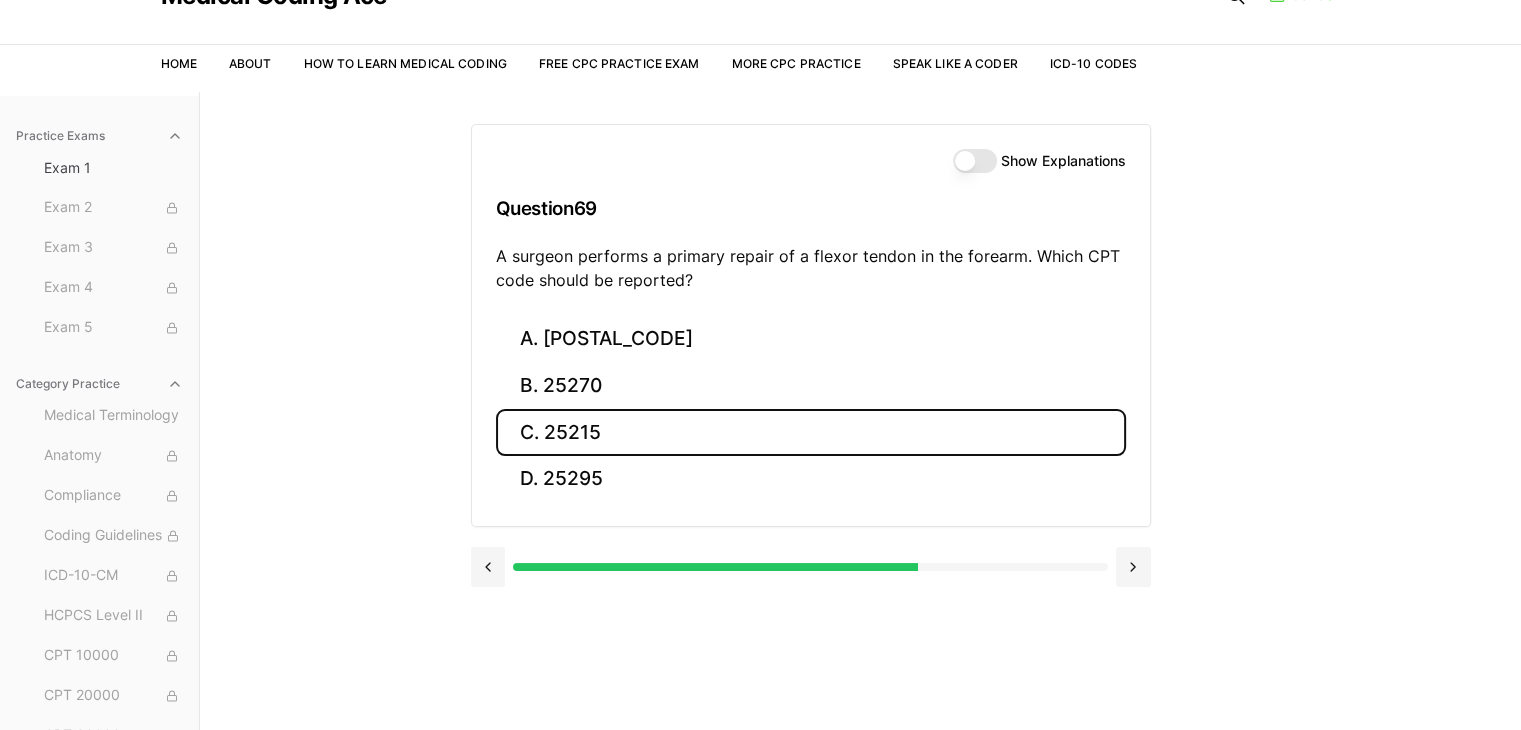 click on "C. 25215" at bounding box center [811, 432] 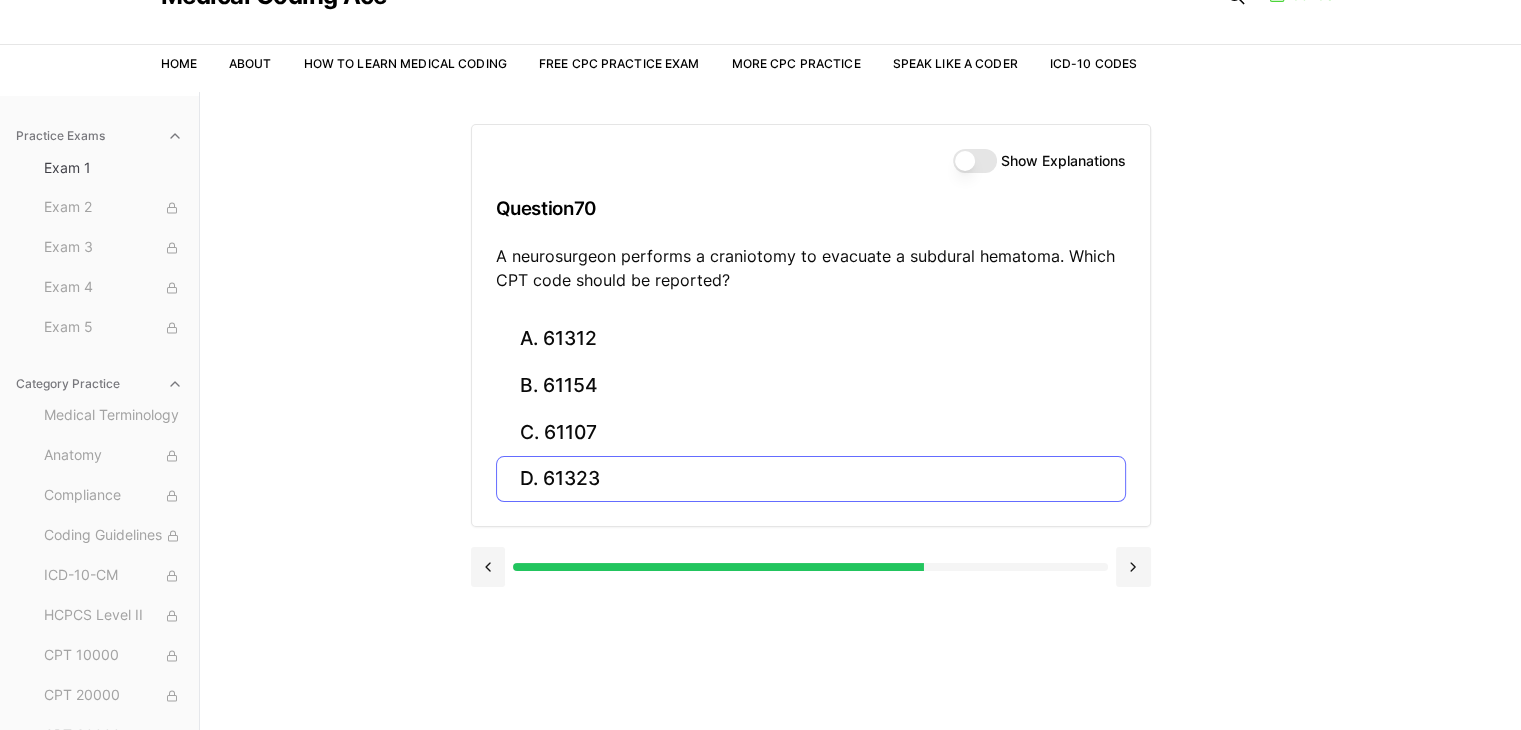 click on "D. 61323" at bounding box center [811, 479] 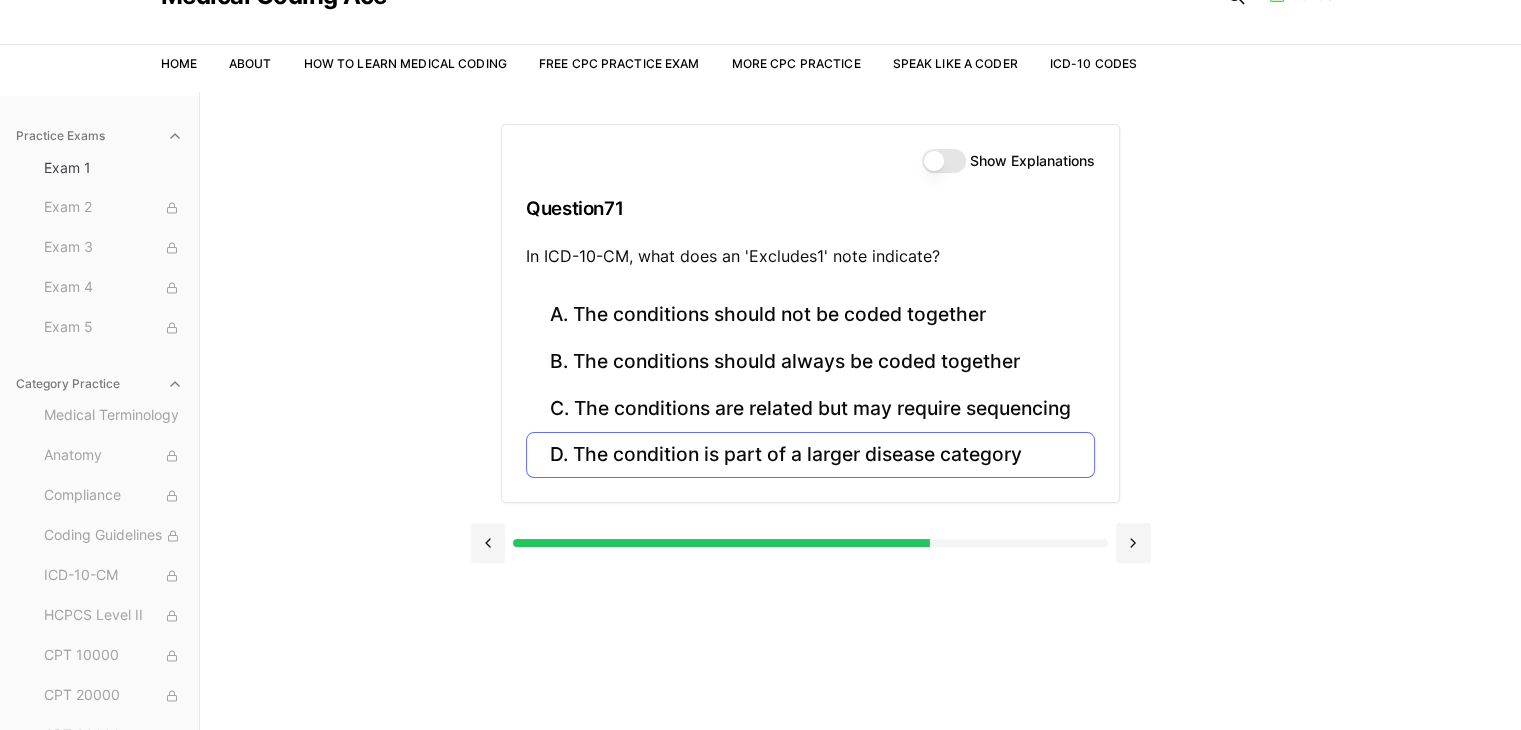 click on "D. The condition is part of a larger disease category" at bounding box center [810, 455] 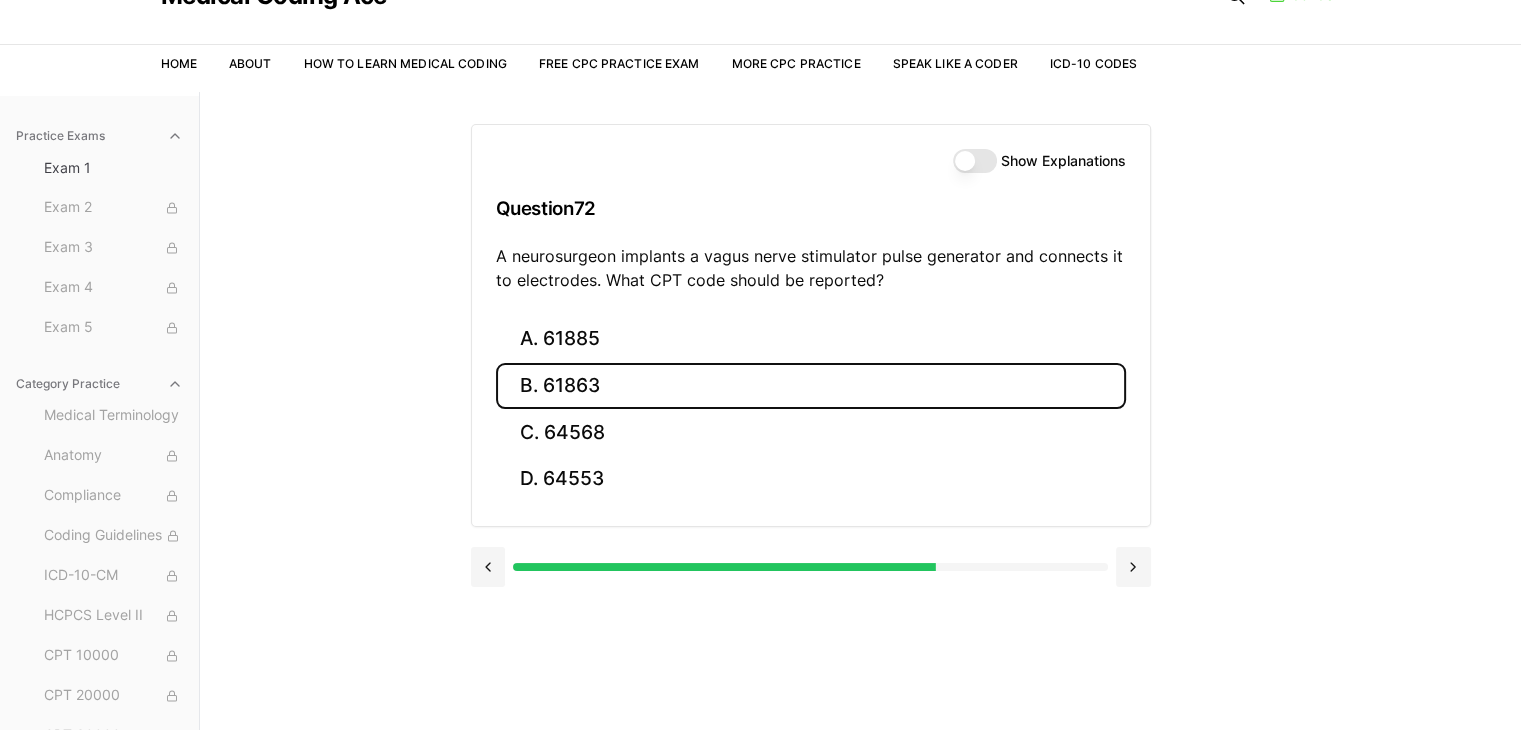 click on "B. 61863" at bounding box center [811, 386] 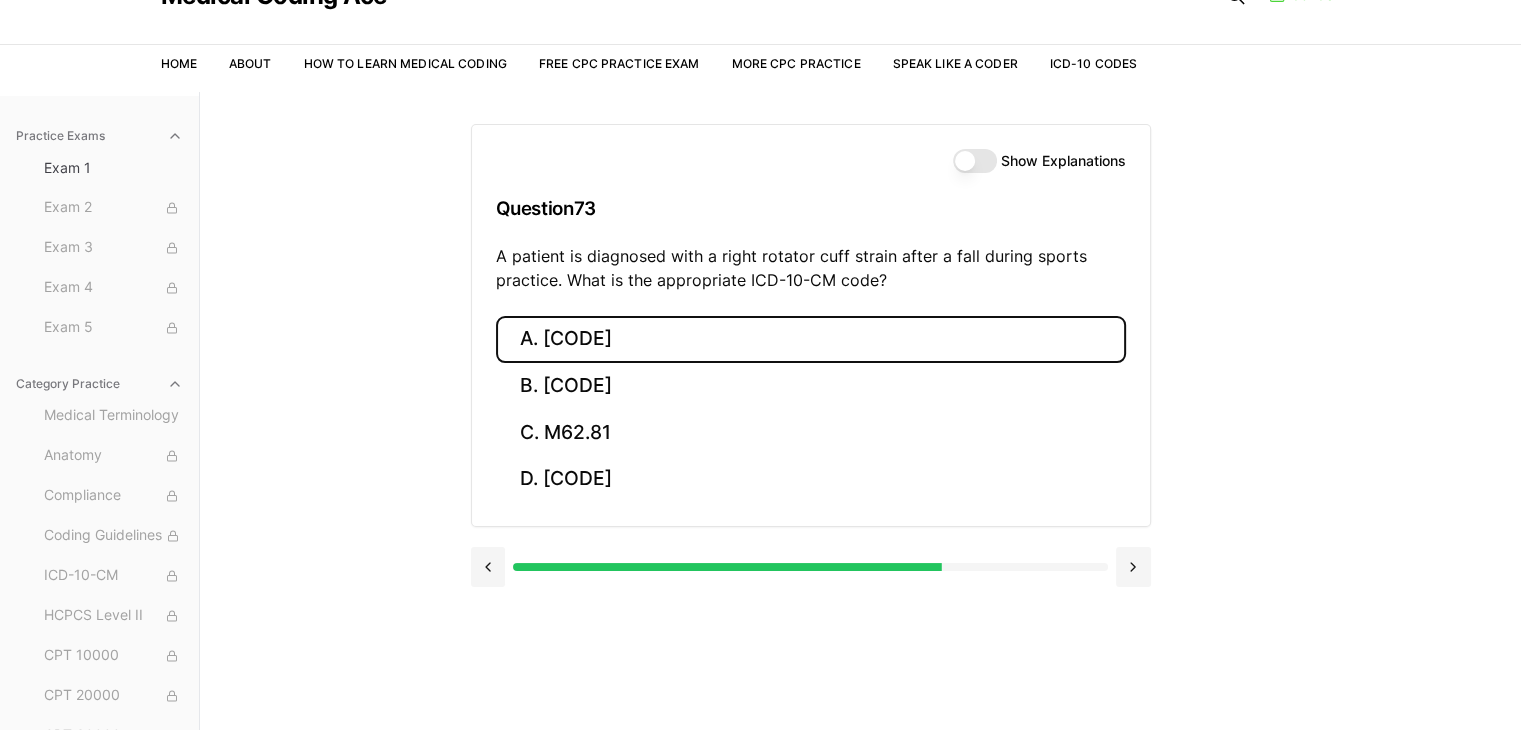 click on "A. [CODE]" at bounding box center [811, 339] 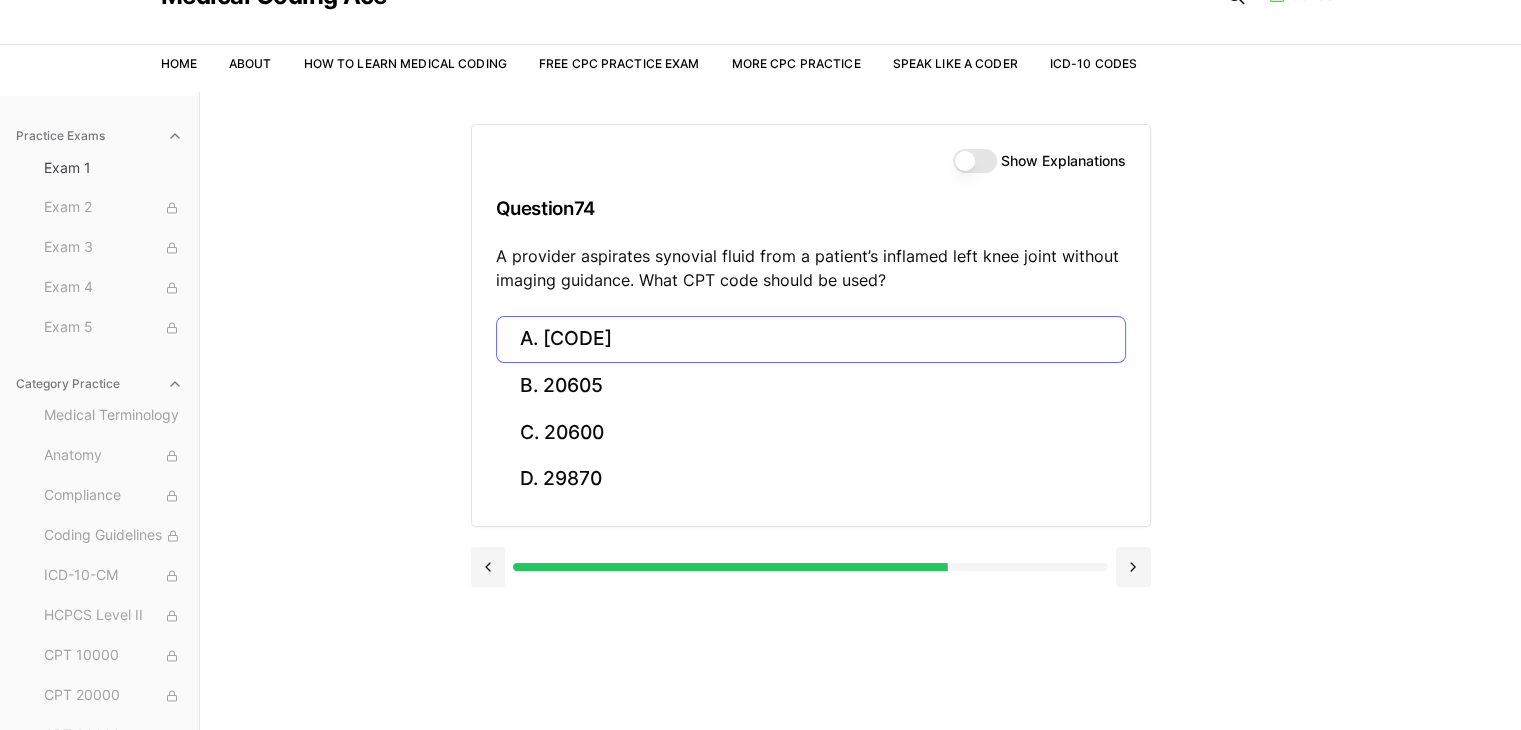 click on "A. [CODE]" at bounding box center (811, 339) 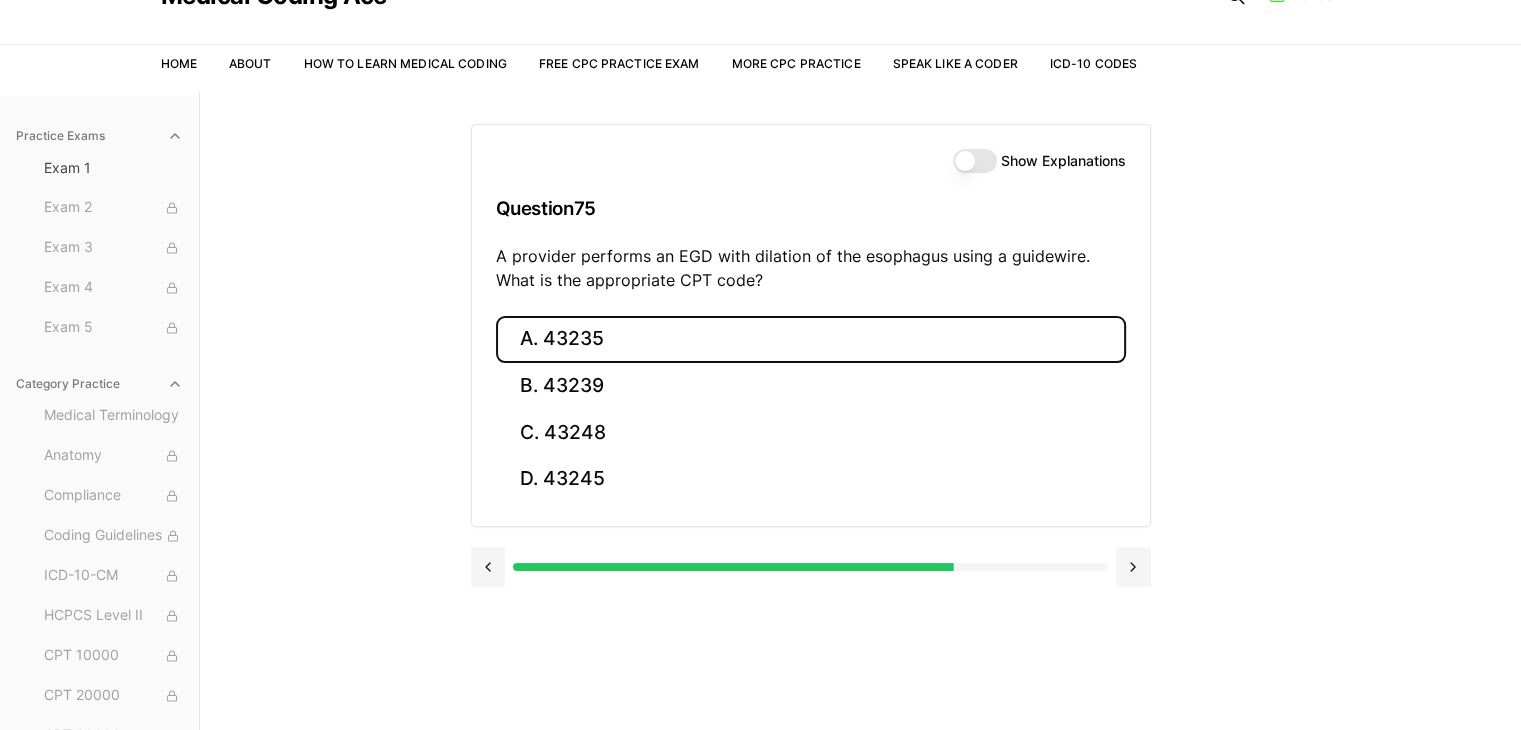 click on "A. 43235" at bounding box center (811, 339) 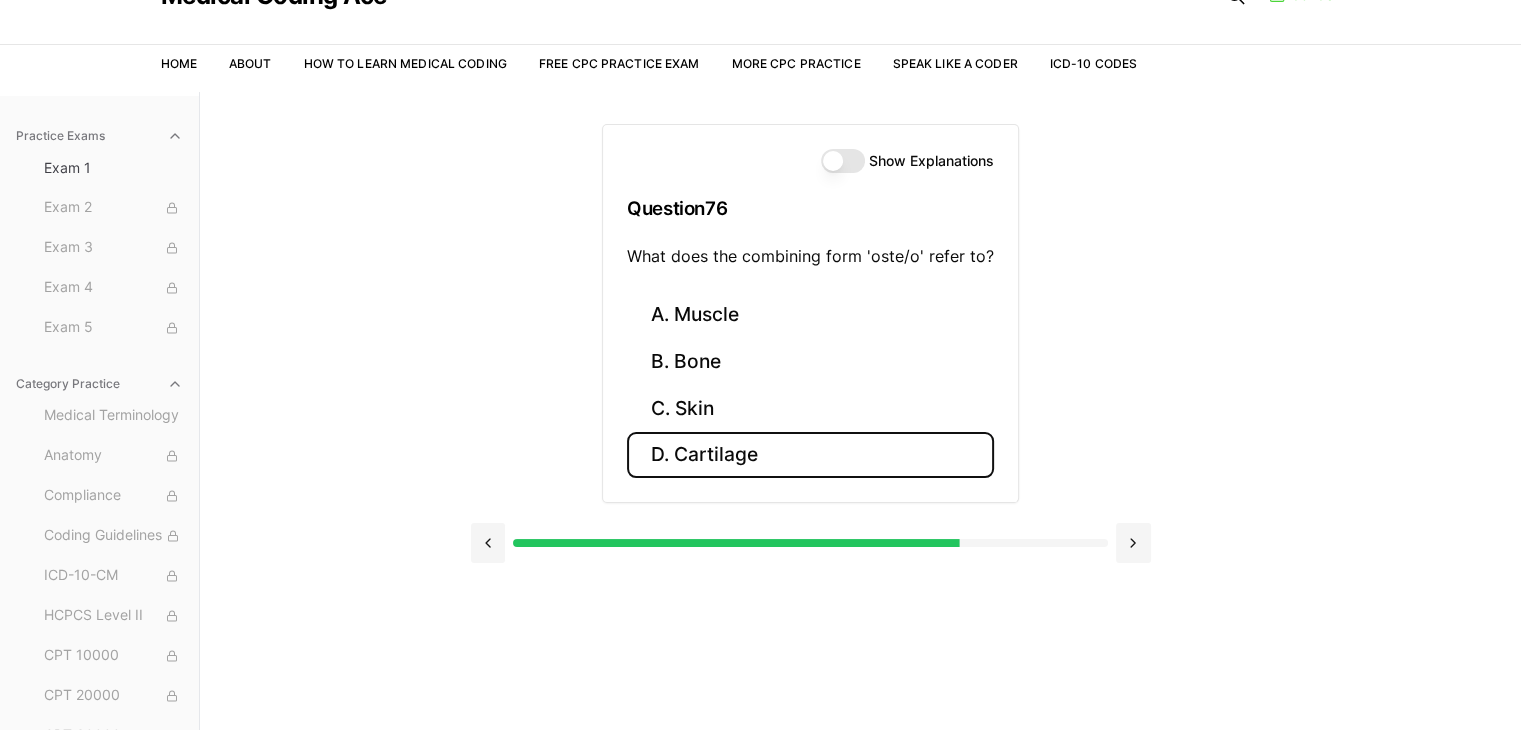 click on "D. Cartilage" at bounding box center (810, 455) 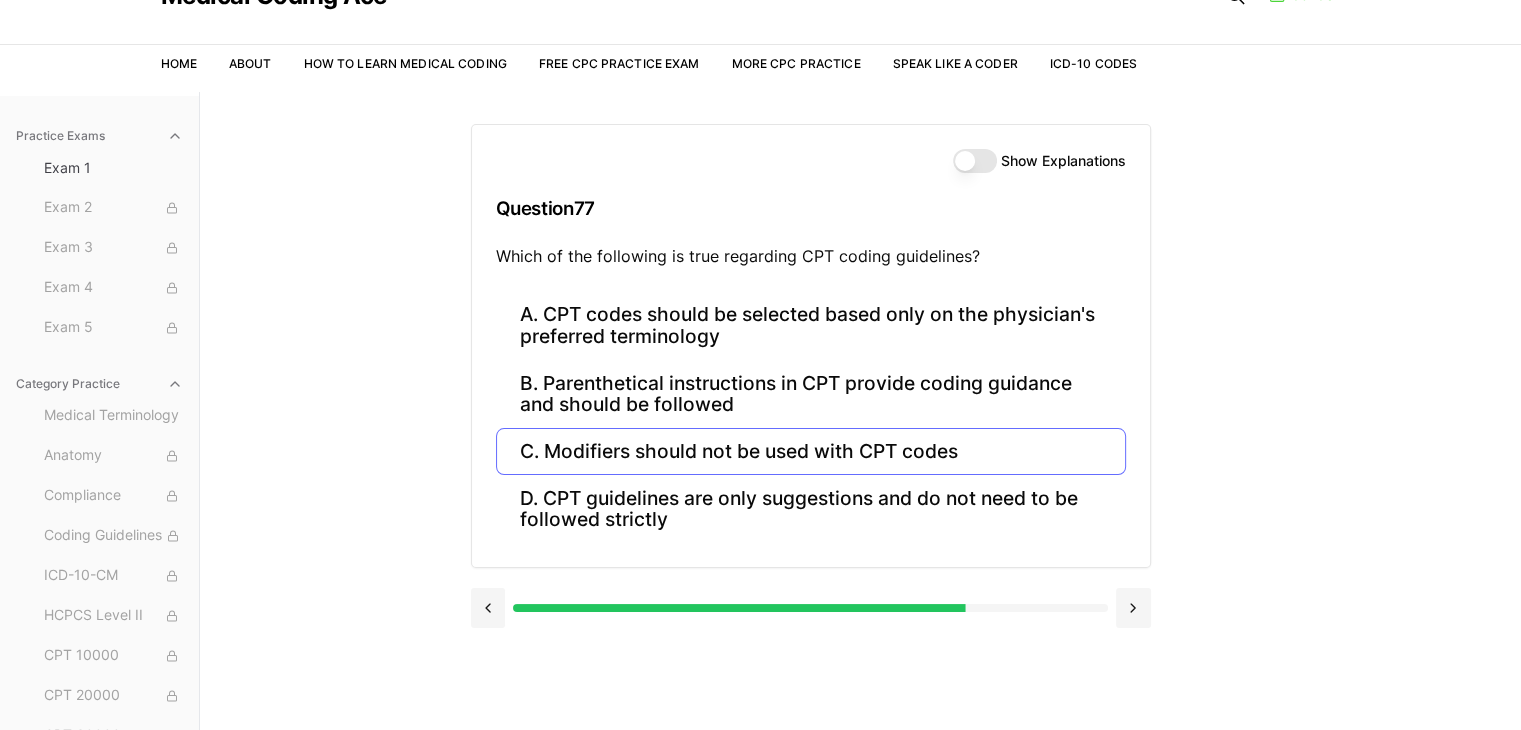 click on "C. Modifiers should not be used with CPT codes" at bounding box center (811, 451) 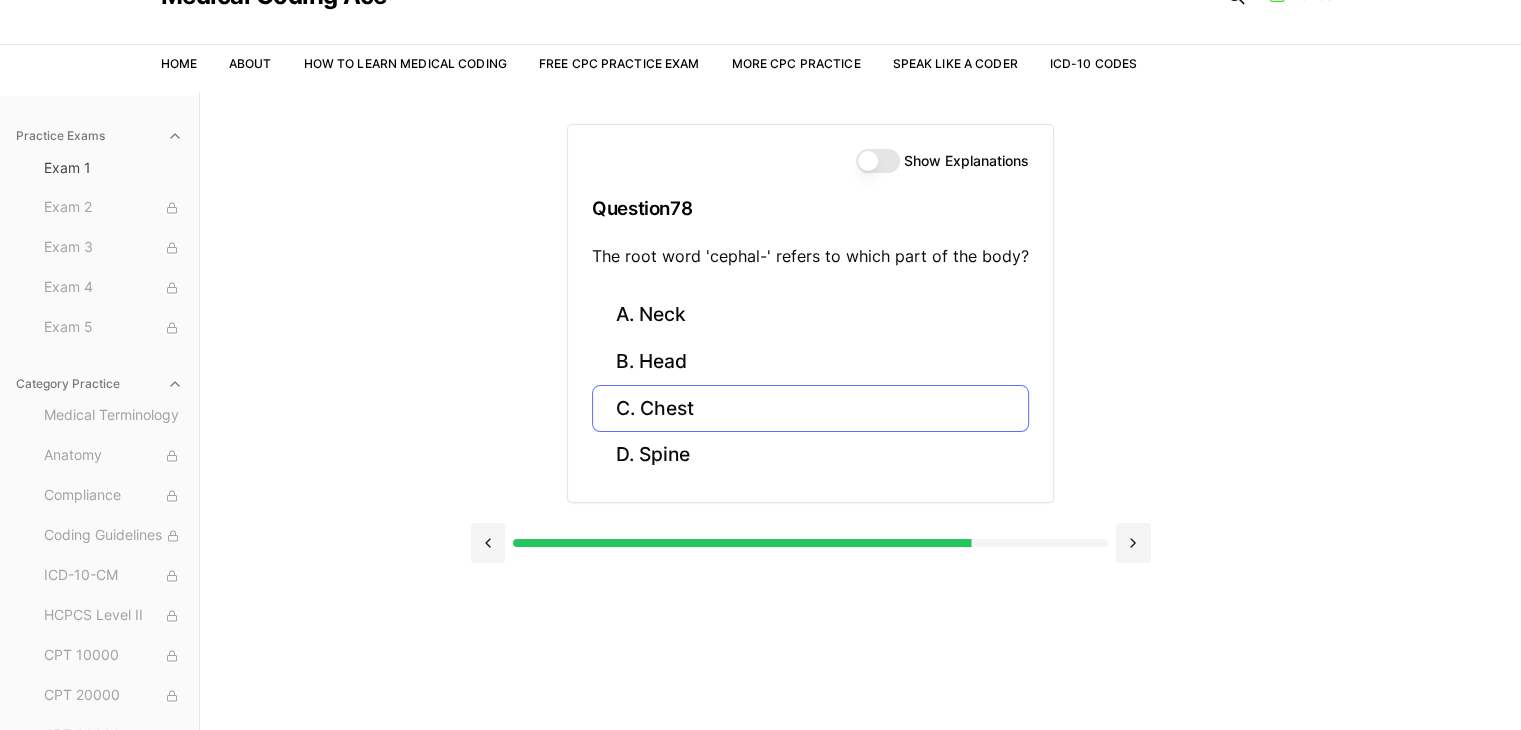 click on "C. Chest" at bounding box center [810, 408] 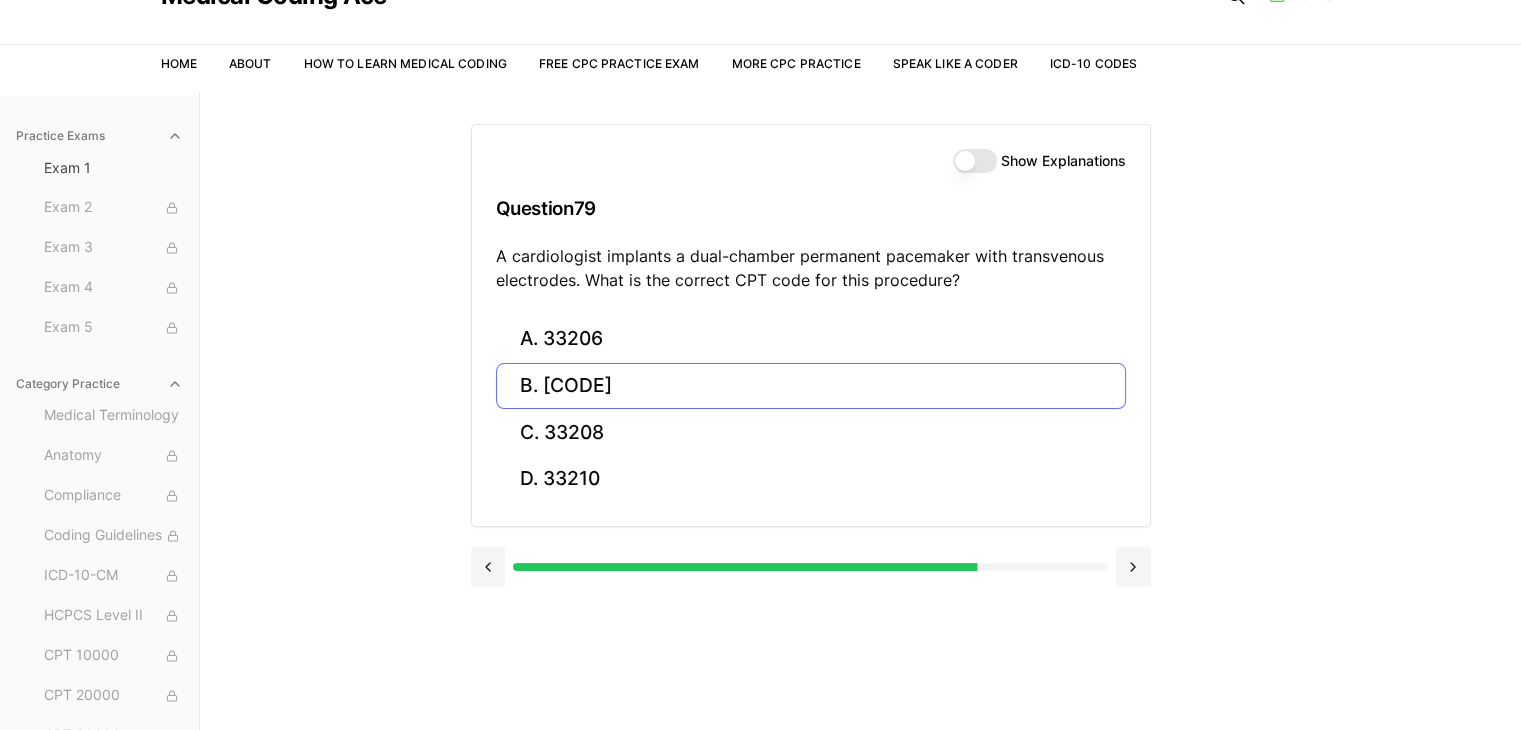 click on "B. [CODE]" at bounding box center (811, 386) 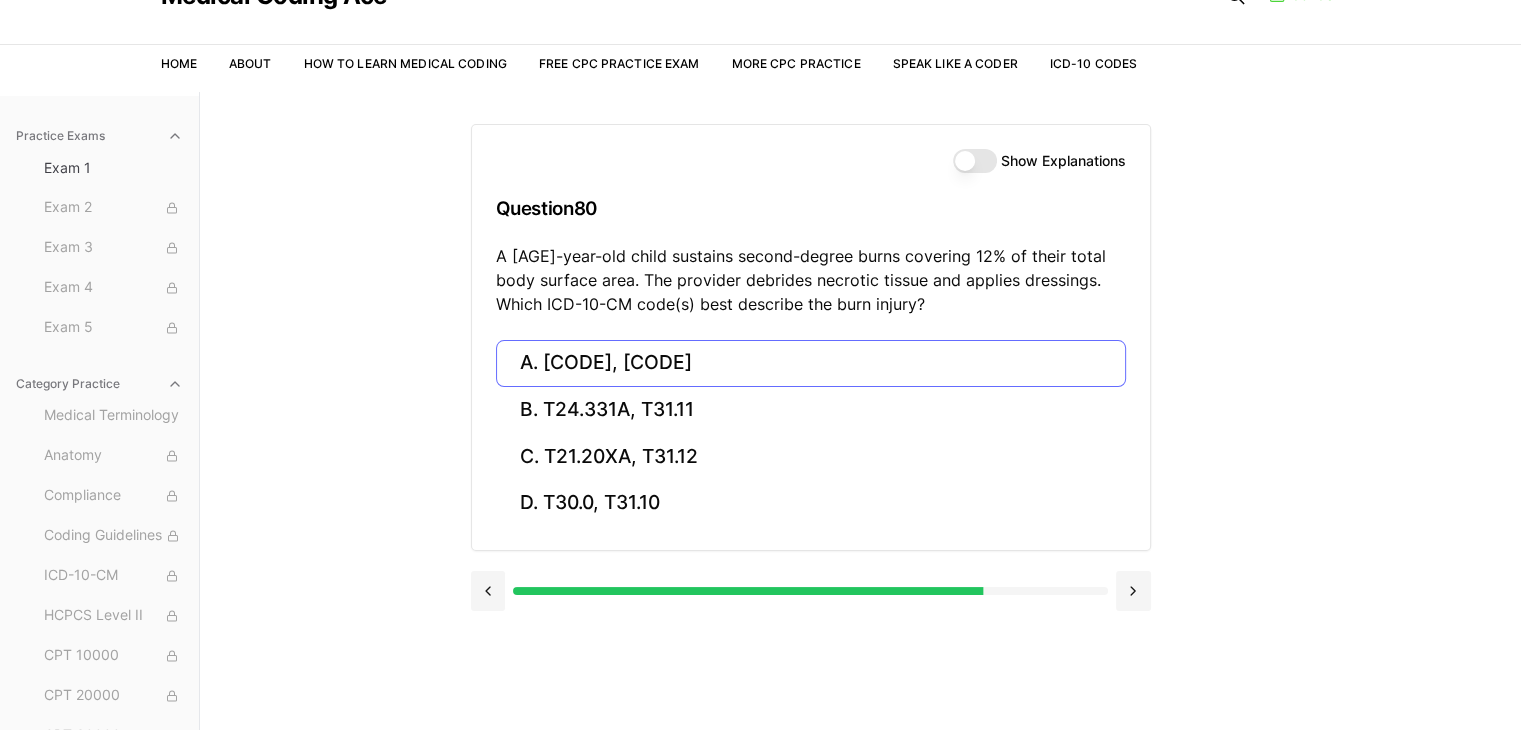 click on "A. [CODE], [CODE]" at bounding box center [811, 363] 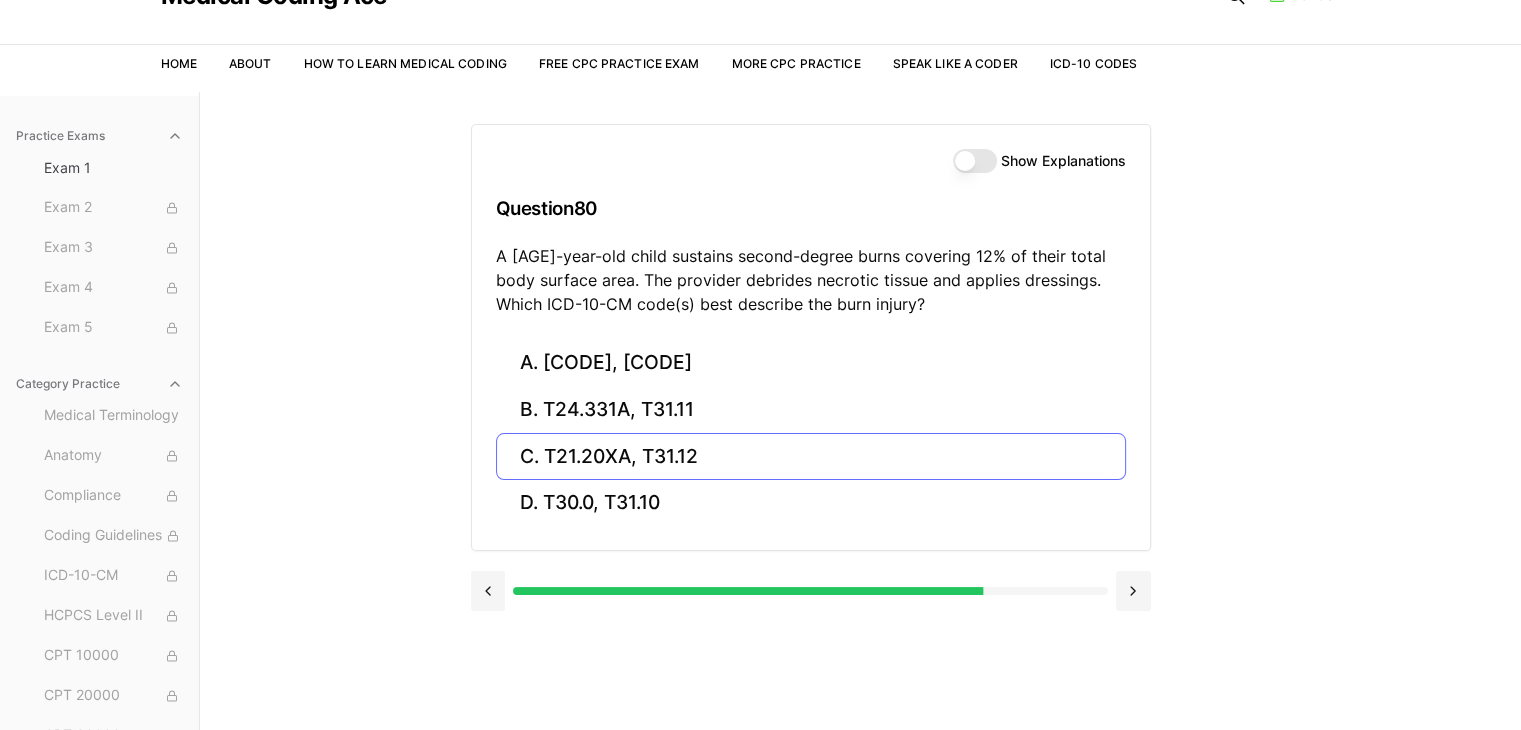 click on "C. T21.20XA, T31.12" at bounding box center [811, 456] 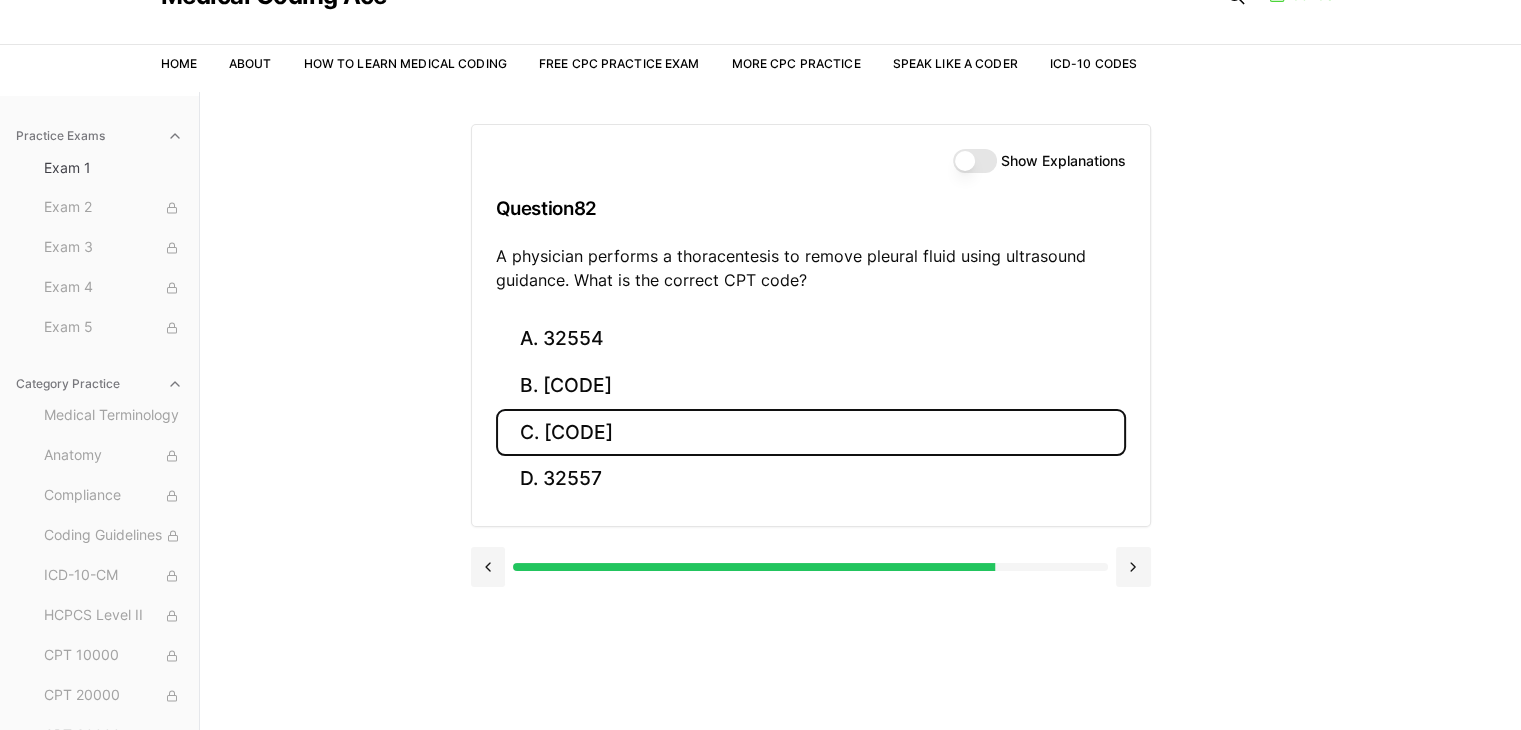 click on "C. [CODE]" at bounding box center [811, 432] 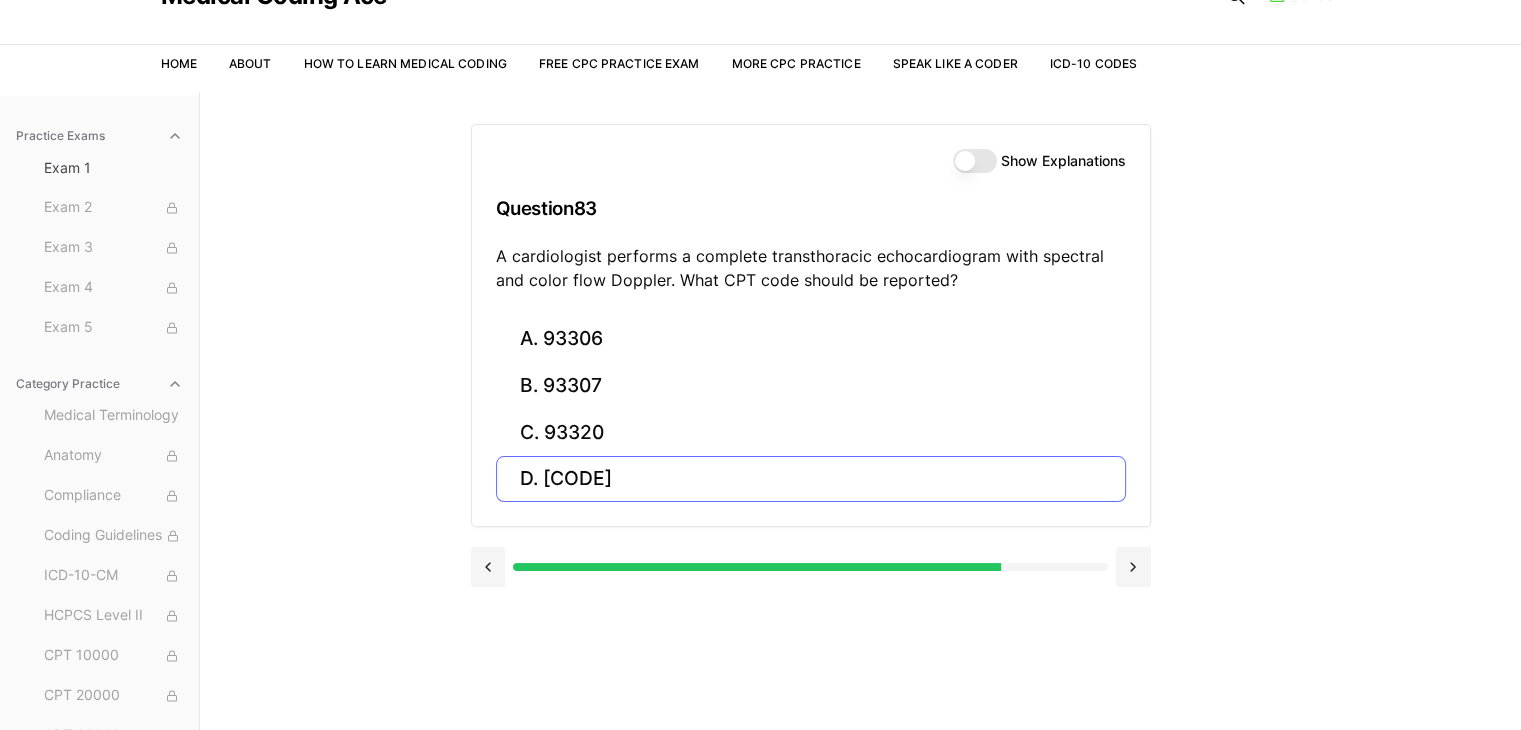 click on "D. [CODE]" at bounding box center [811, 479] 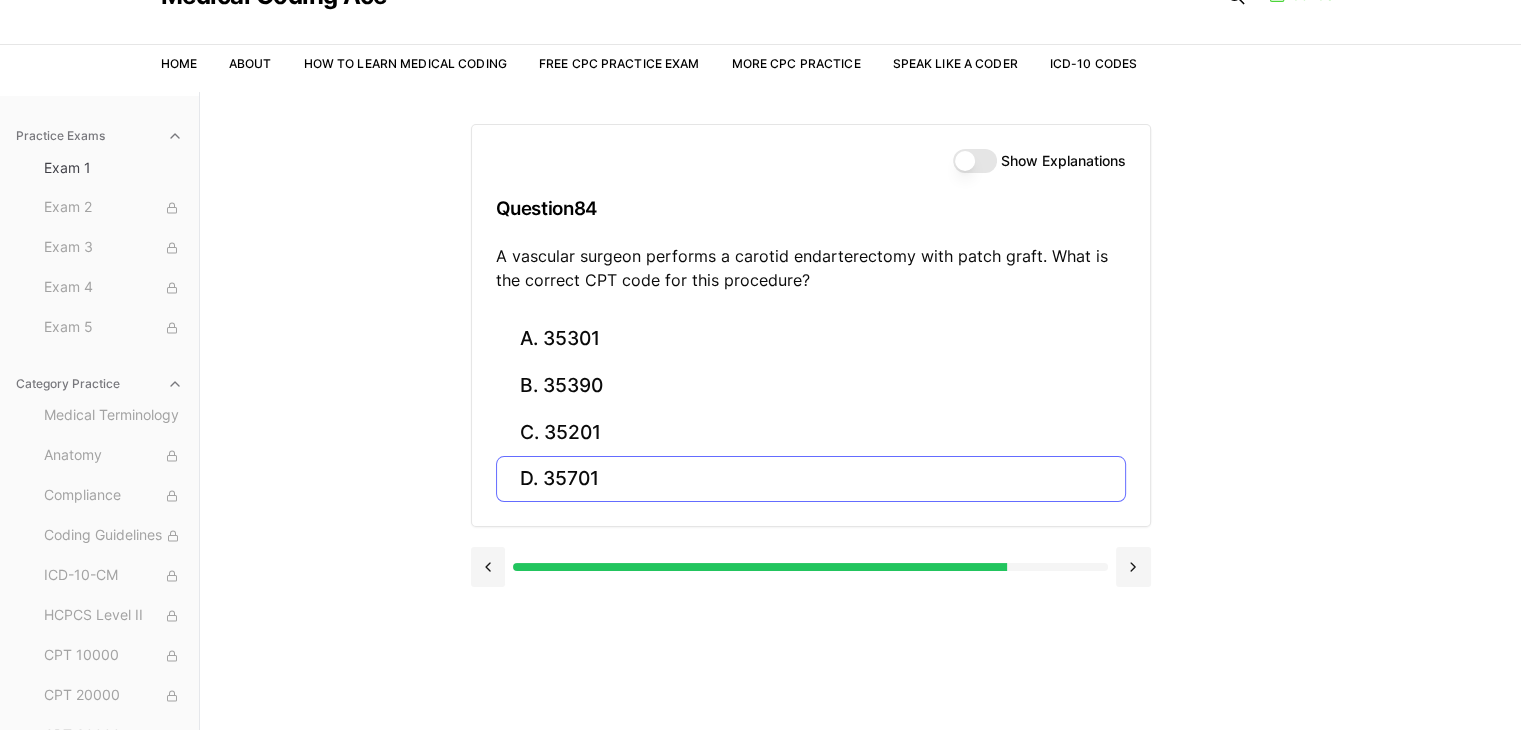 click on "A. 35301" at bounding box center [811, 339] 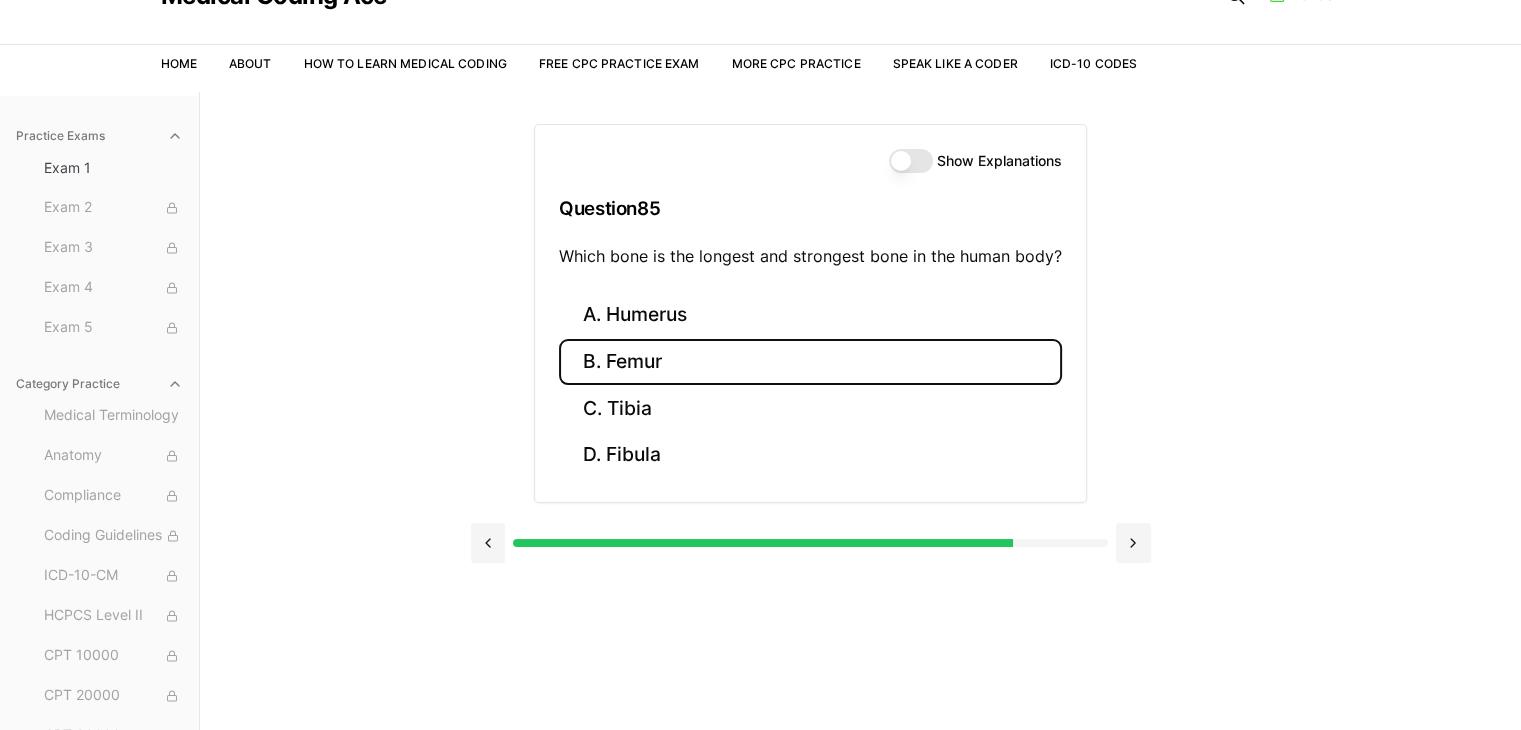 click on "B. Femur" at bounding box center [810, 362] 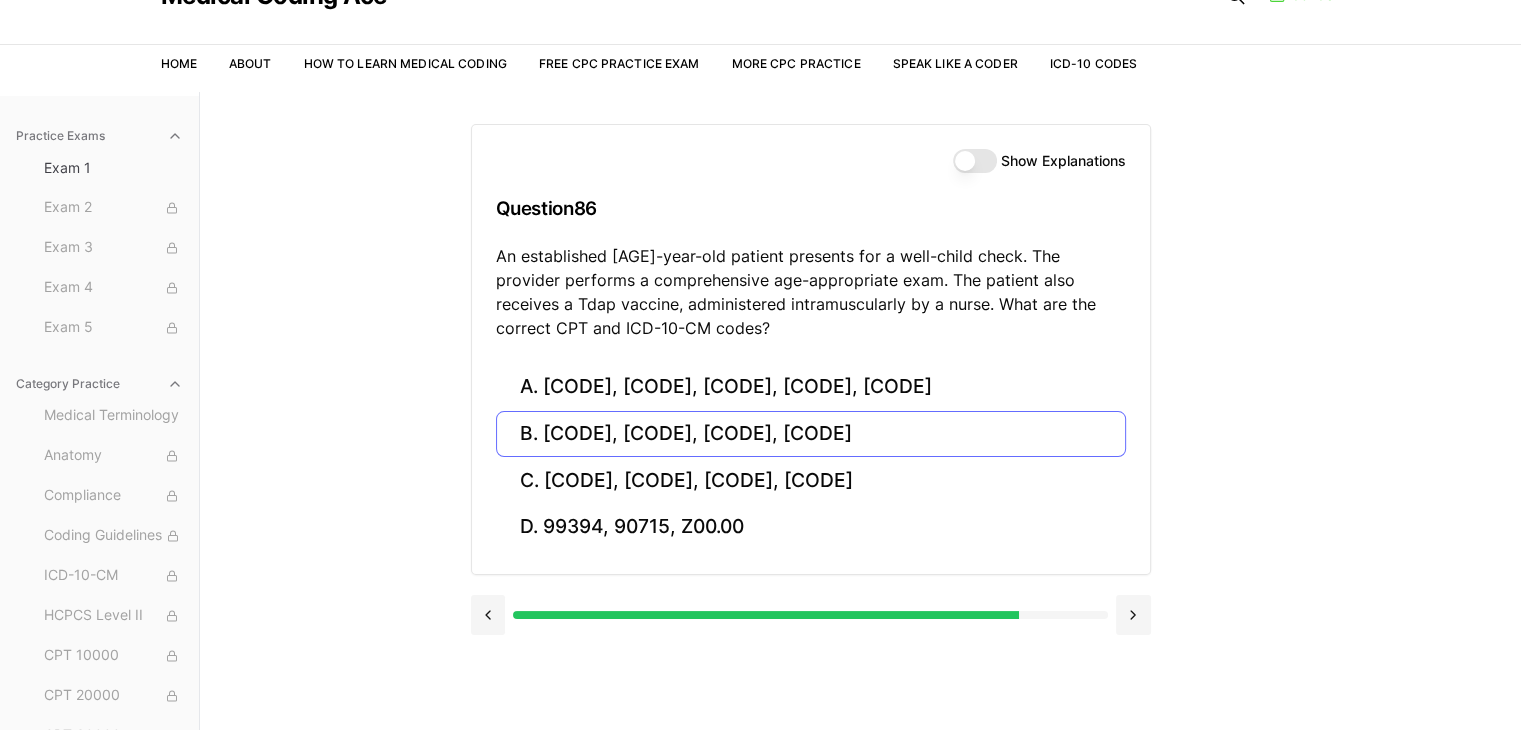 click on "A. [CODE], [CODE], [CODE], [CODE], [CODE]" at bounding box center [811, 387] 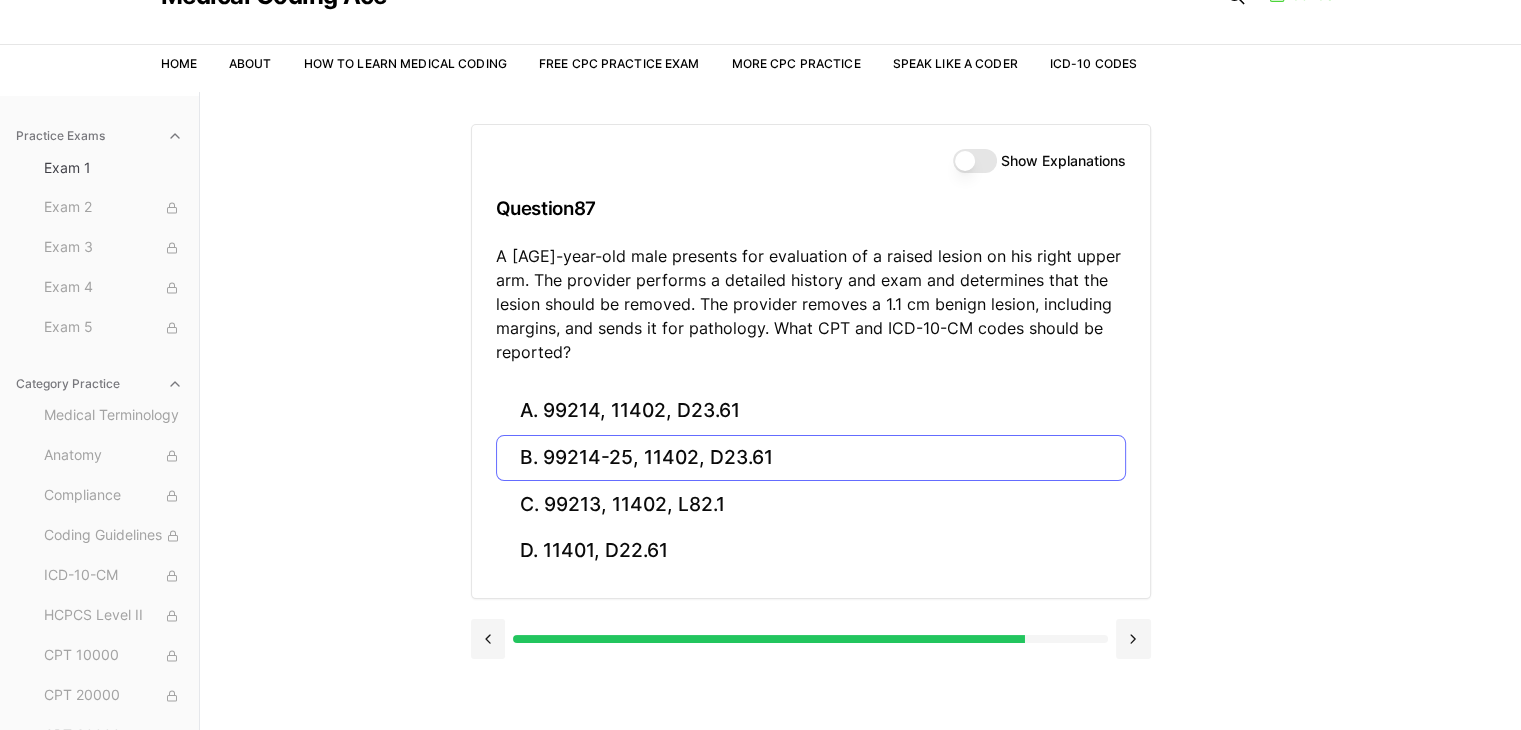 click on "B. 99214-25, 11402, D23.61" at bounding box center (811, 458) 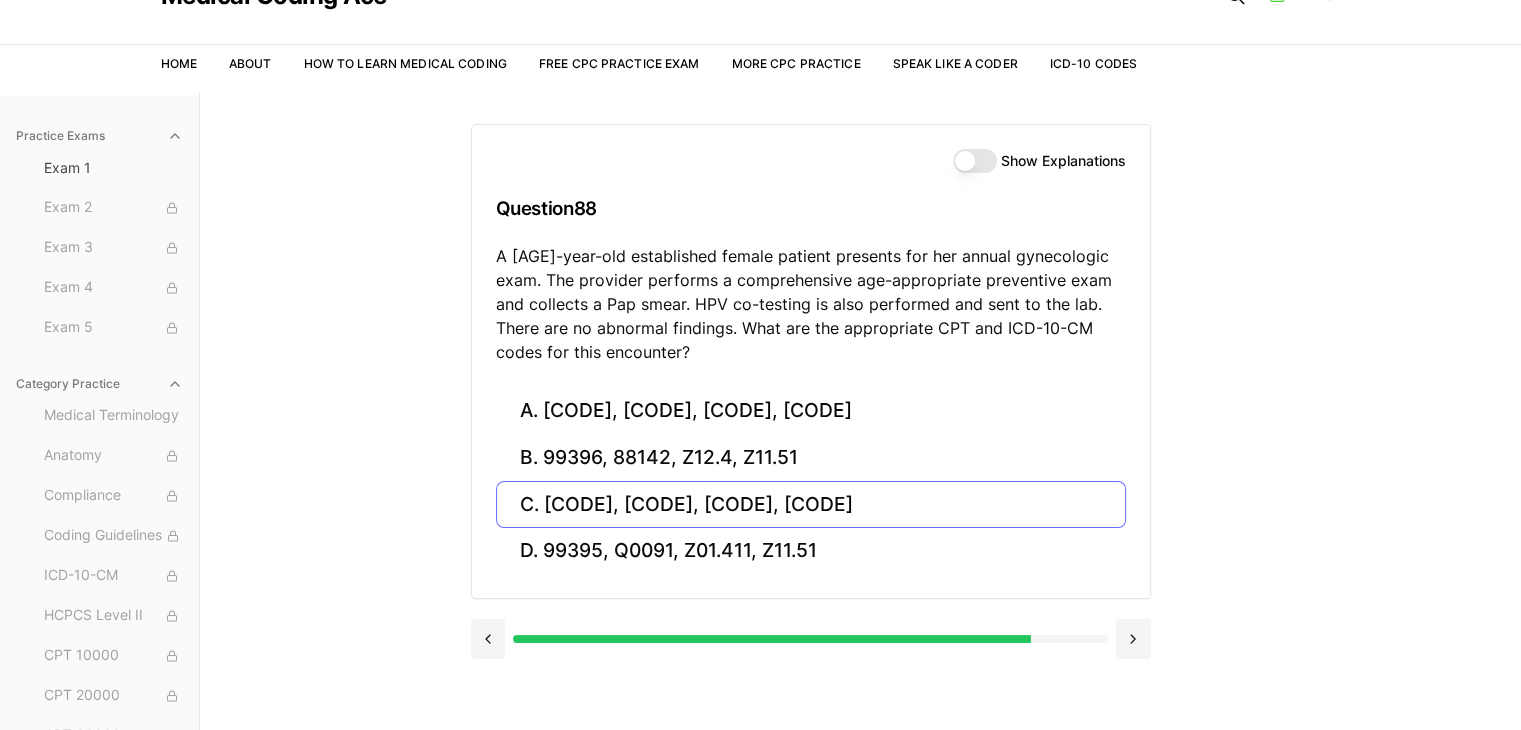 click on "C. [CODE], [CODE], [CODE], [CODE]" at bounding box center (811, 504) 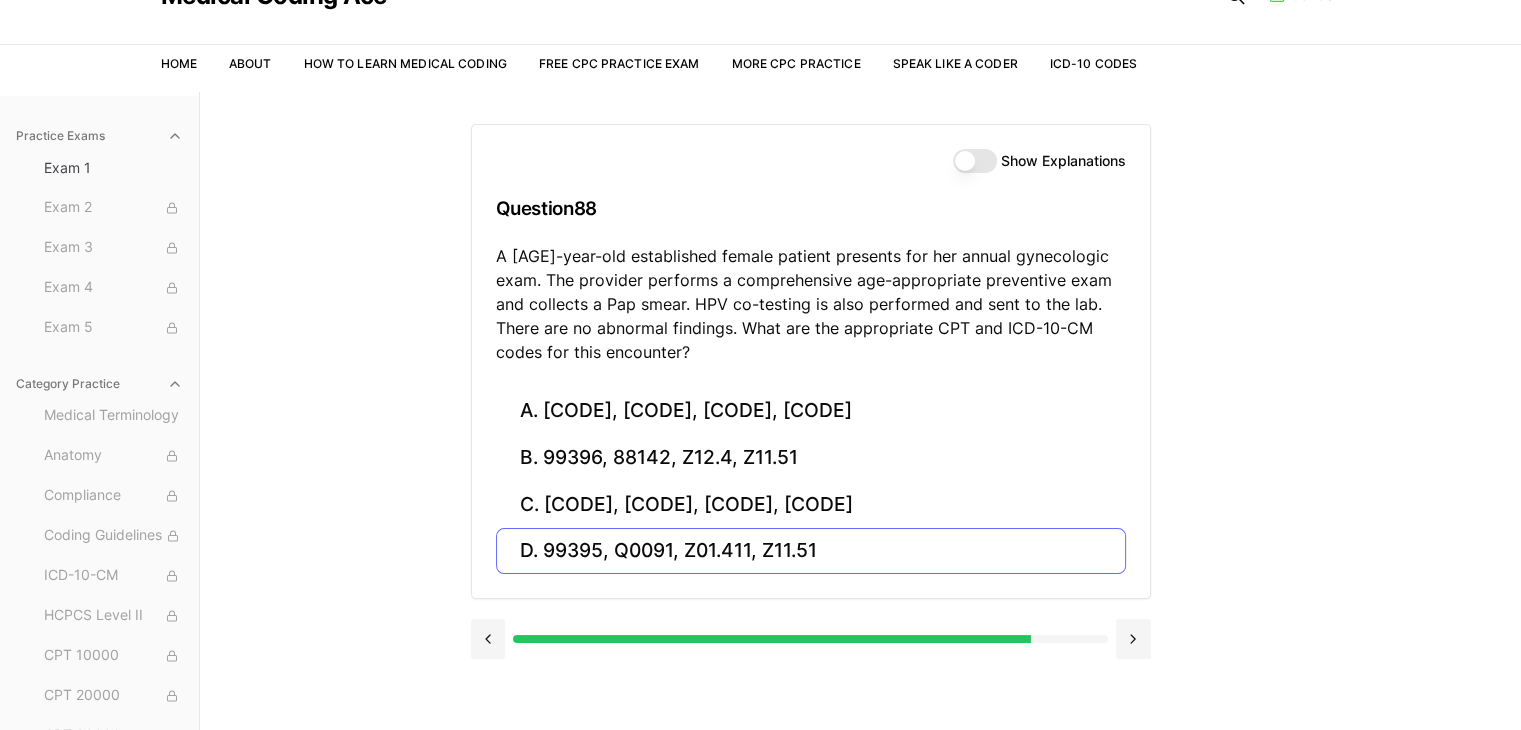 click on "D. 99395, Q0091, Z01.411, Z11.51" at bounding box center (811, 551) 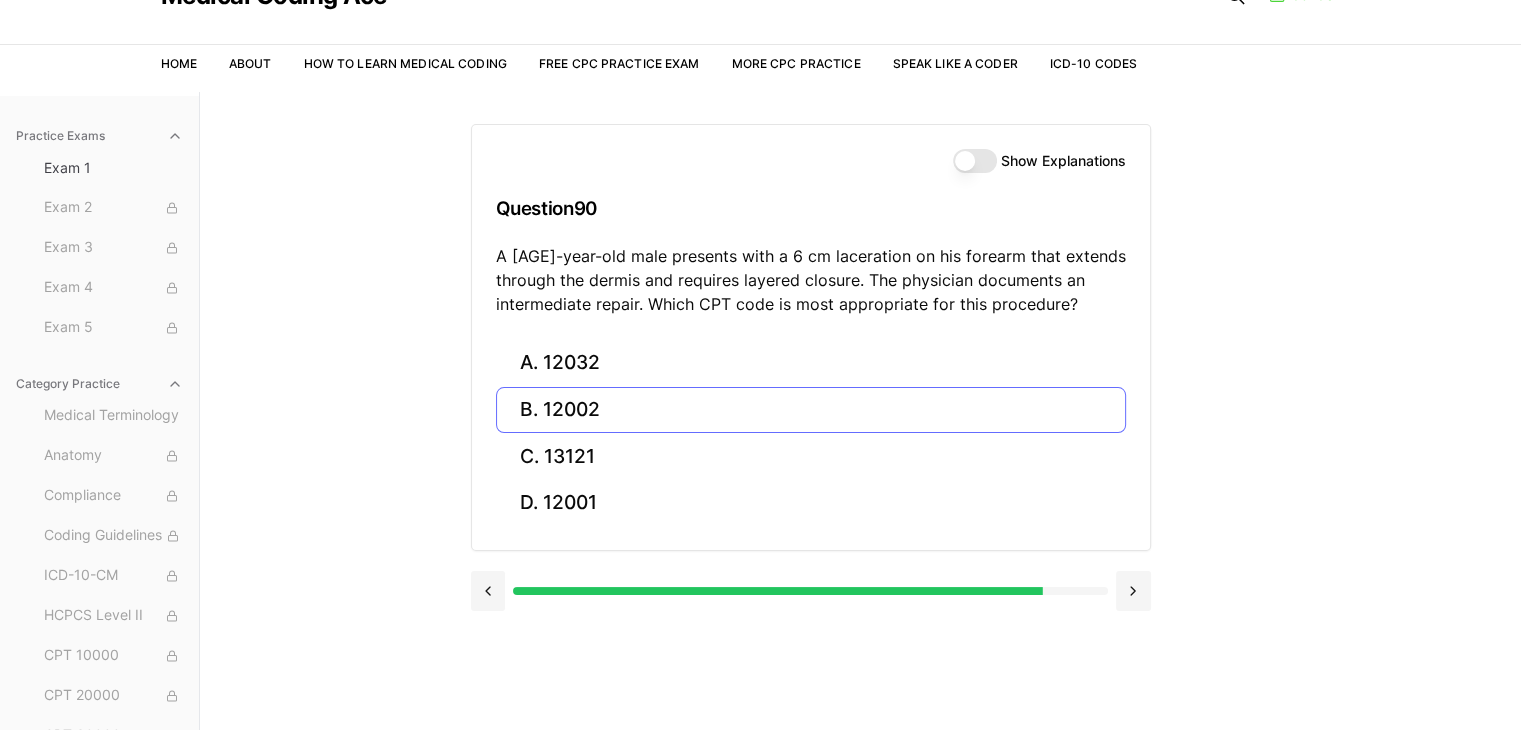click on "B. 12002" at bounding box center (811, 410) 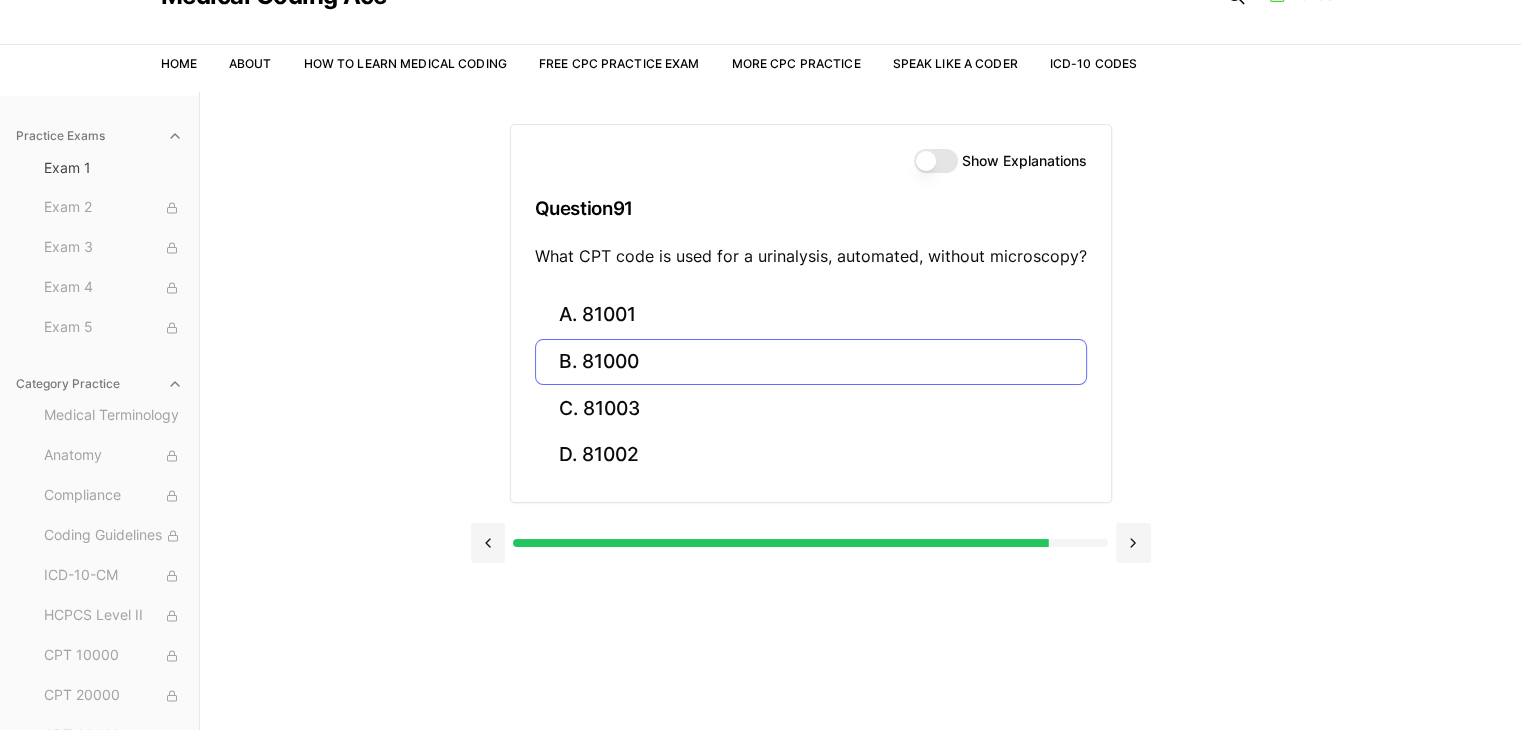 click on "B. 81000" at bounding box center (811, 362) 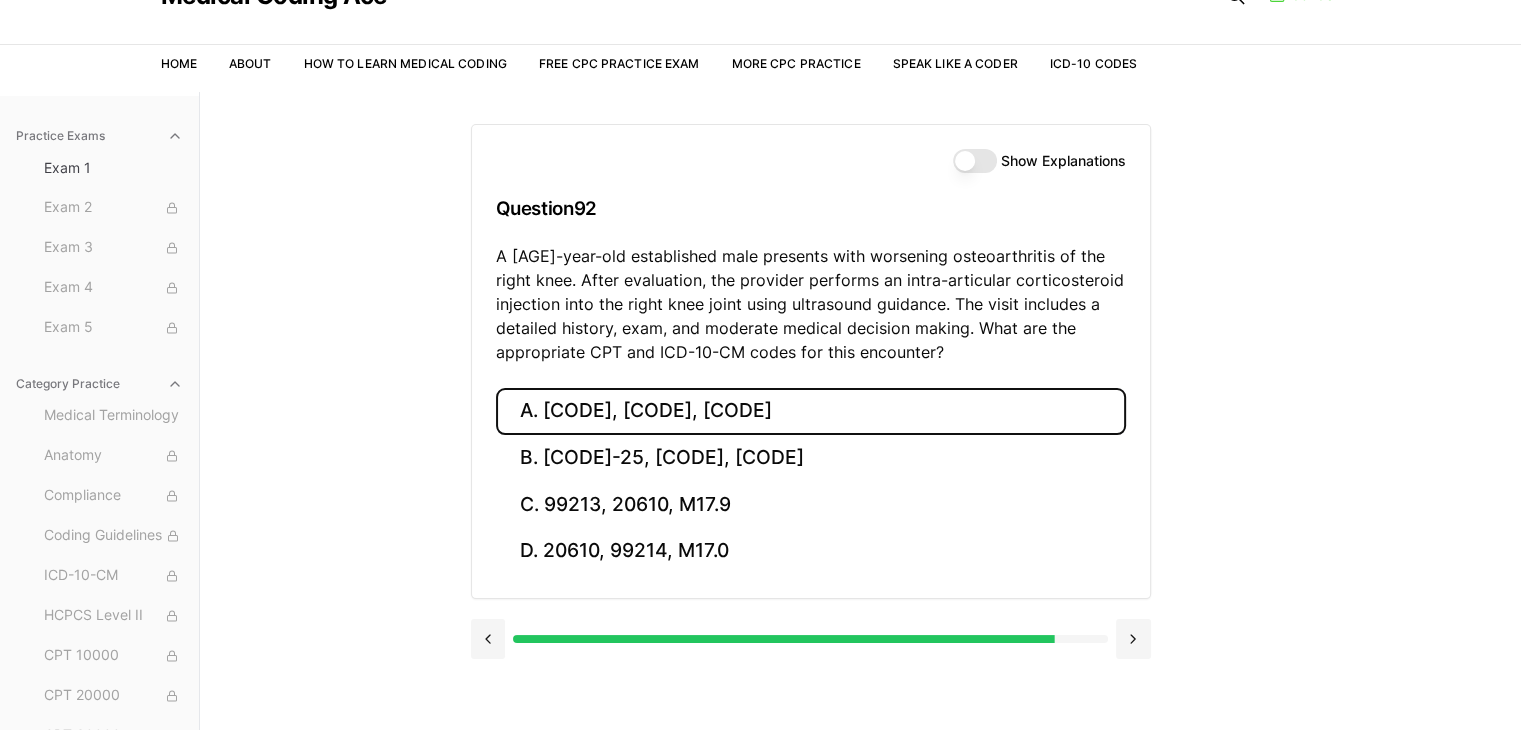 click on "A. [CODE], [CODE], [CODE]" at bounding box center (811, 411) 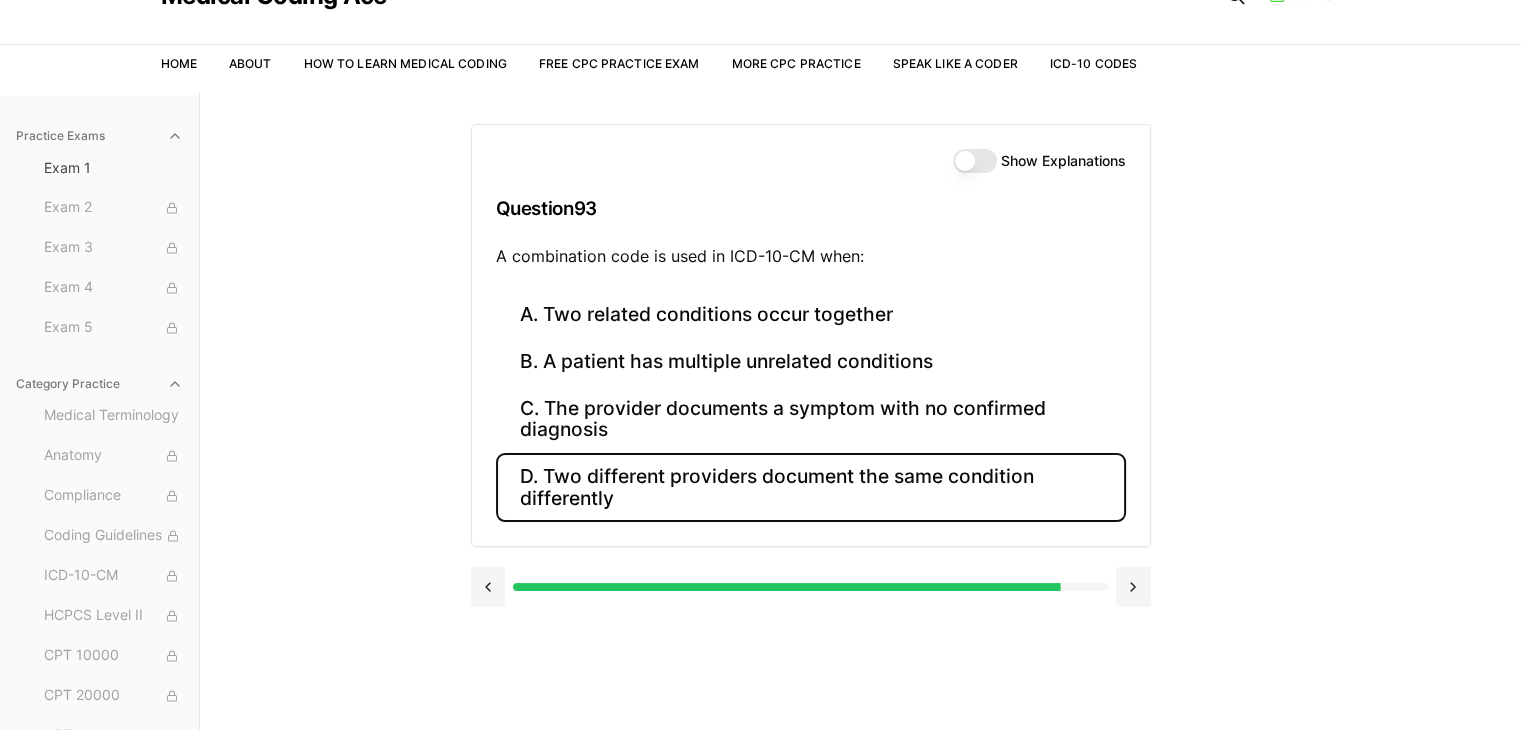 click on "D. Two different providers document the same condition differently" at bounding box center [811, 487] 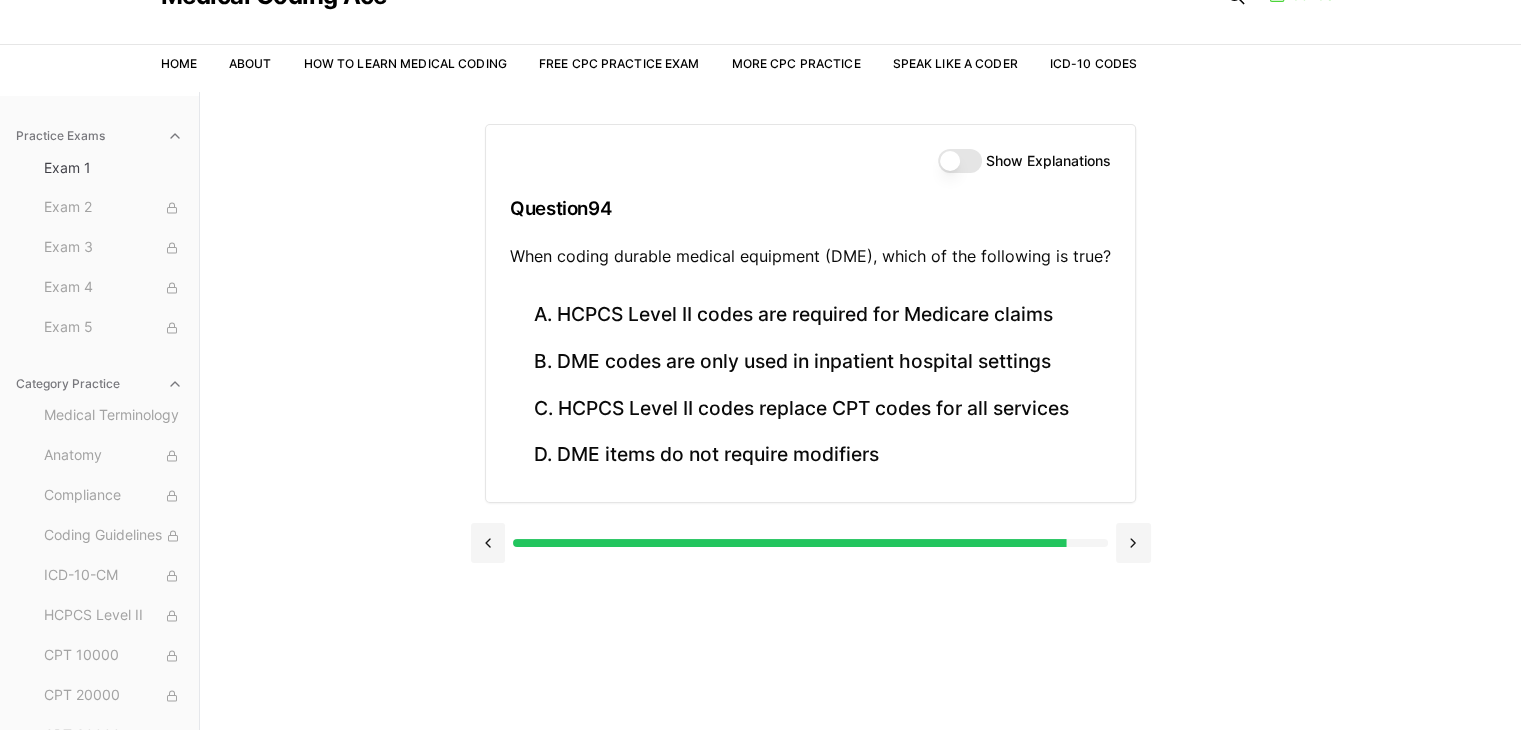 click at bounding box center (811, 541) 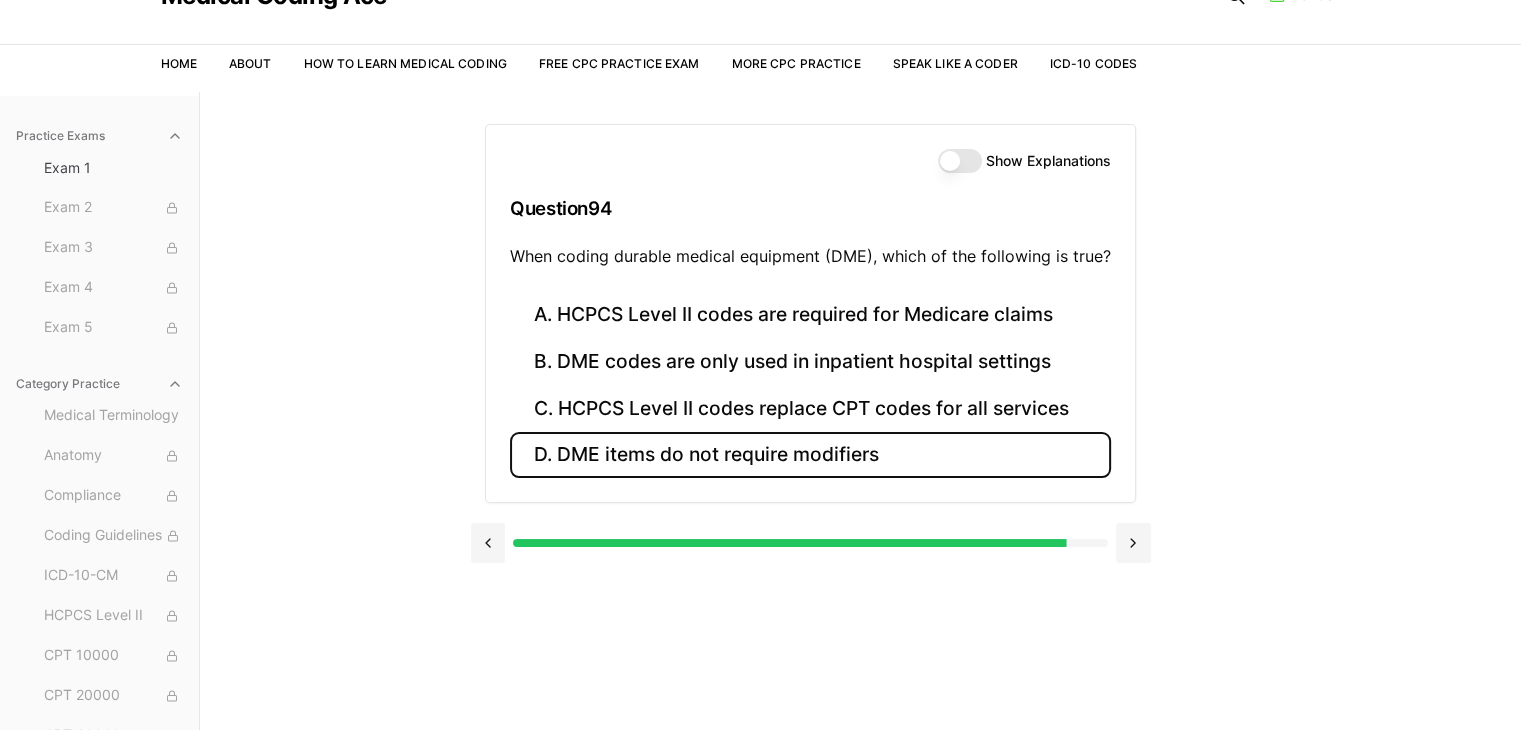 click on "D. DME items do not require modifiers" at bounding box center (810, 455) 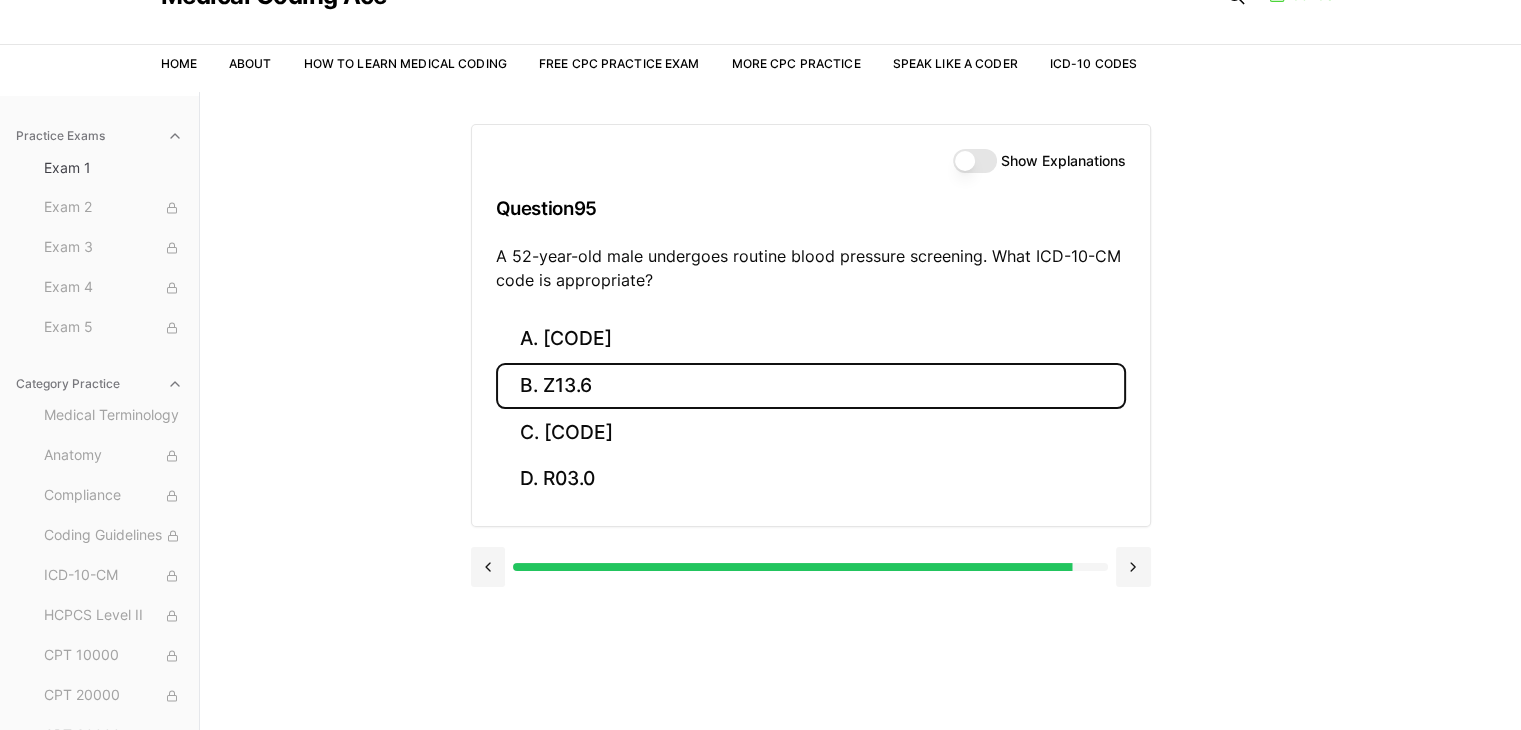 click on "B. Z13.6" at bounding box center (811, 386) 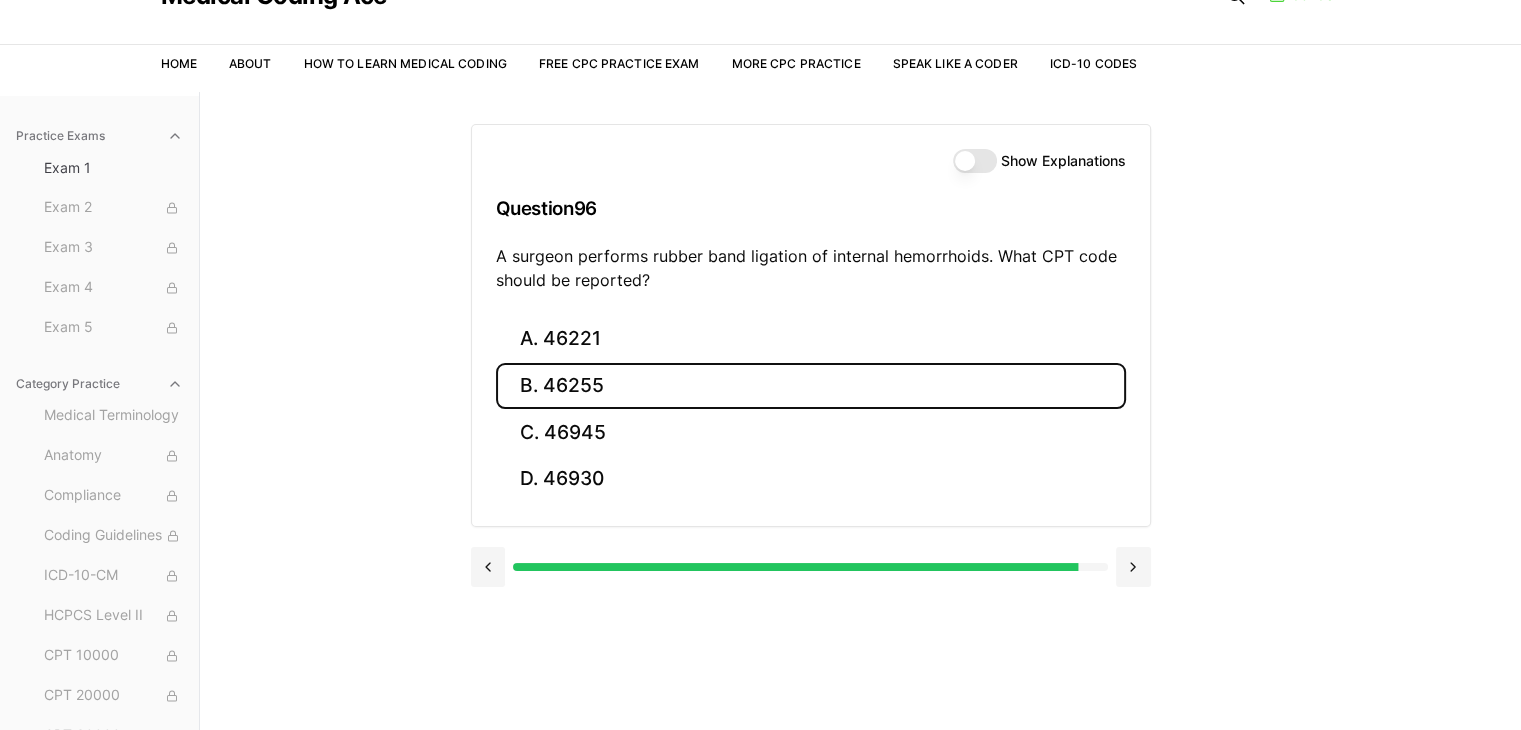 click on "B. 46255" at bounding box center [811, 386] 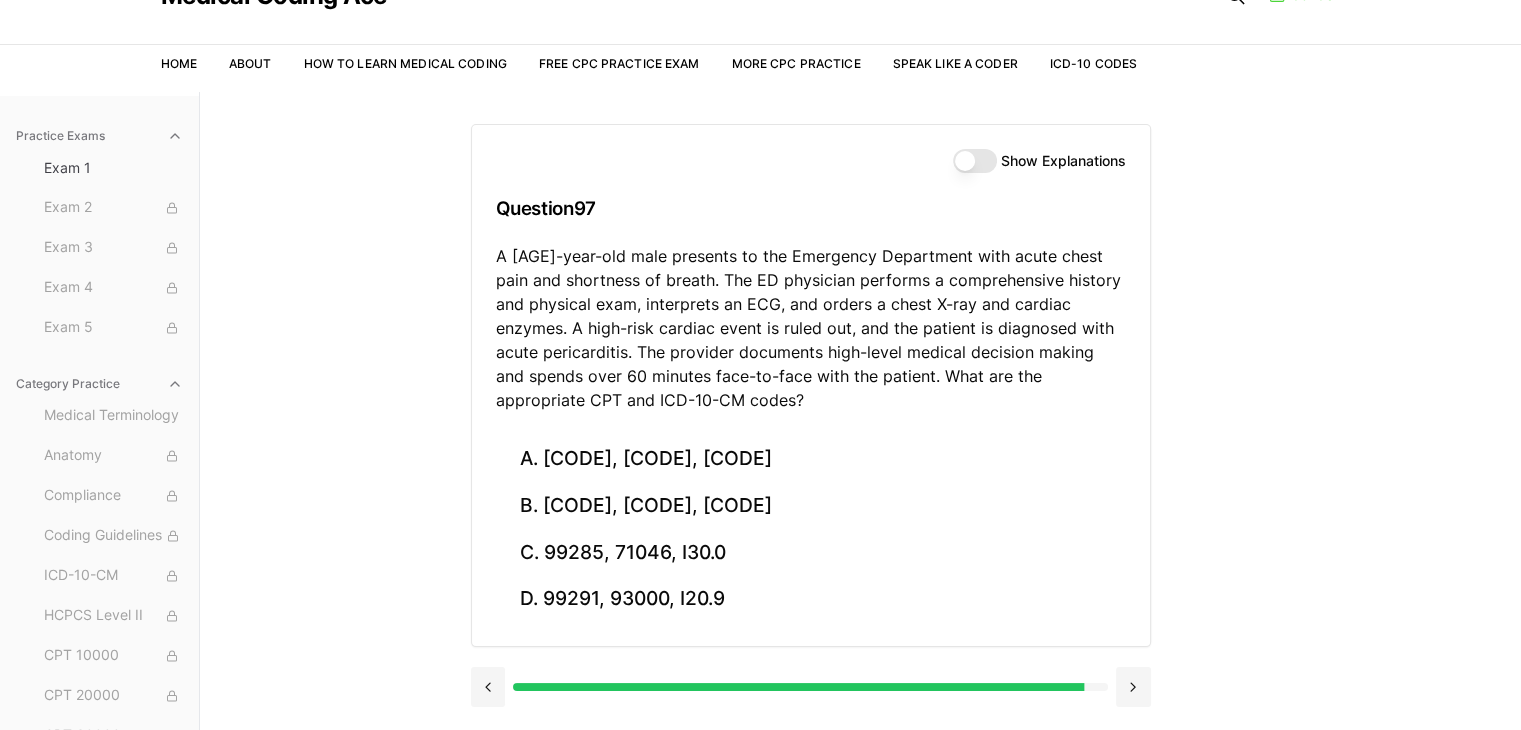 click on "A [AGE]-year-old male presents to the Emergency Department with acute chest pain and shortness of breath. The ED physician performs a comprehensive history and physical exam, interprets an ECG, and orders a chest X-ray and cardiac enzymes. A high-risk cardiac event is ruled out, and the patient is diagnosed with acute pericarditis. The provider documents high-level medical decision making and spends over 60 minutes face-to-face with the patient. What are the appropriate CPT and ICD-10-CM codes?" at bounding box center (811, 328) 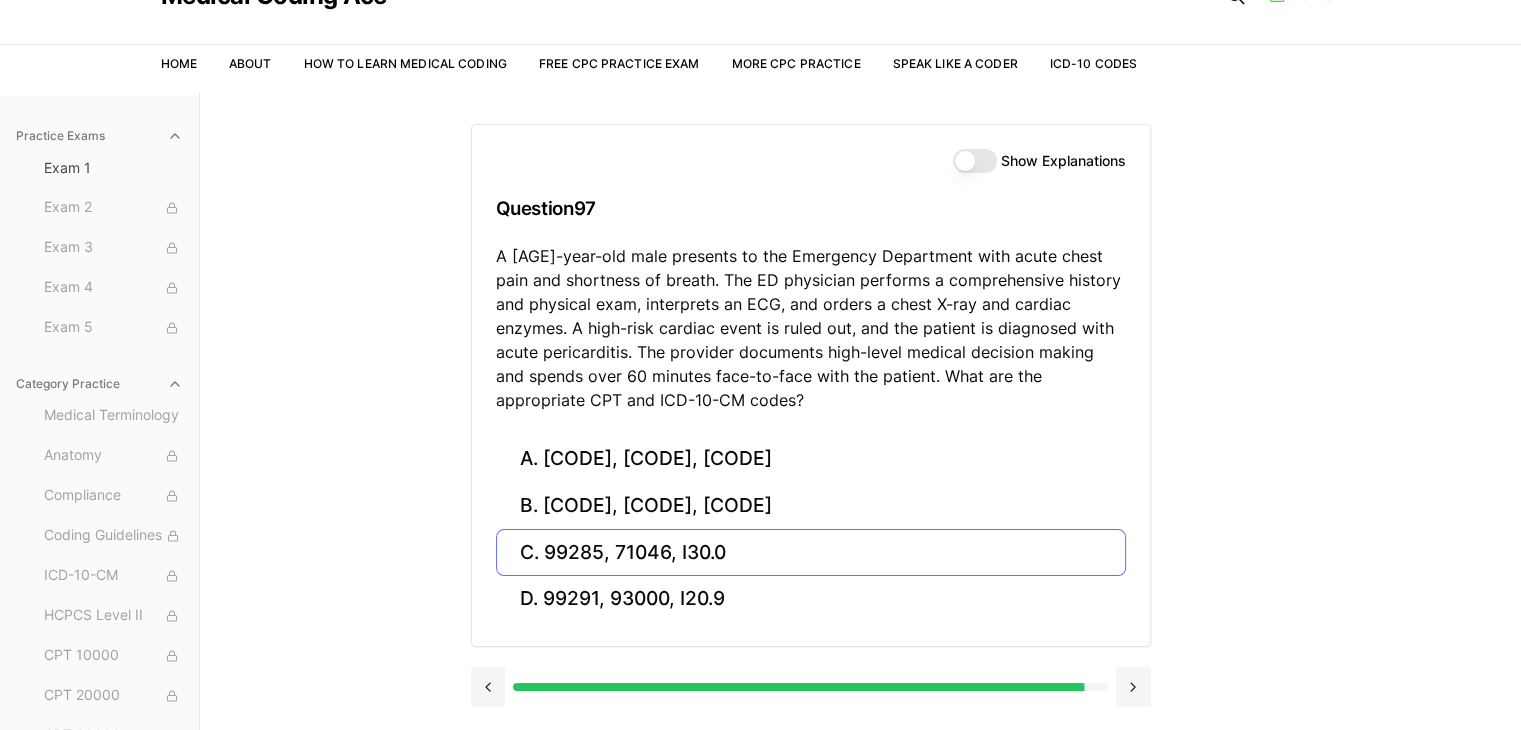 click on "C. 99285, 71046, I30.0" at bounding box center (811, 552) 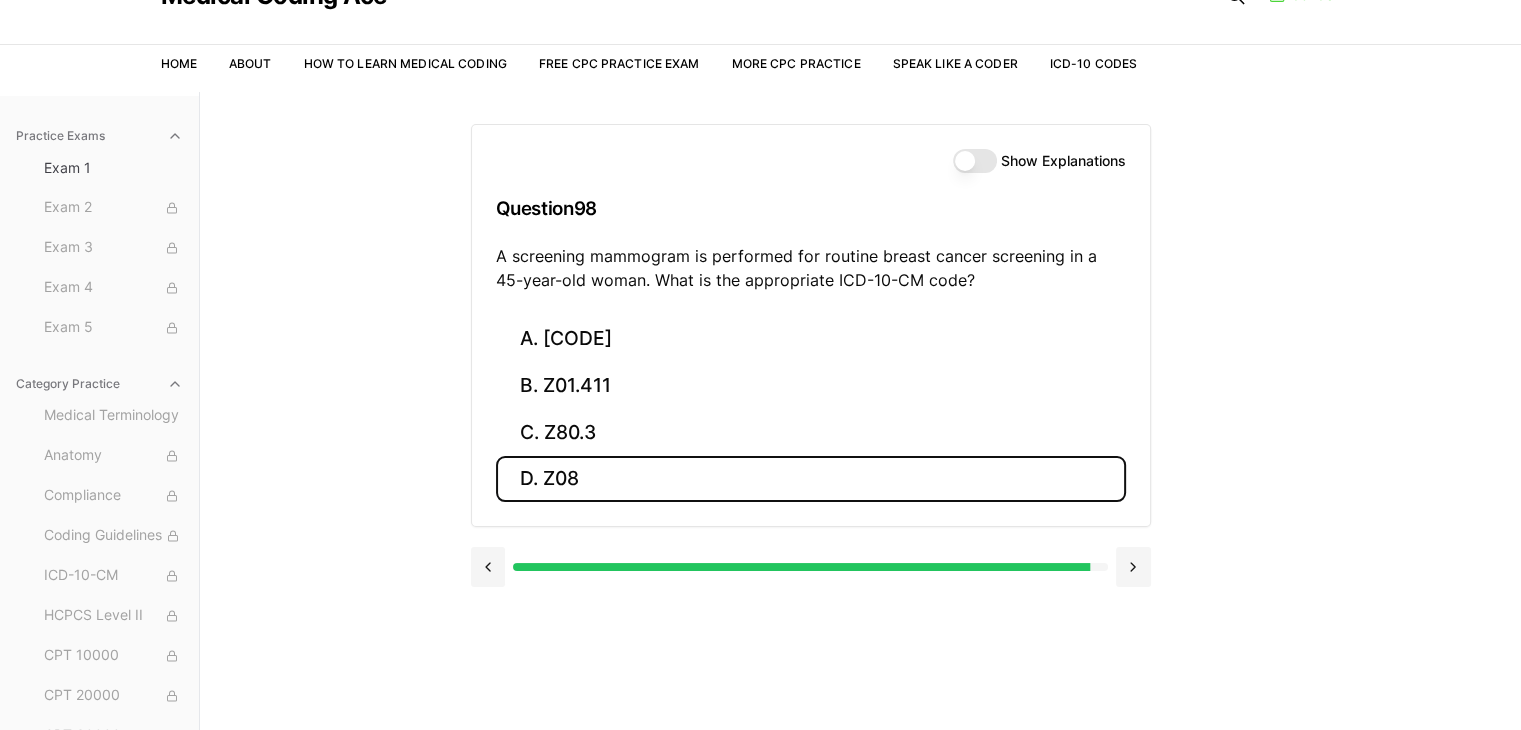 click on "D. Z08" at bounding box center (811, 479) 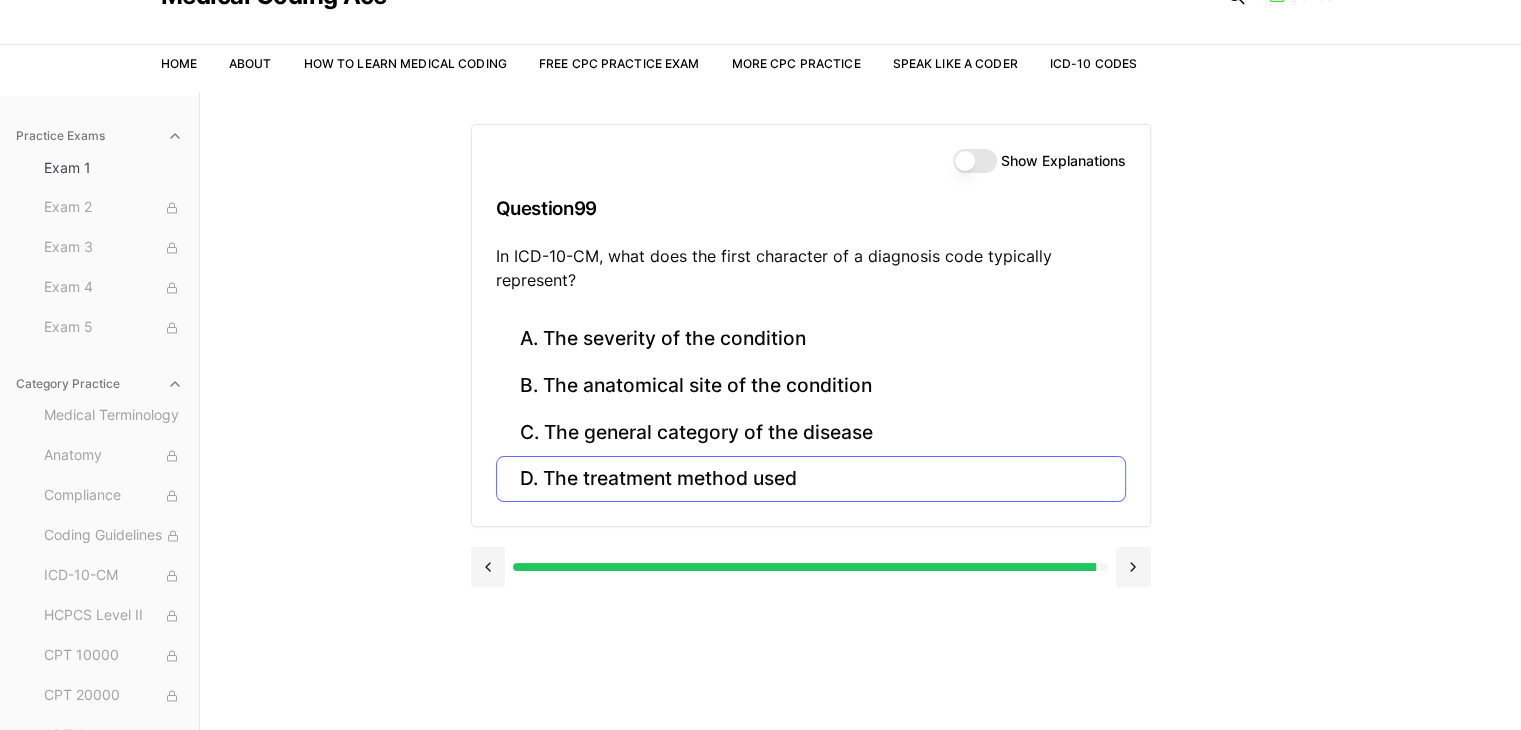 click on "C. The general category of the disease" at bounding box center (811, 432) 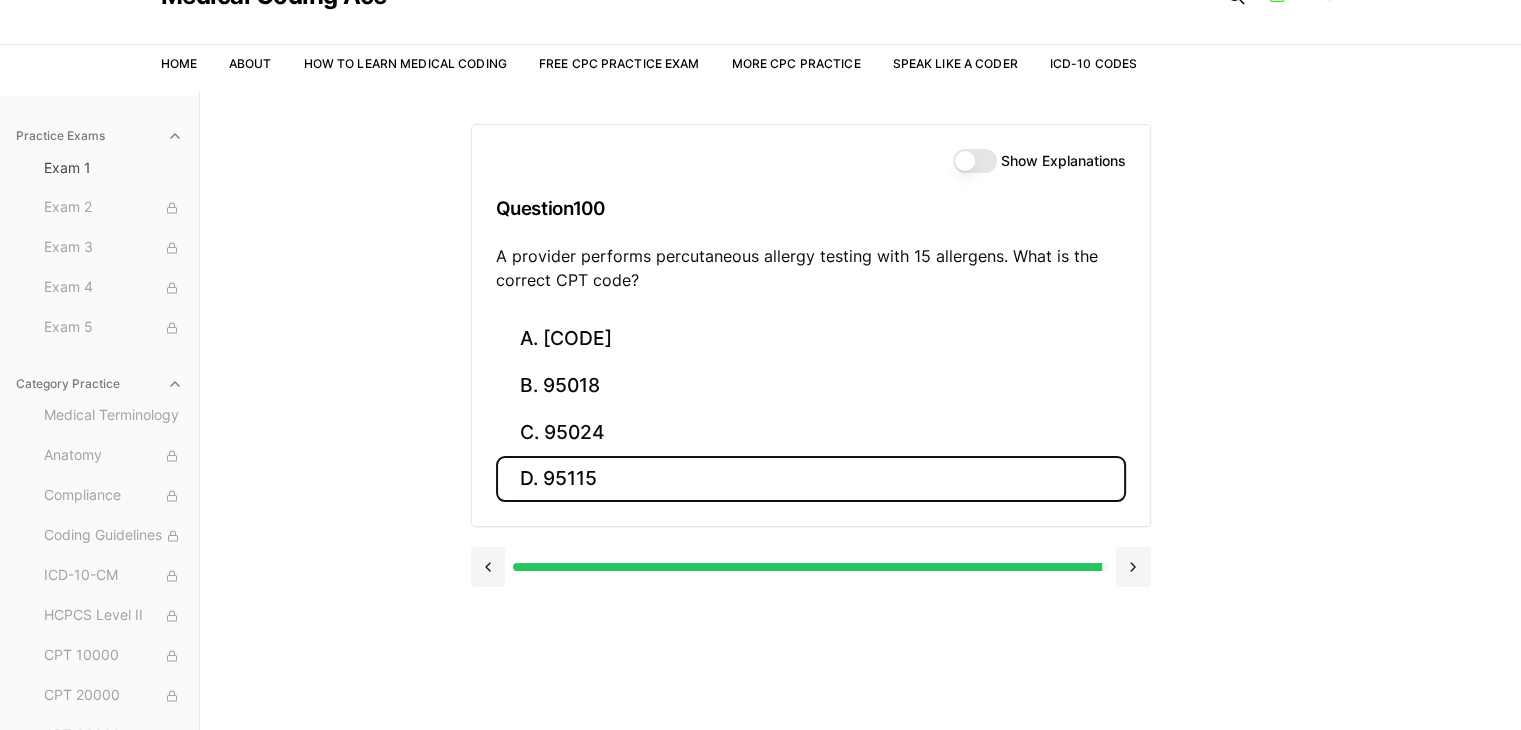 click on "D. 95115" at bounding box center [811, 479] 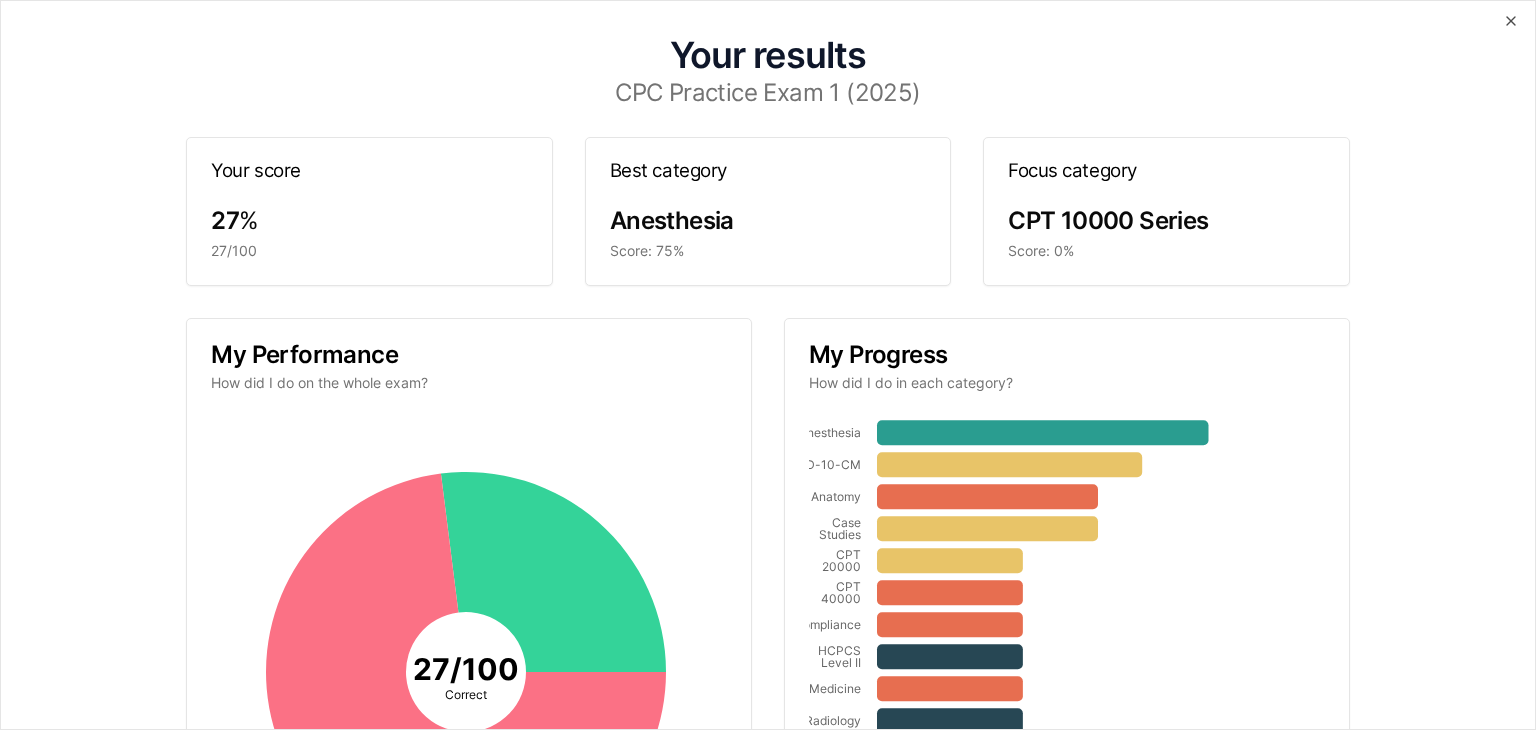 scroll, scrollTop: 0, scrollLeft: 0, axis: both 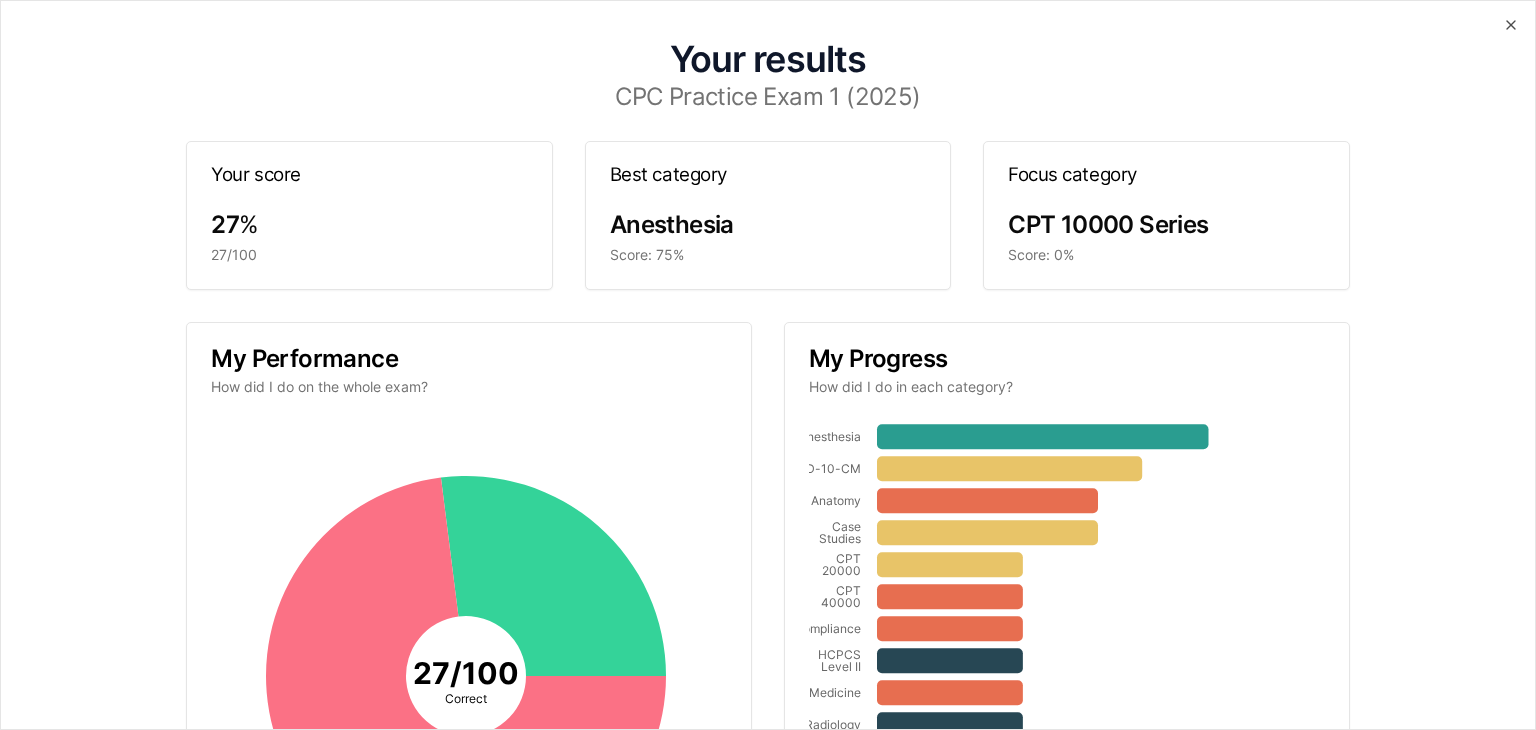 click 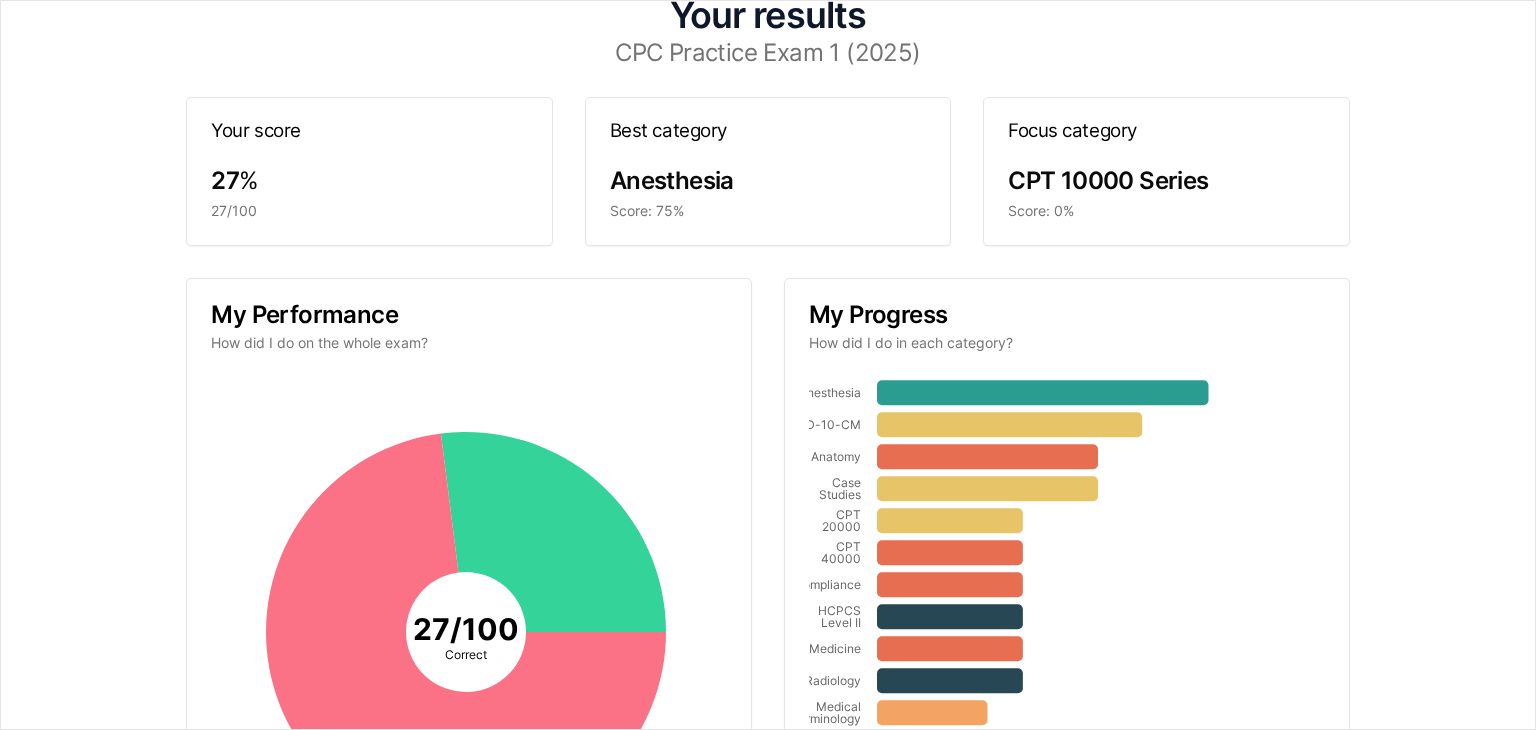 scroll, scrollTop: 0, scrollLeft: 0, axis: both 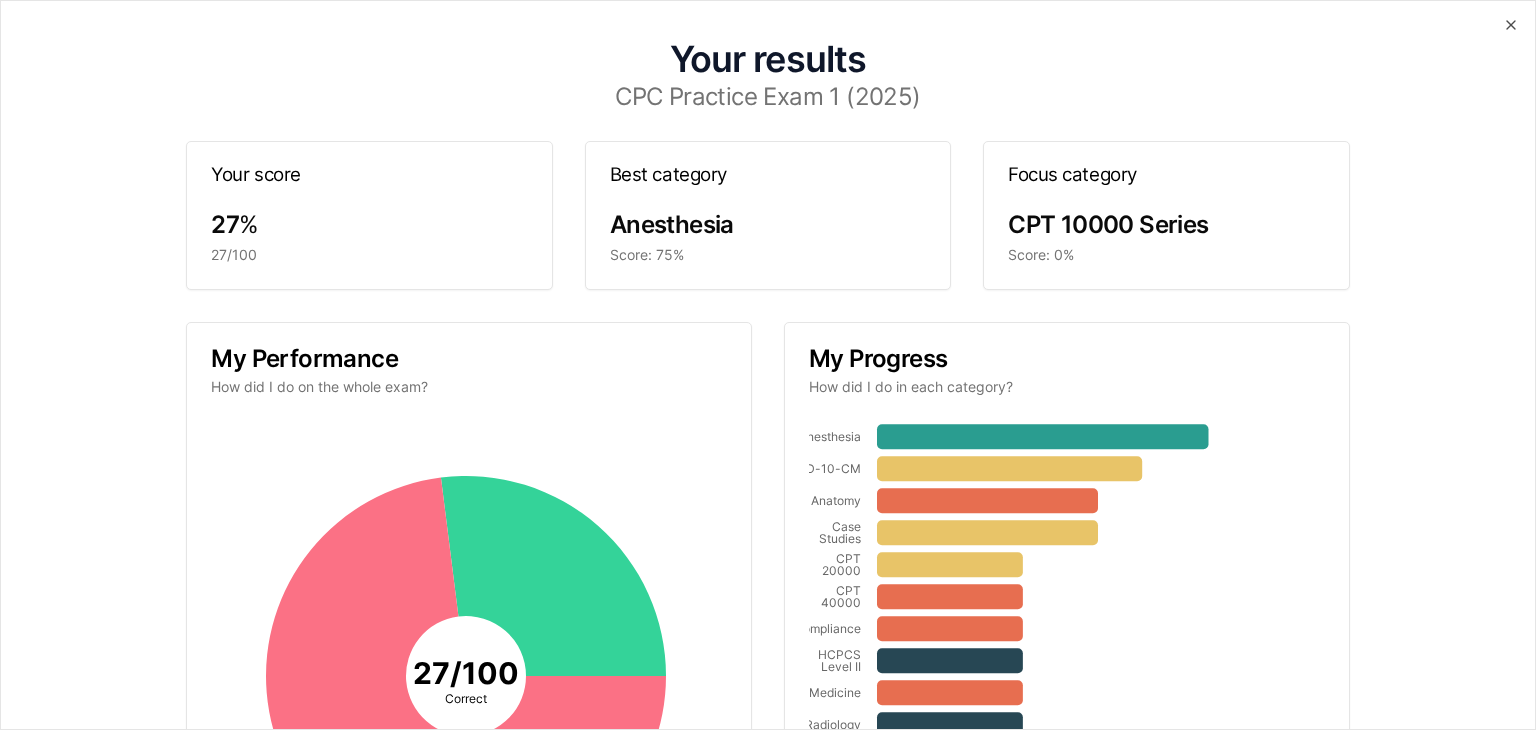 click on "27  /  100" 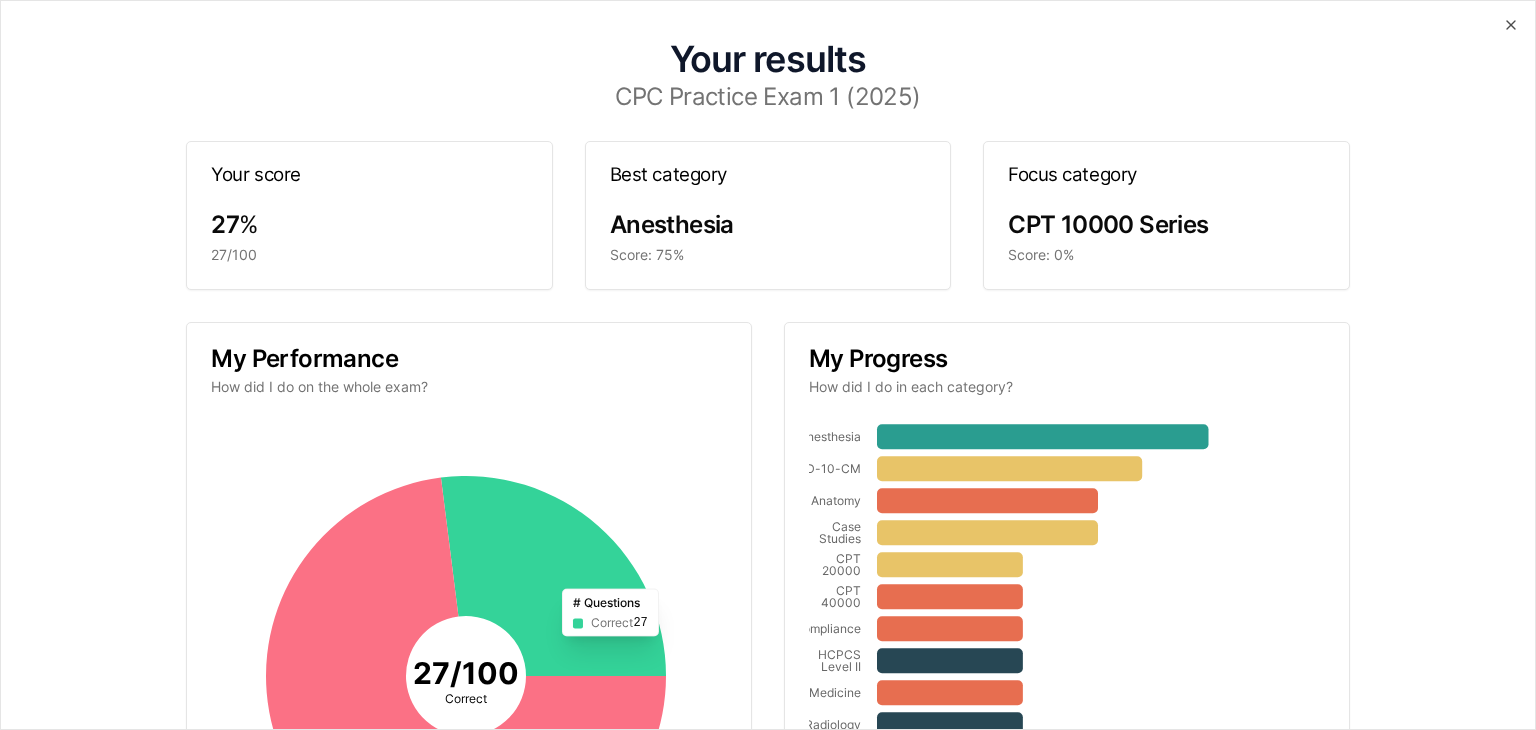 click 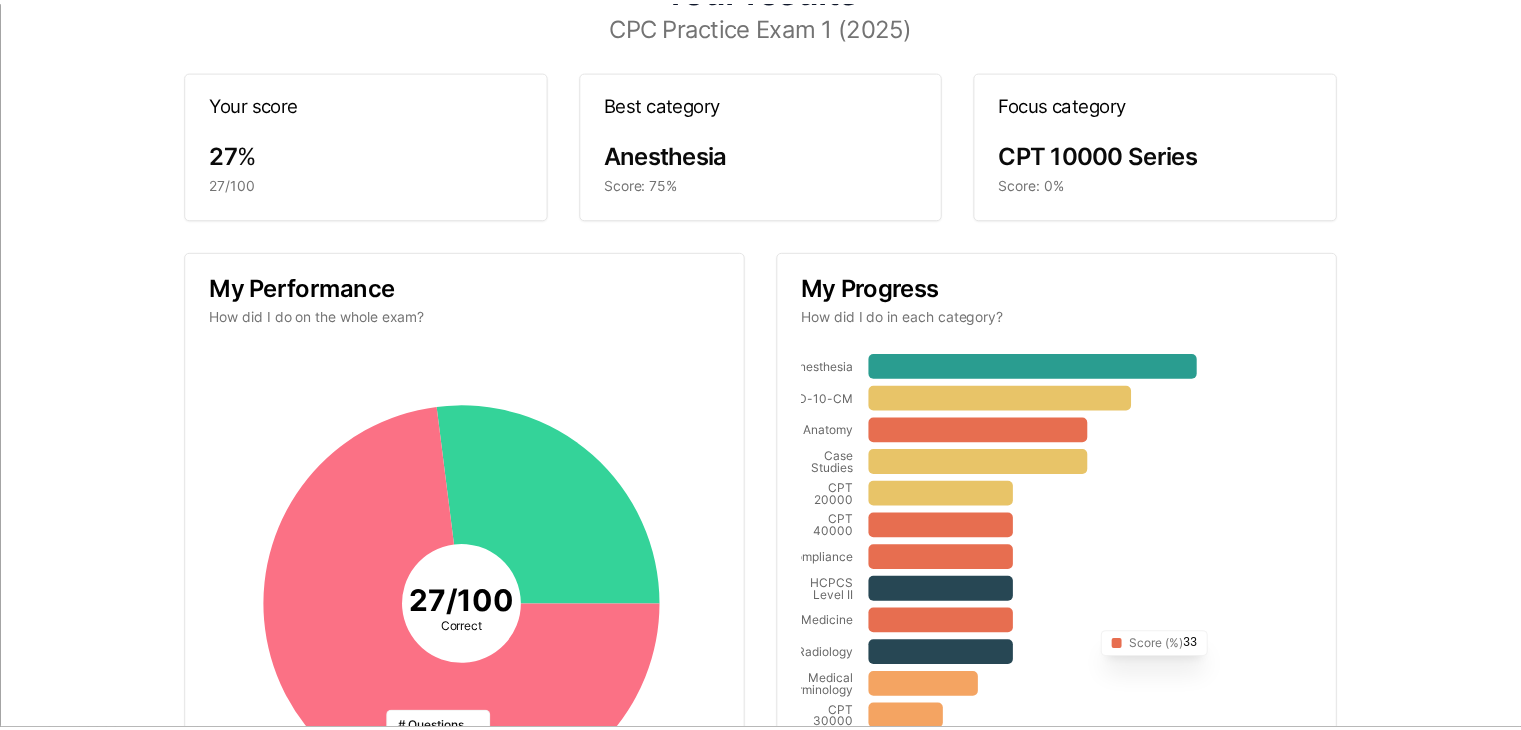 scroll, scrollTop: 0, scrollLeft: 0, axis: both 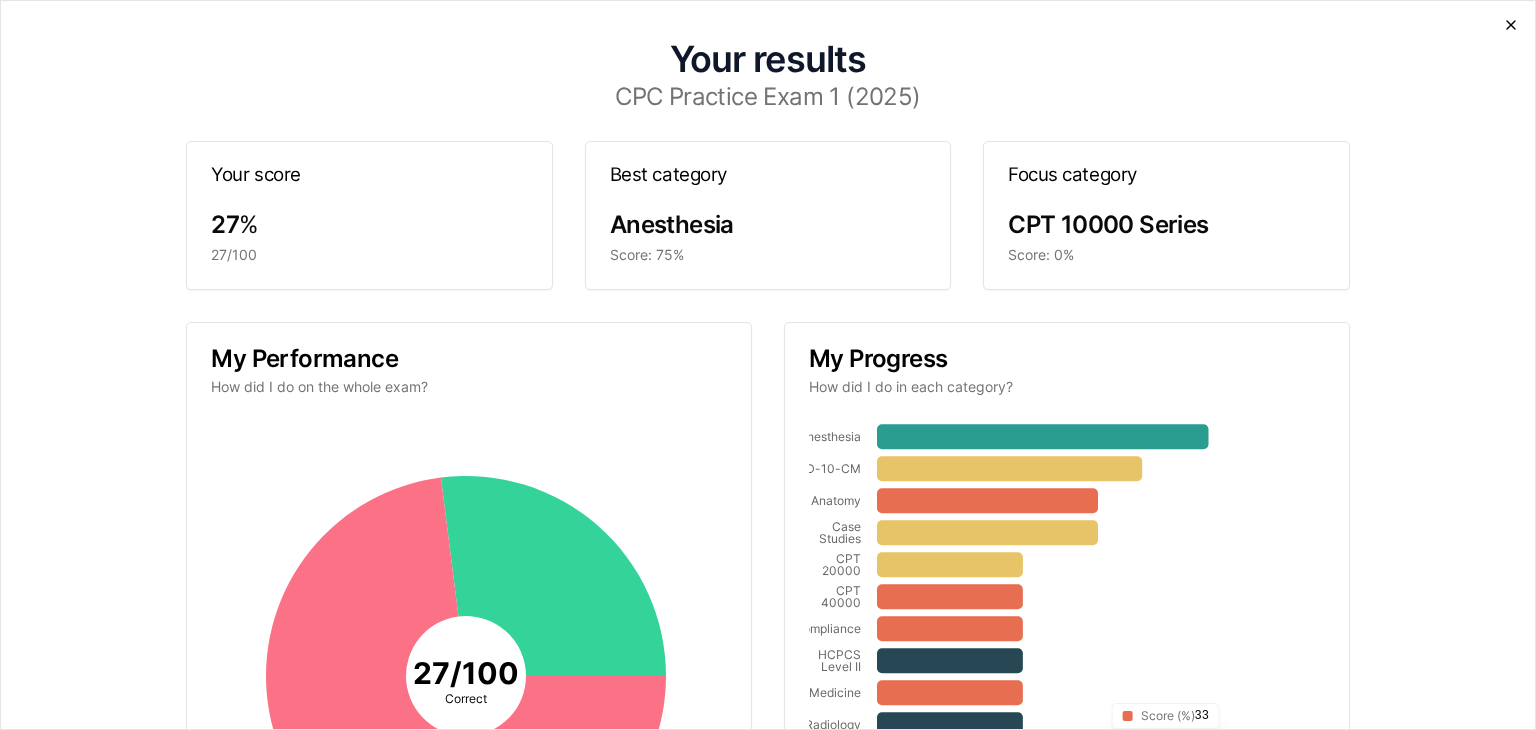 click 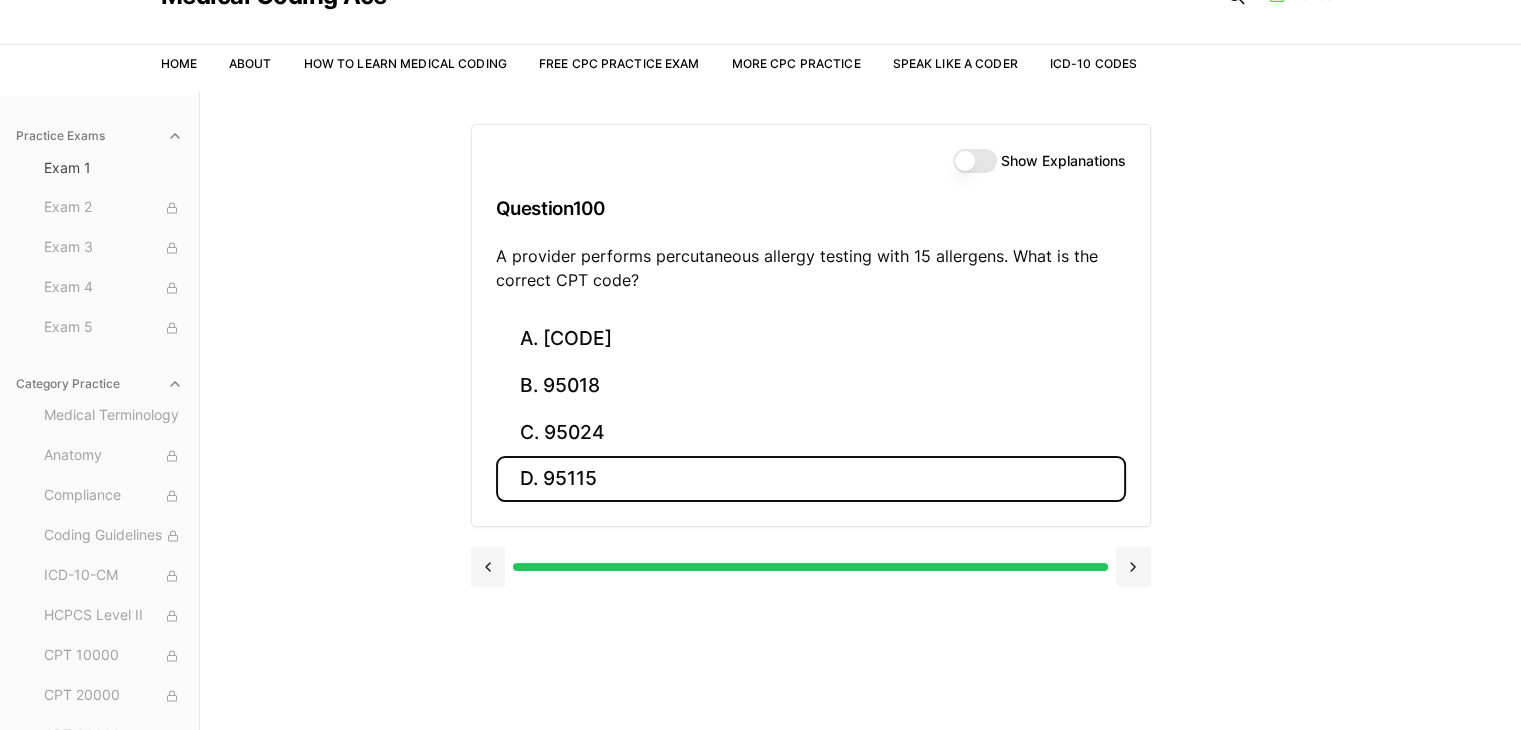 click on "Show Explanations" at bounding box center [975, 161] 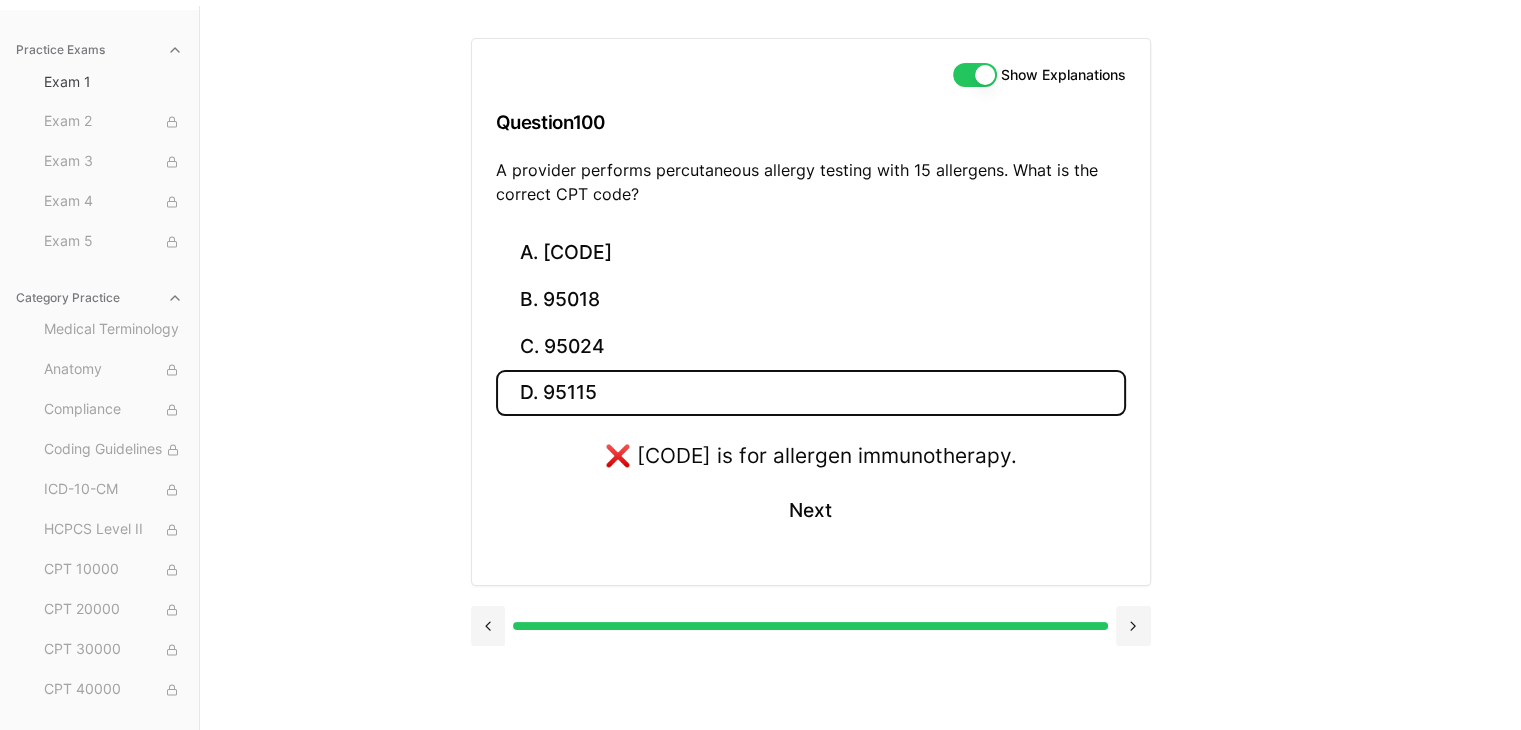 scroll, scrollTop: 184, scrollLeft: 0, axis: vertical 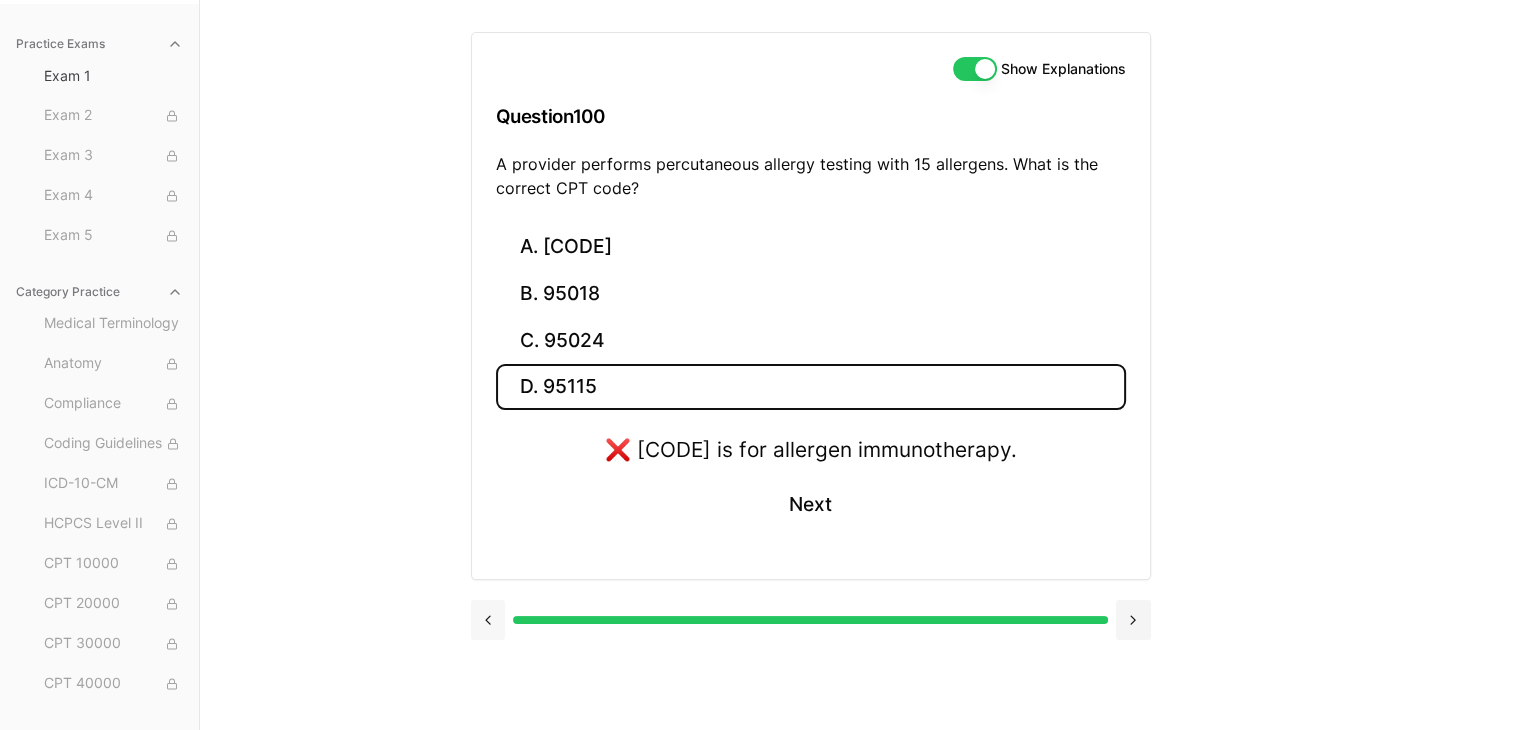 click at bounding box center [488, 620] 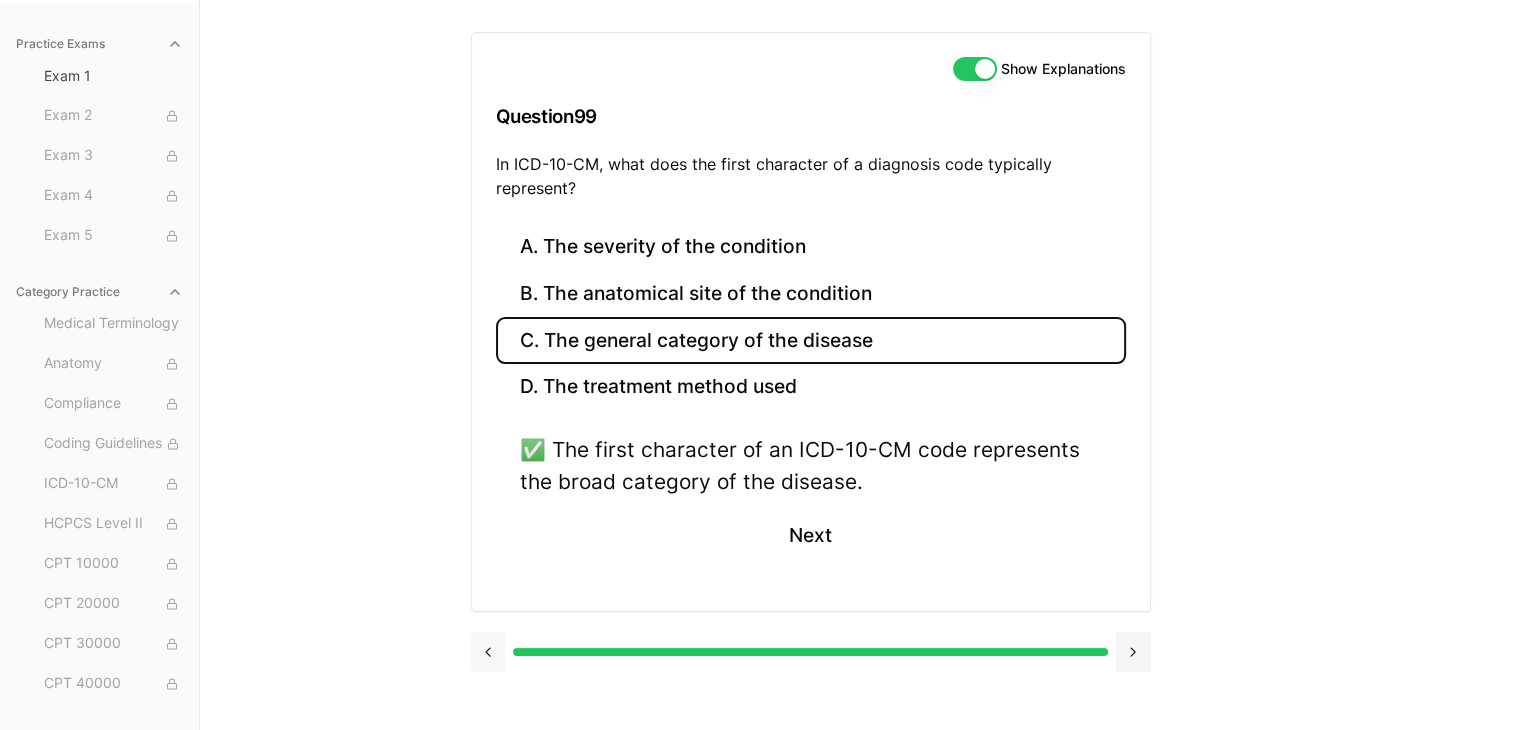 click at bounding box center [488, 652] 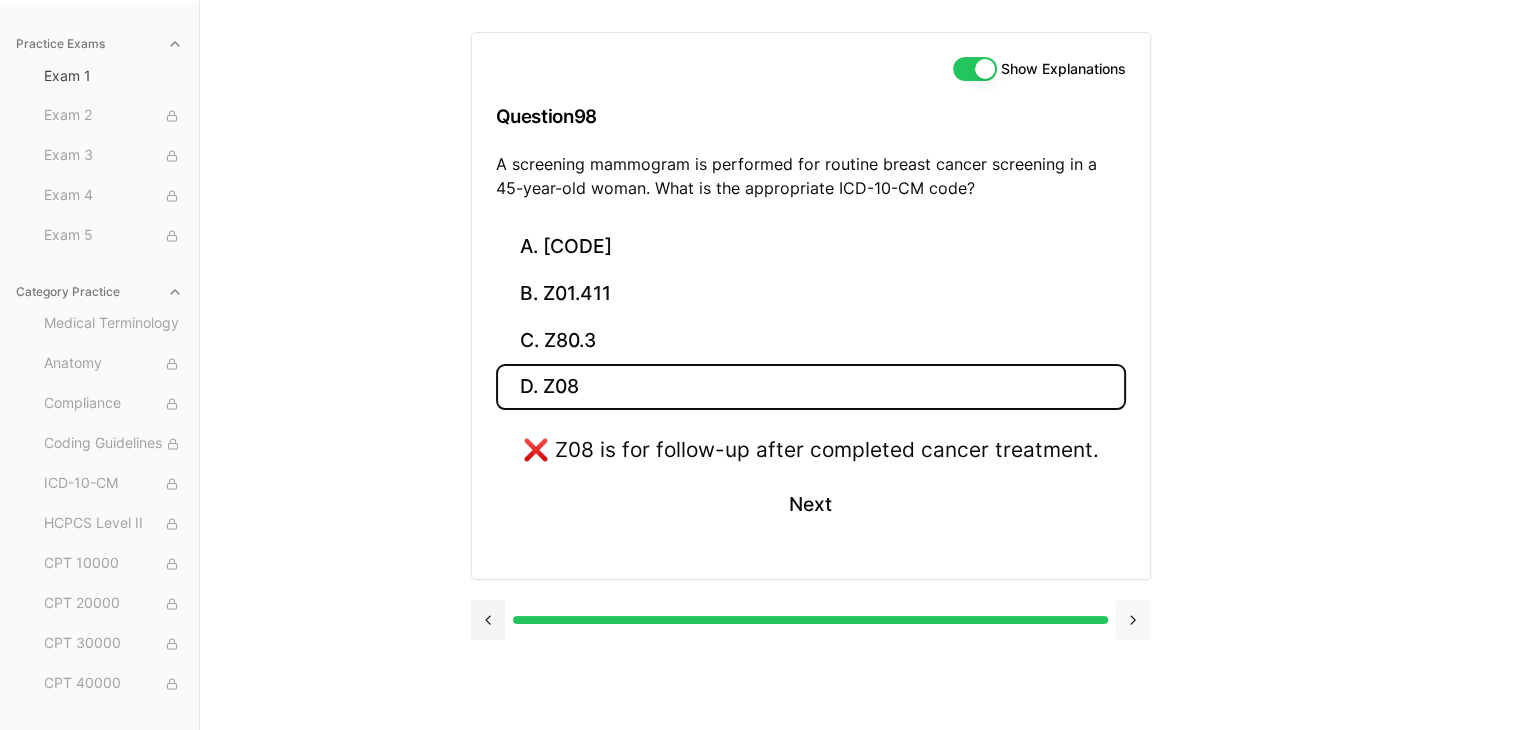 click at bounding box center [1133, 620] 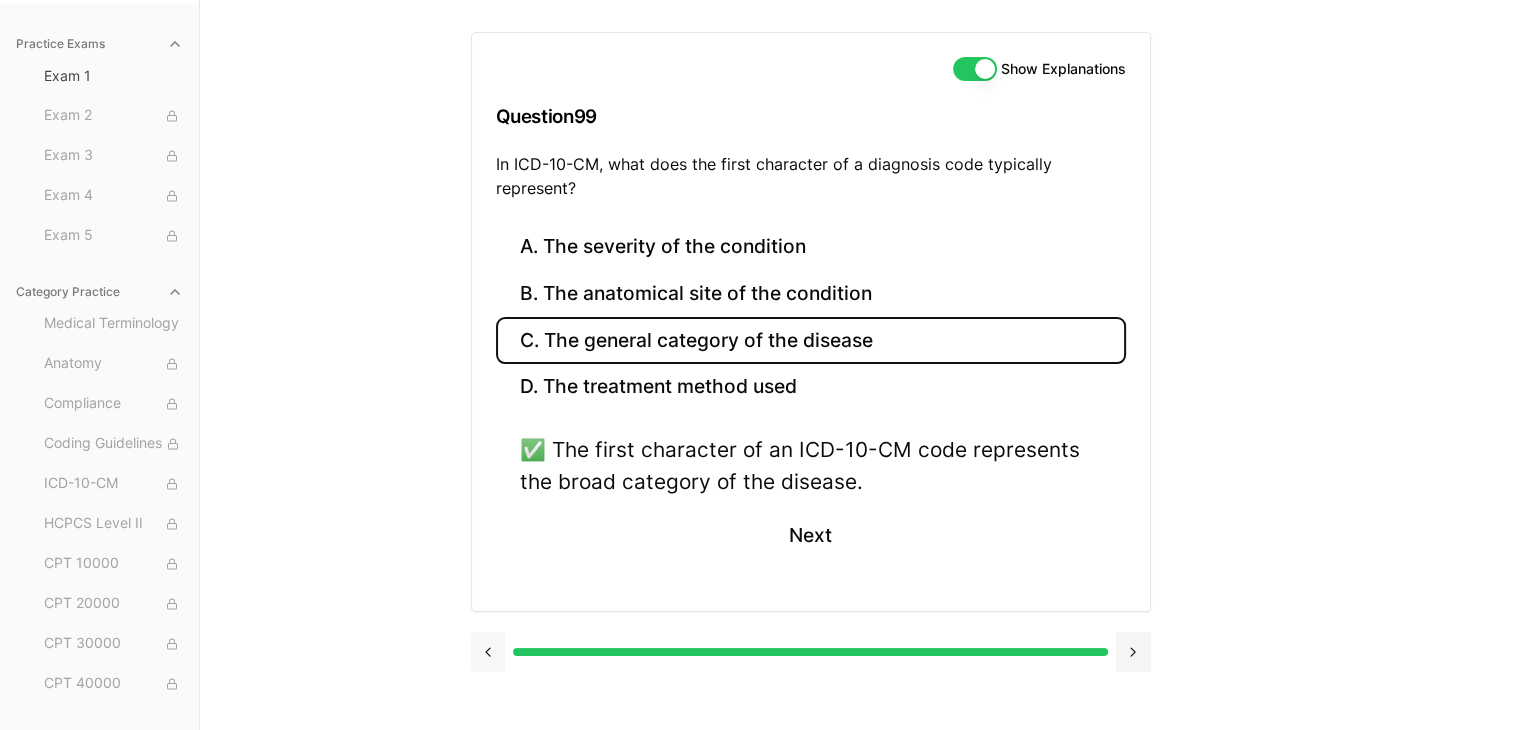 click at bounding box center (488, 652) 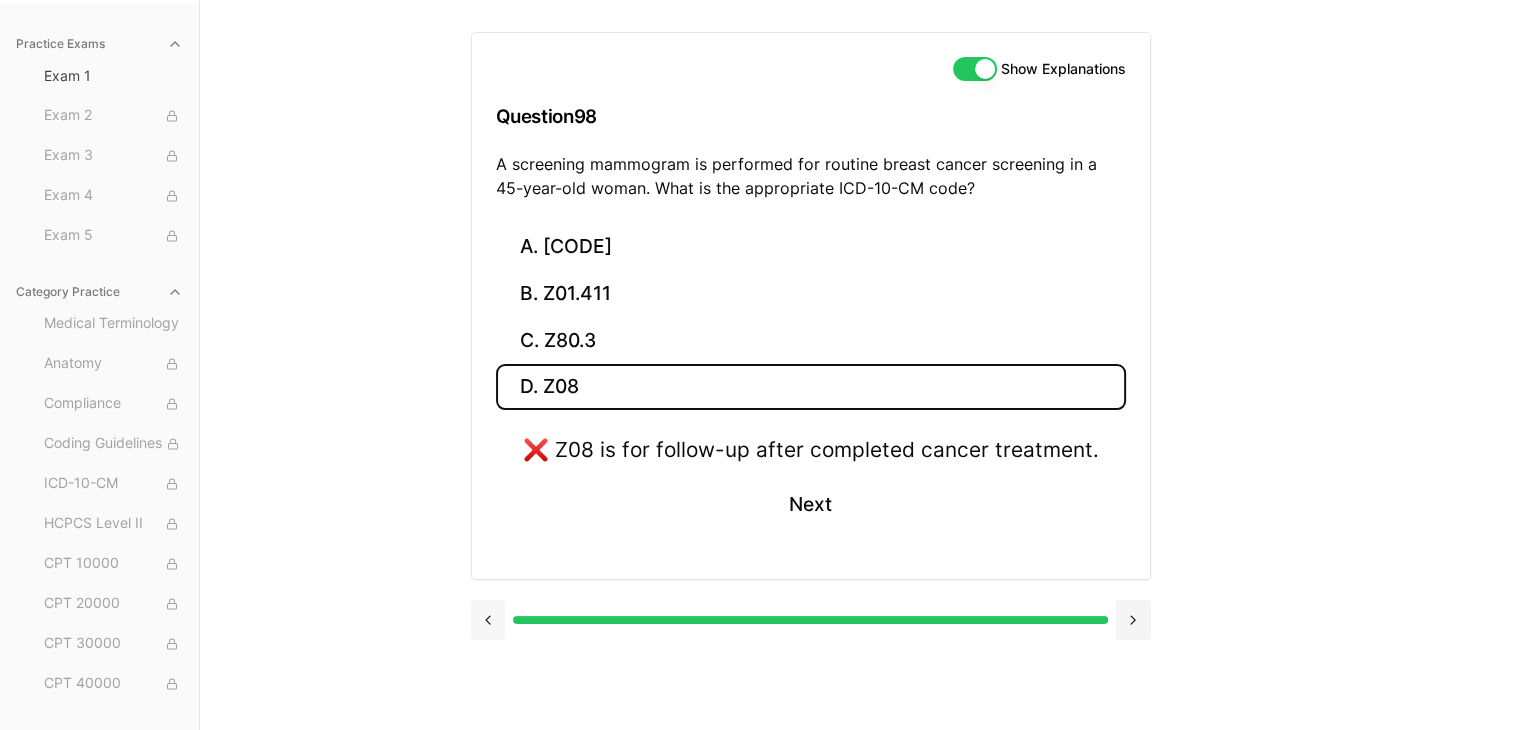 click at bounding box center (488, 620) 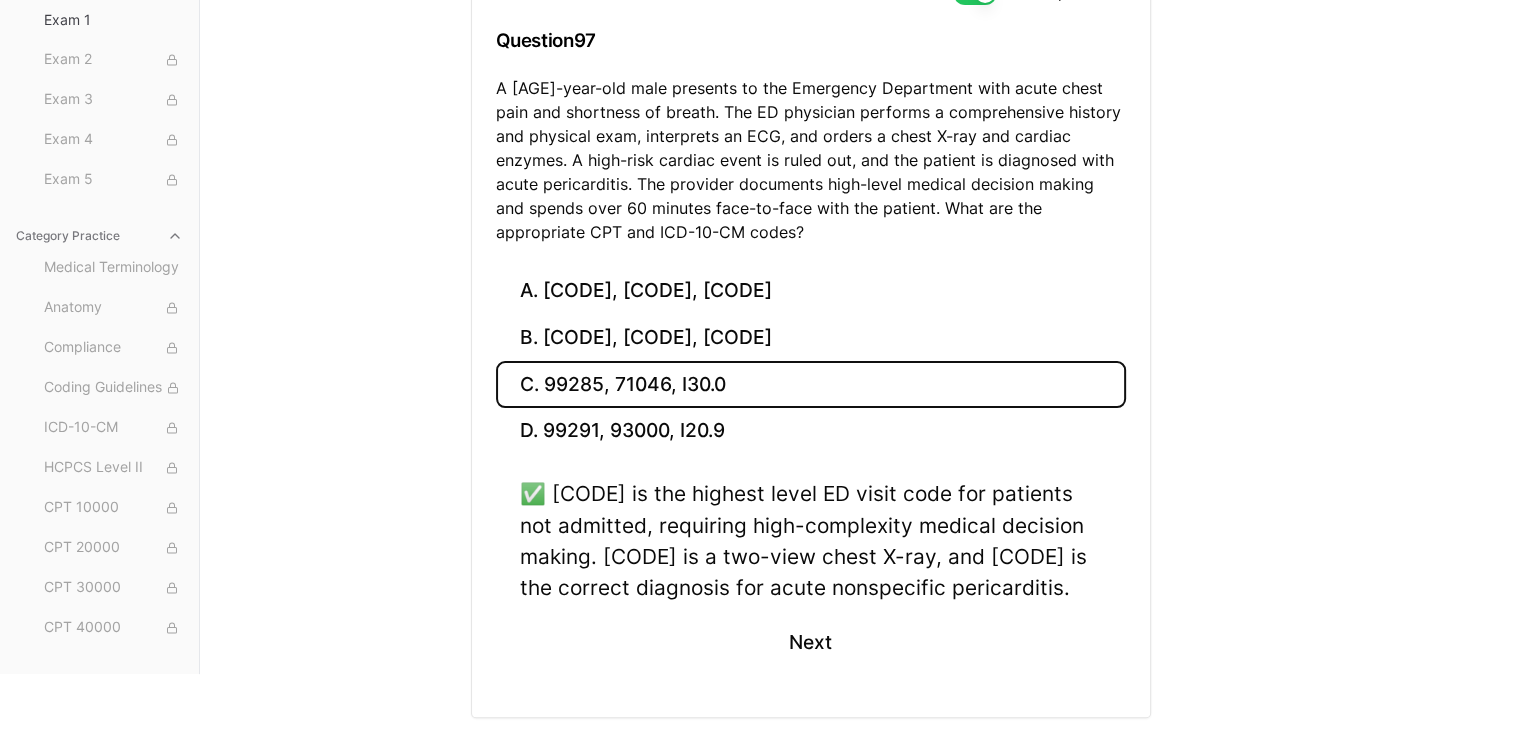 scroll, scrollTop: 322, scrollLeft: 0, axis: vertical 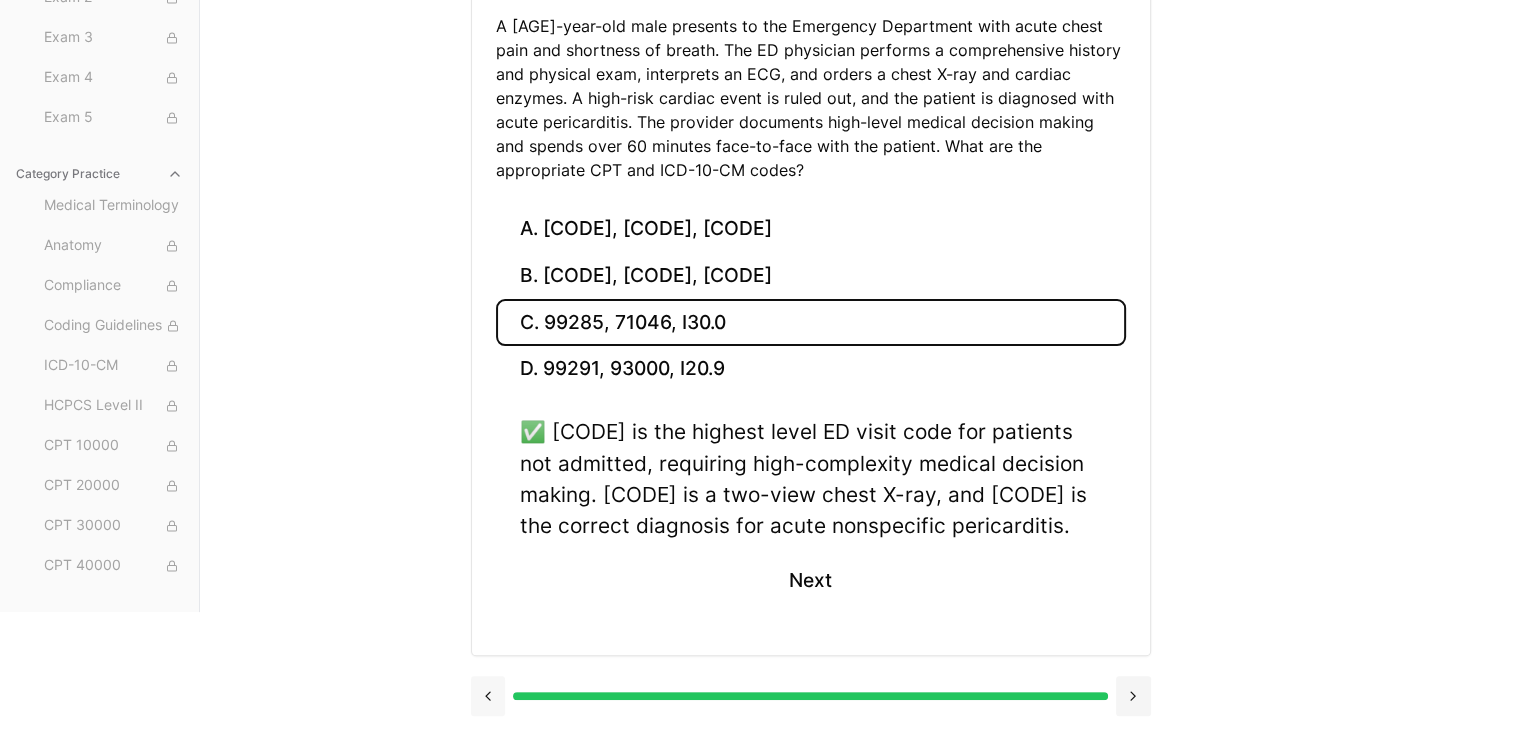 click at bounding box center (488, 696) 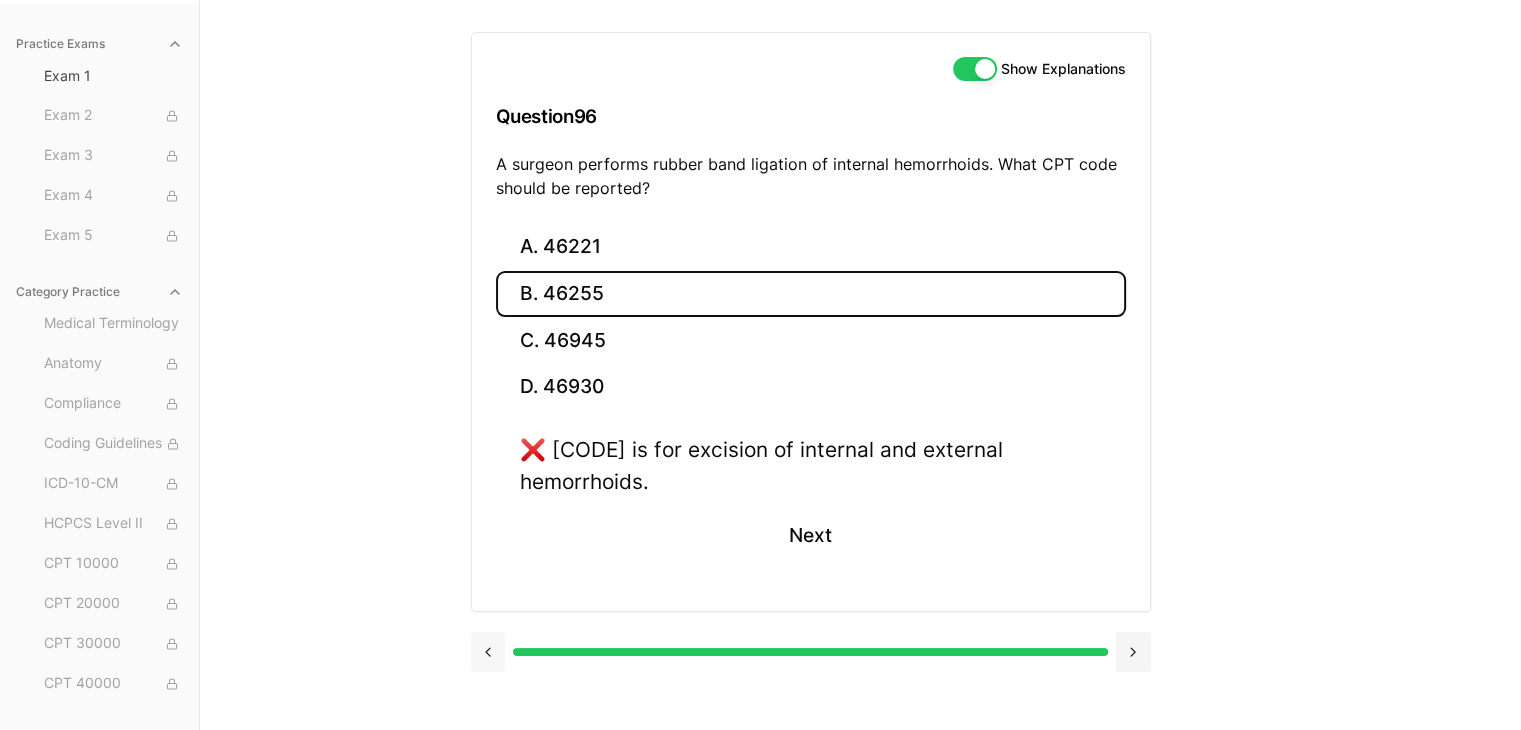 scroll, scrollTop: 184, scrollLeft: 0, axis: vertical 